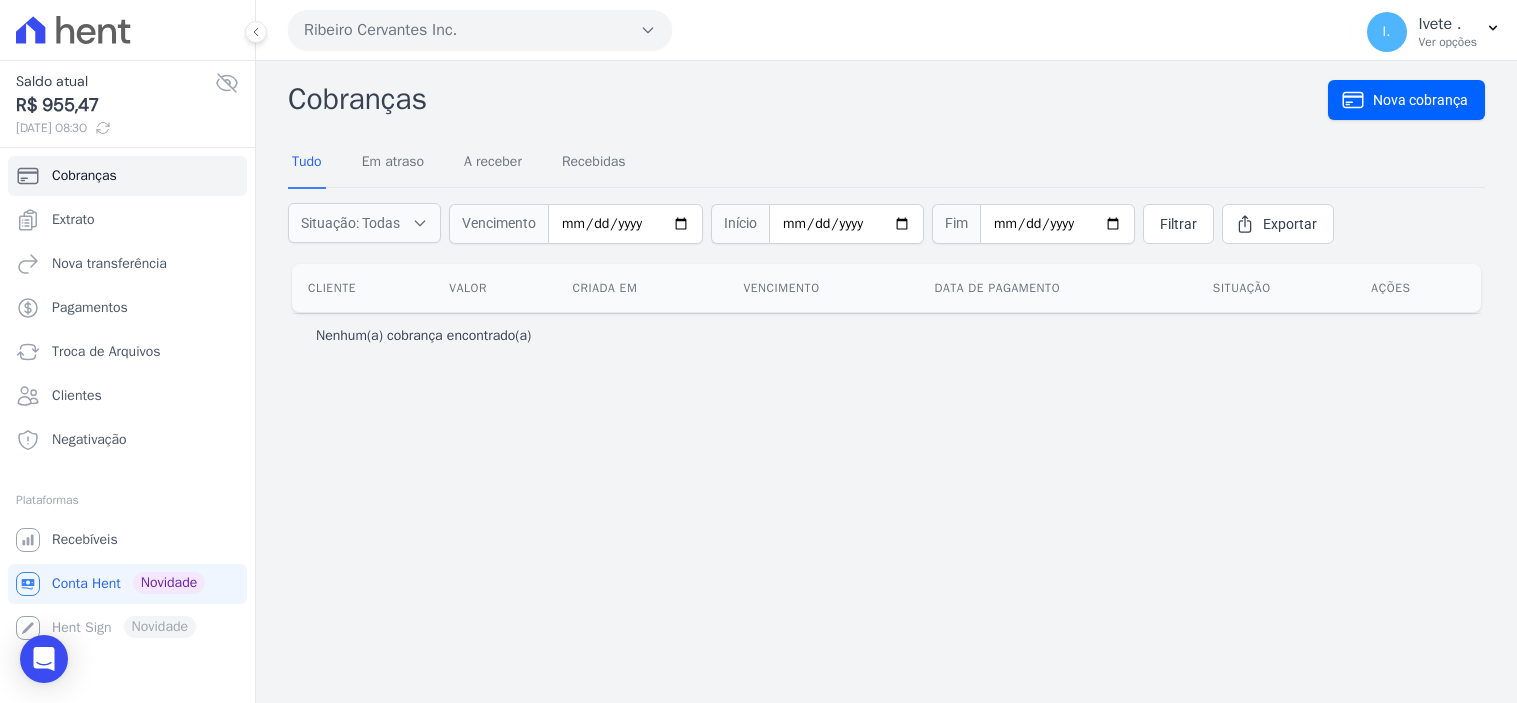 scroll, scrollTop: 0, scrollLeft: 0, axis: both 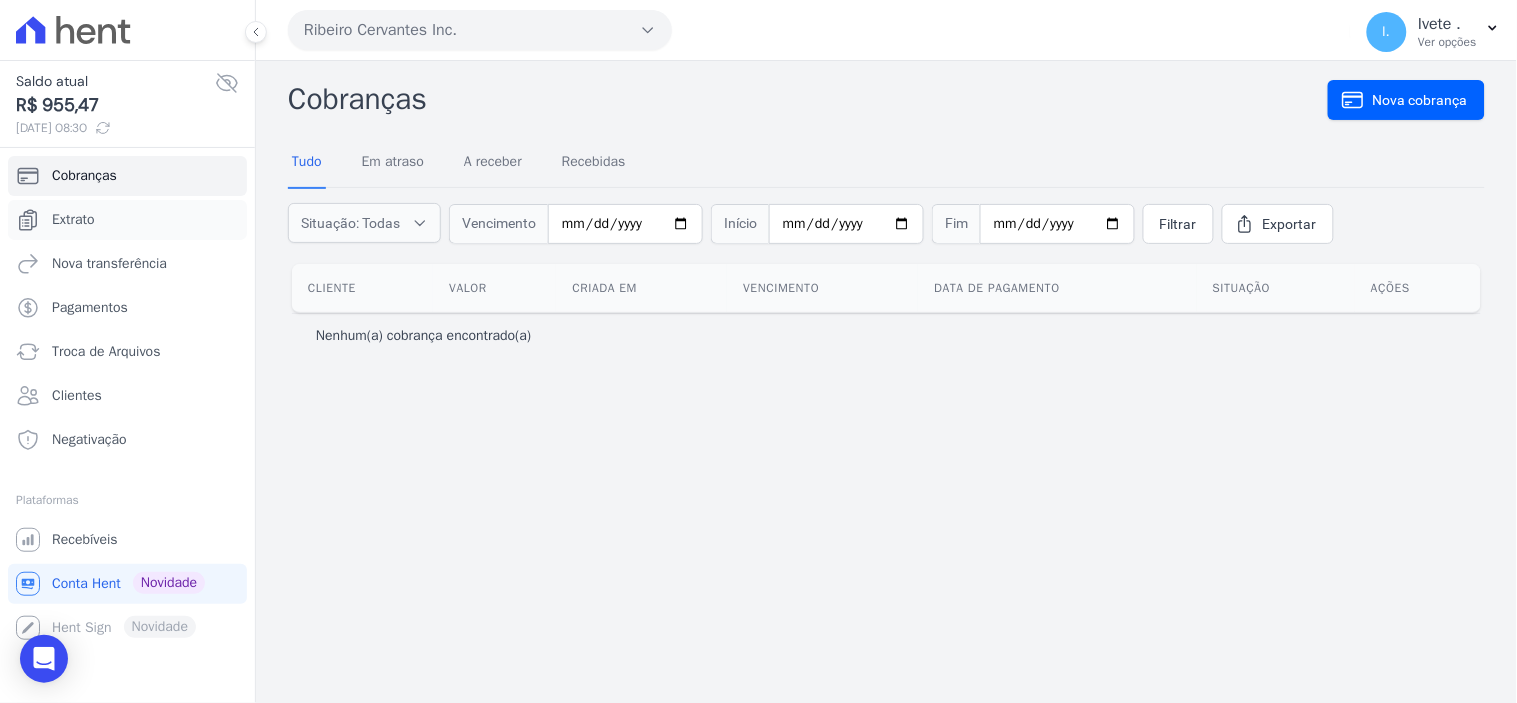 click on "Extrato" at bounding box center (127, 220) 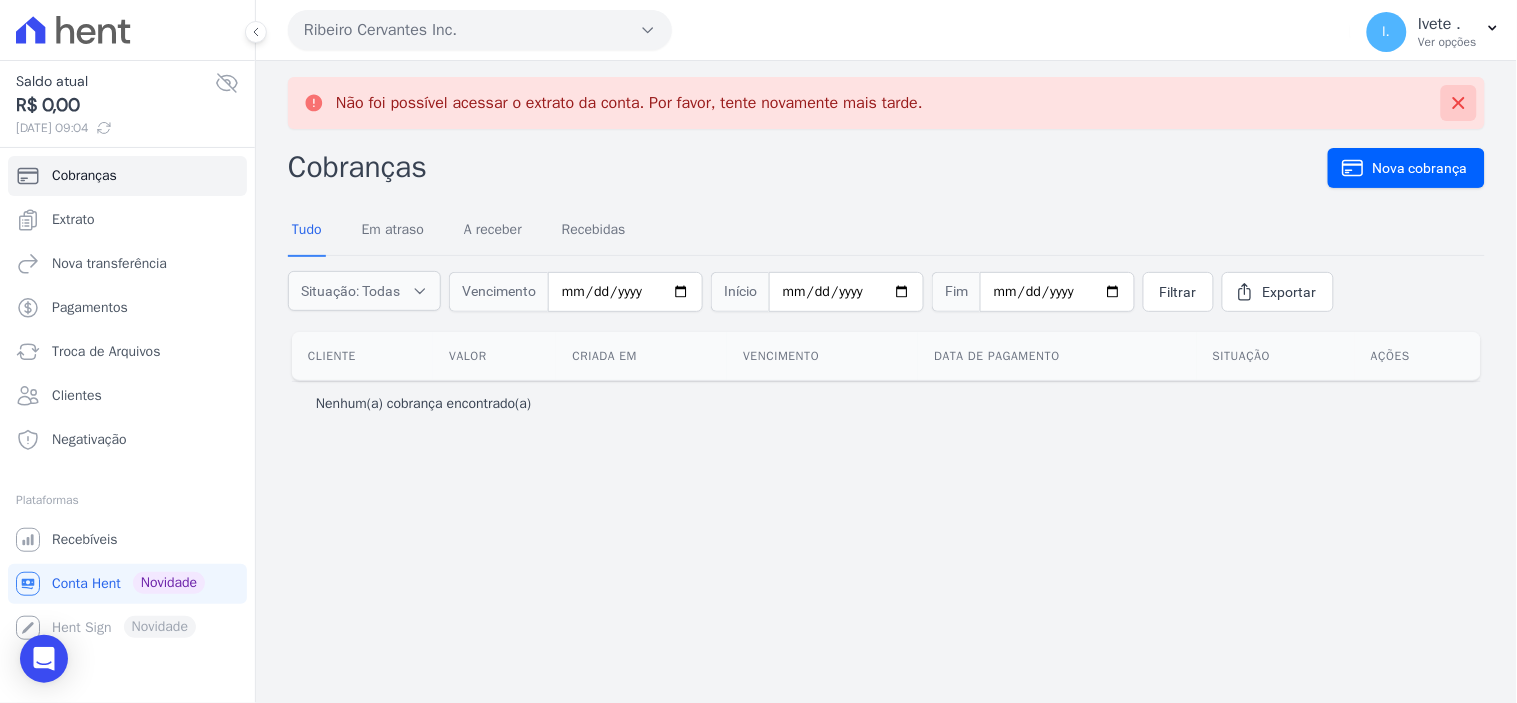 click 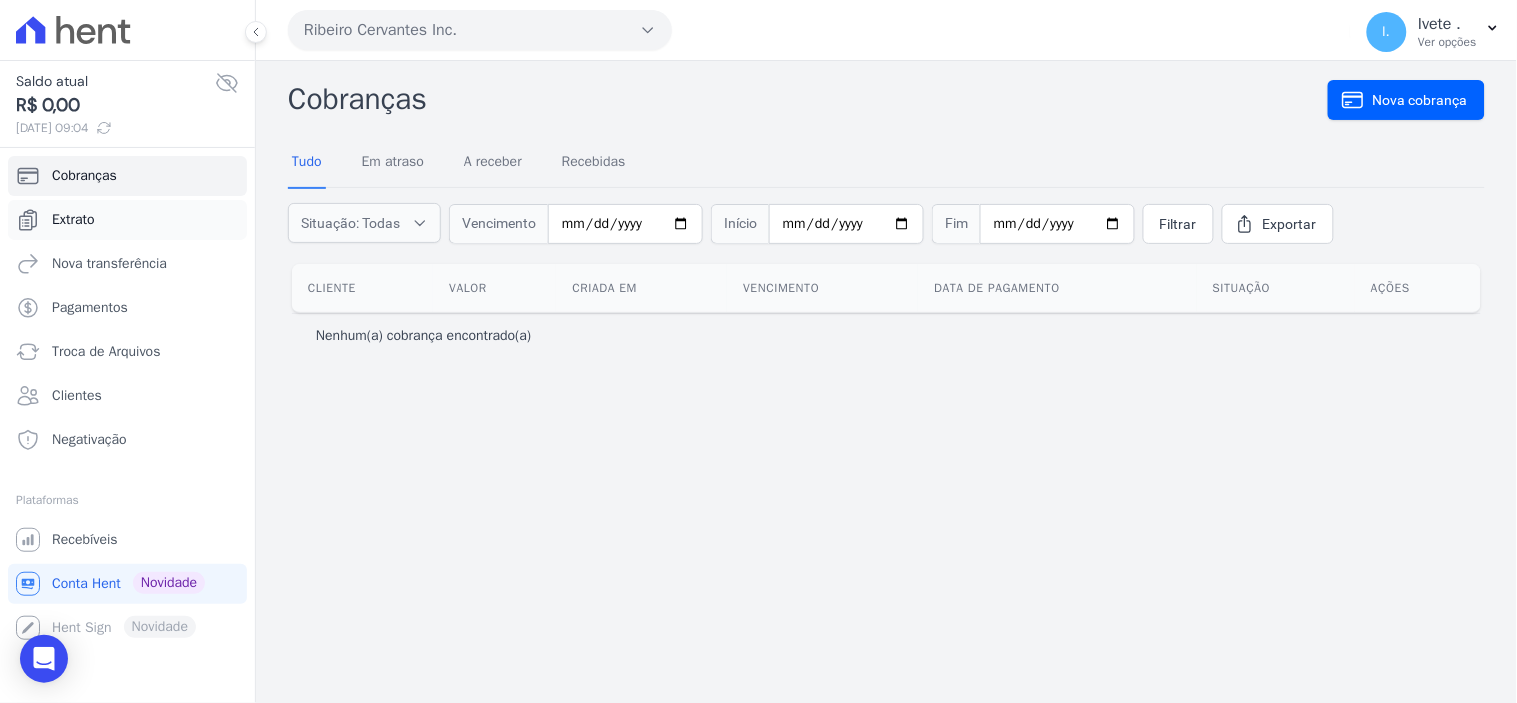 click on "Extrato" at bounding box center [127, 220] 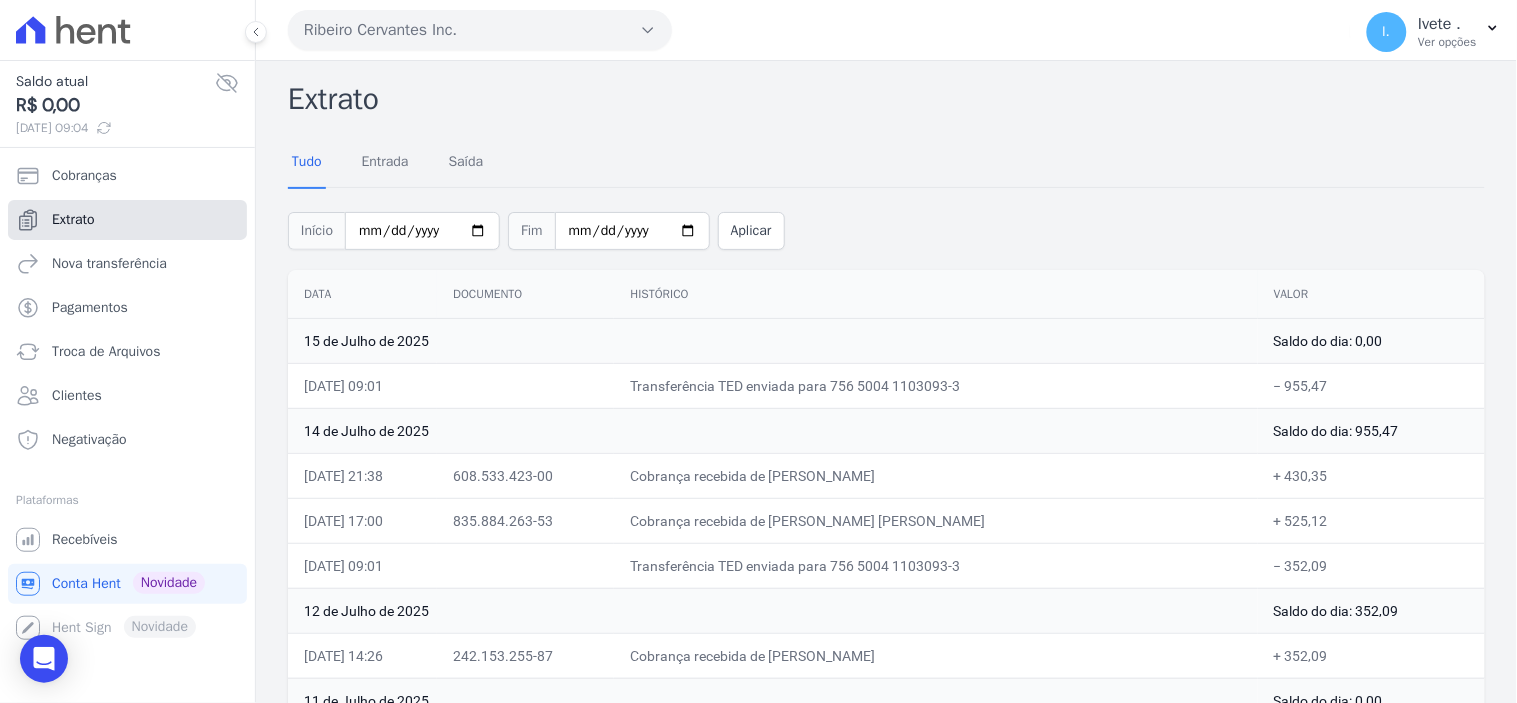click on "Extrato" at bounding box center [127, 220] 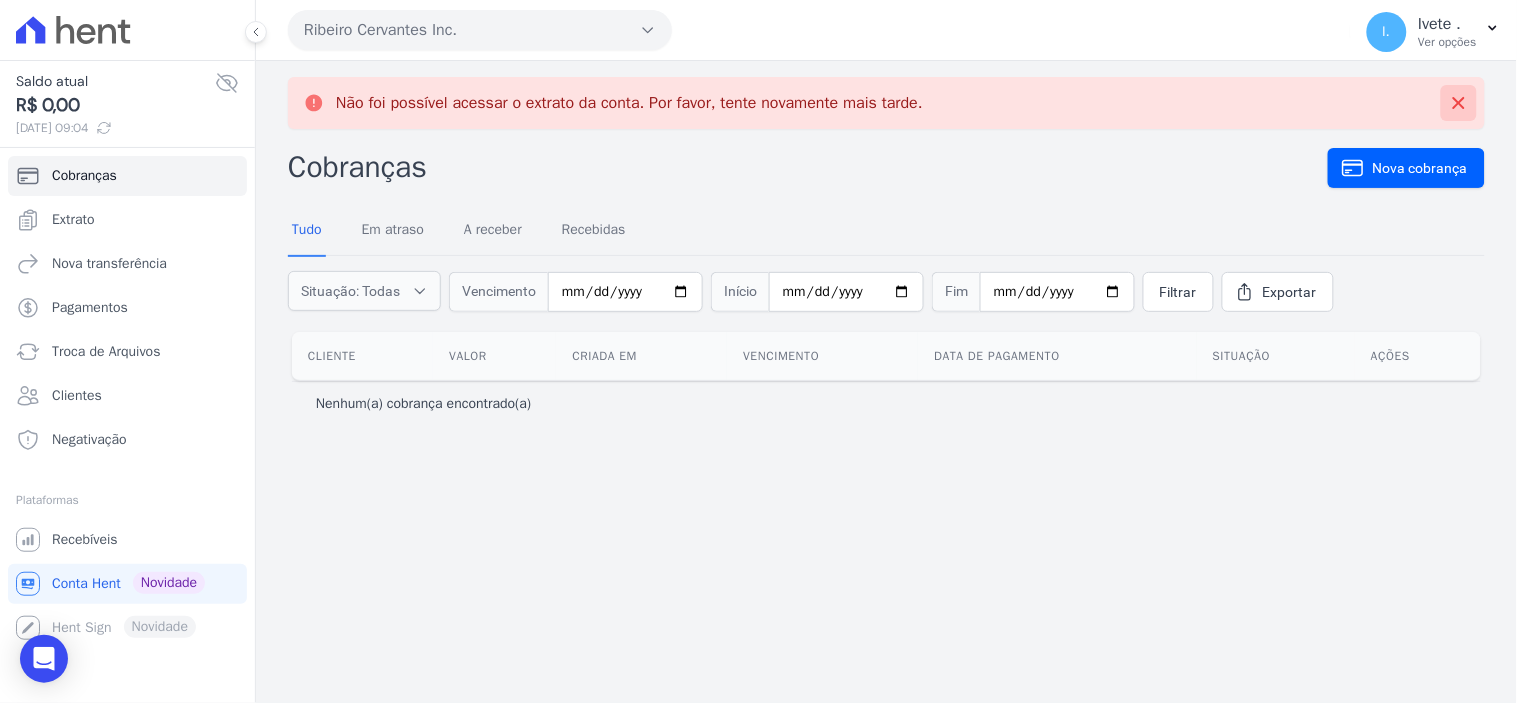 click 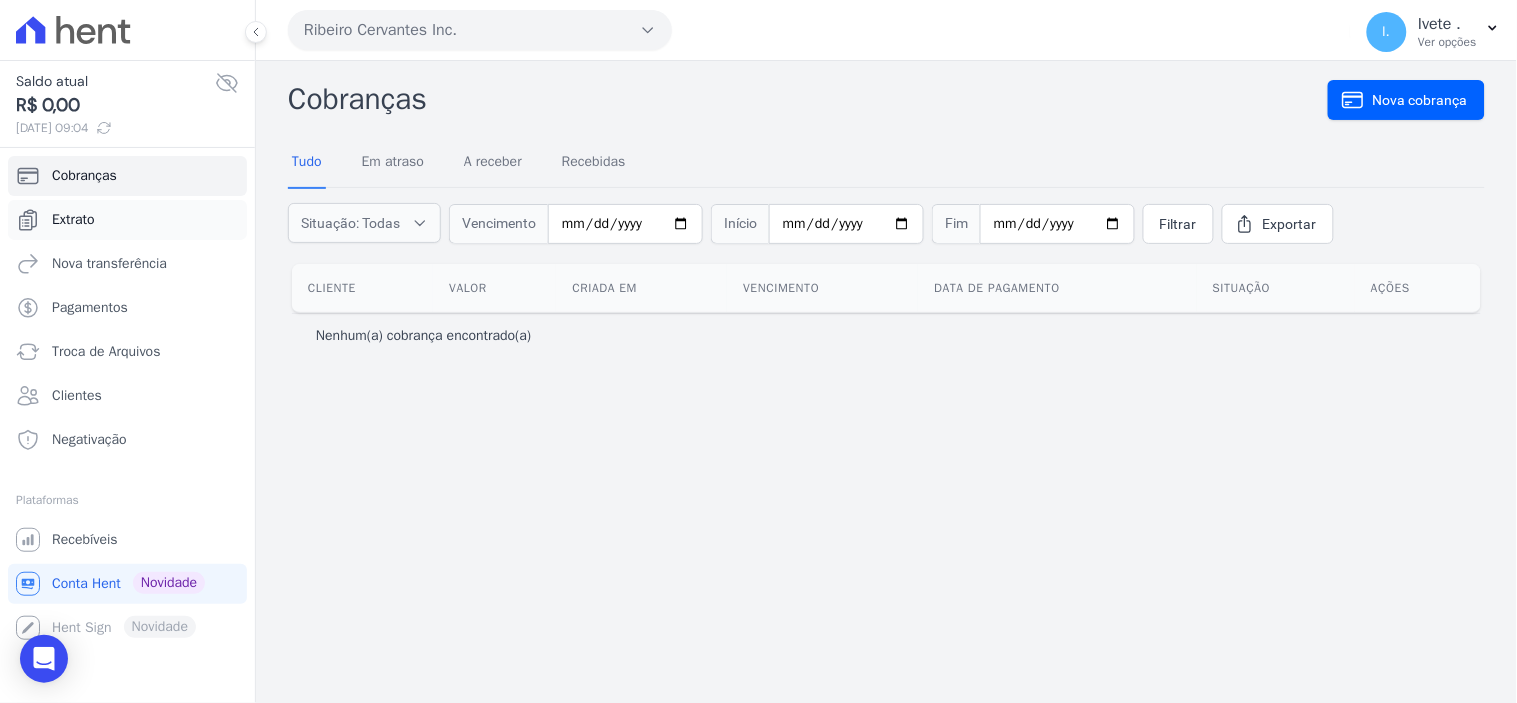 click on "Extrato" at bounding box center (73, 220) 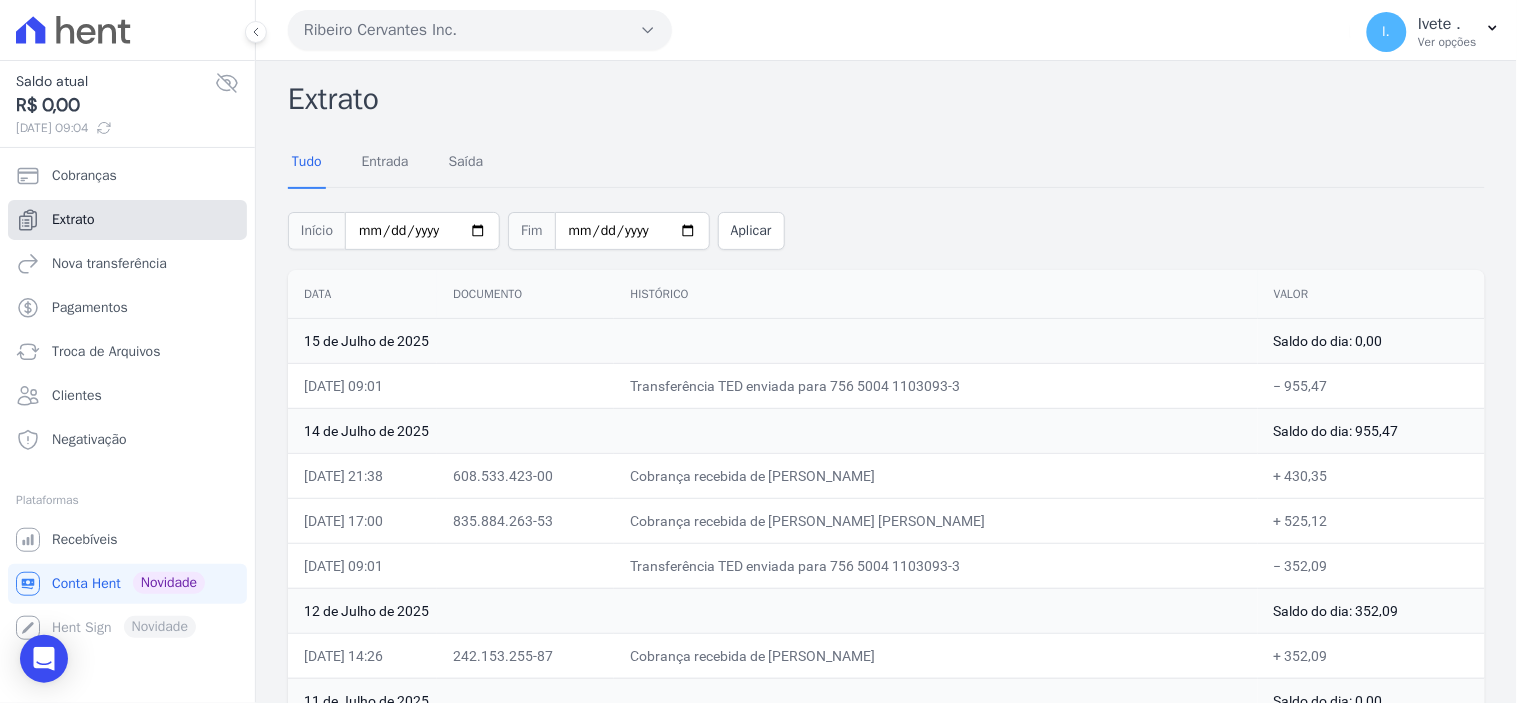click on "Extrato" at bounding box center [73, 220] 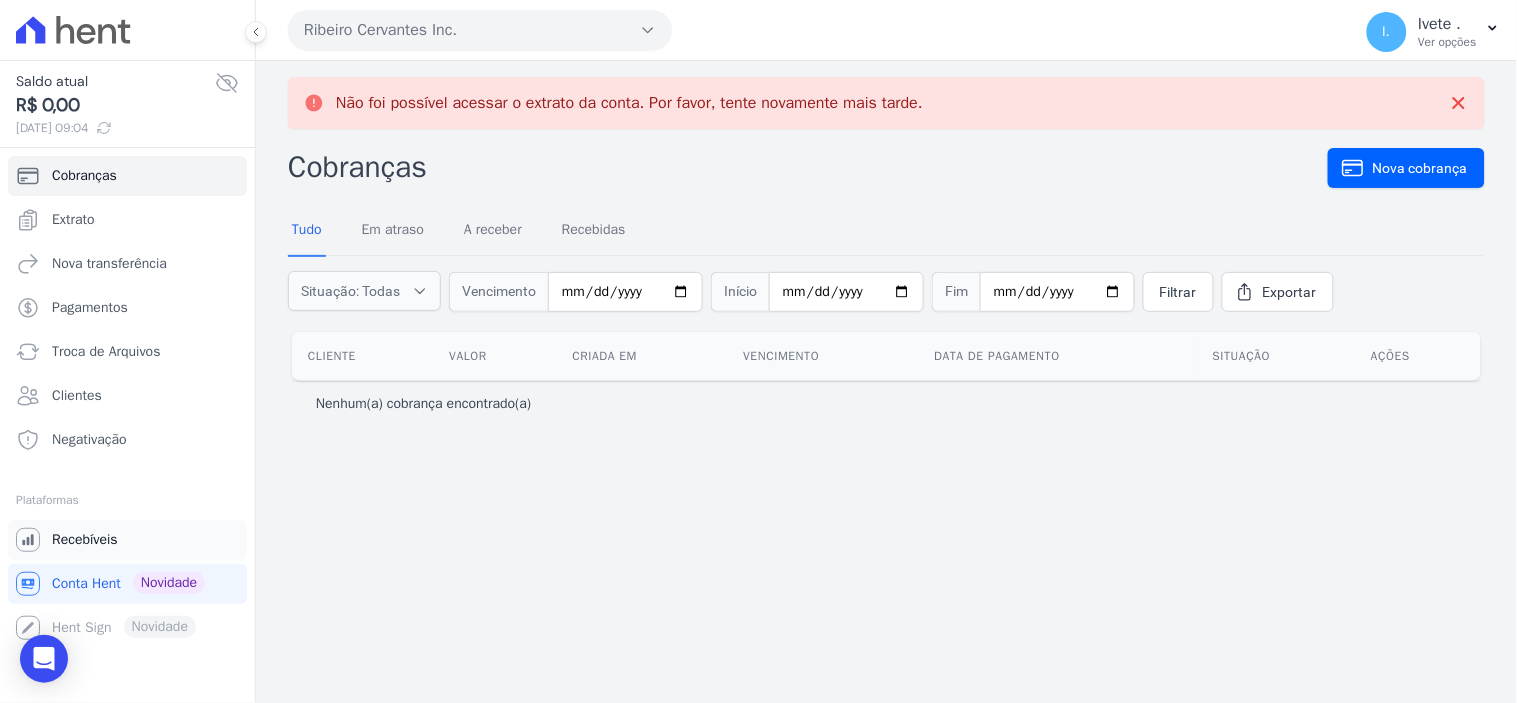 click on "Recebíveis" at bounding box center [85, 540] 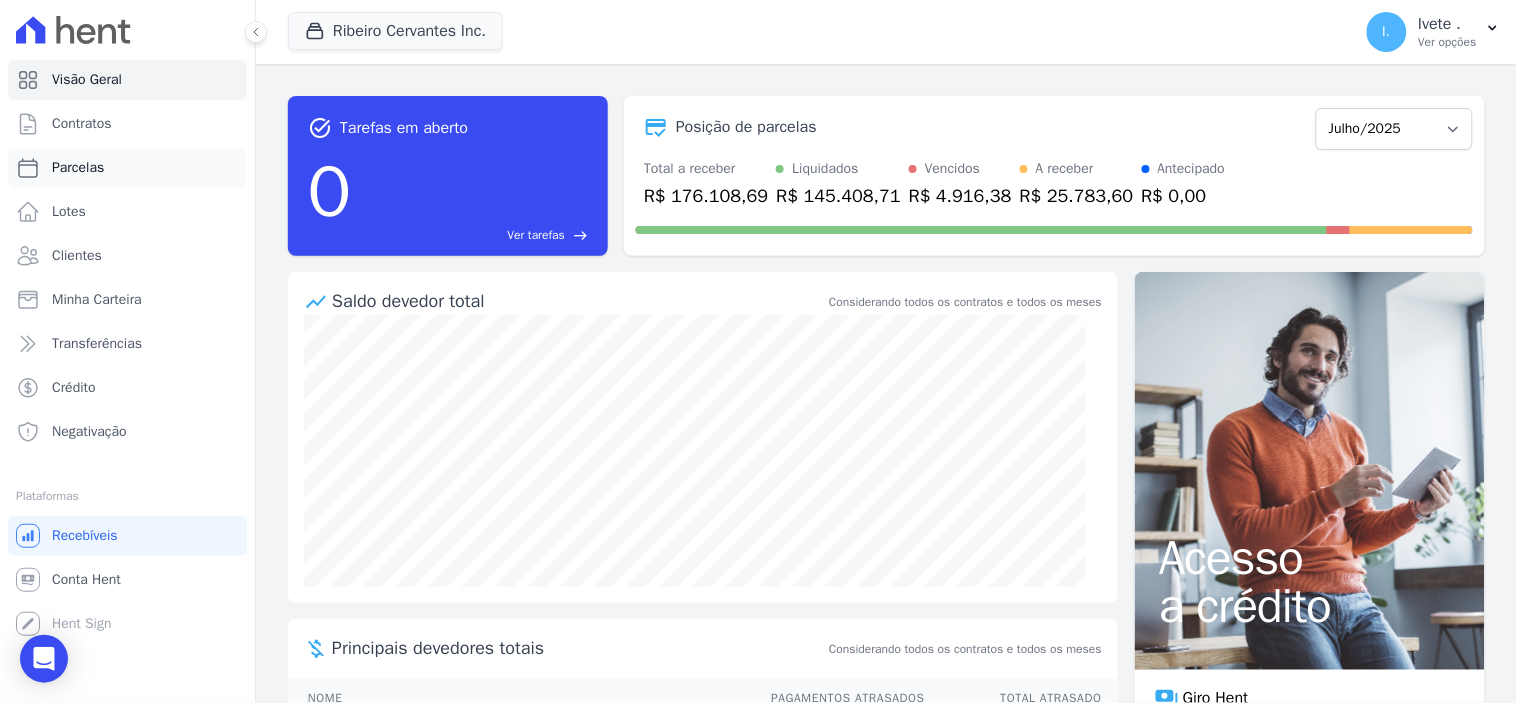 click on "Parcelas" at bounding box center [78, 168] 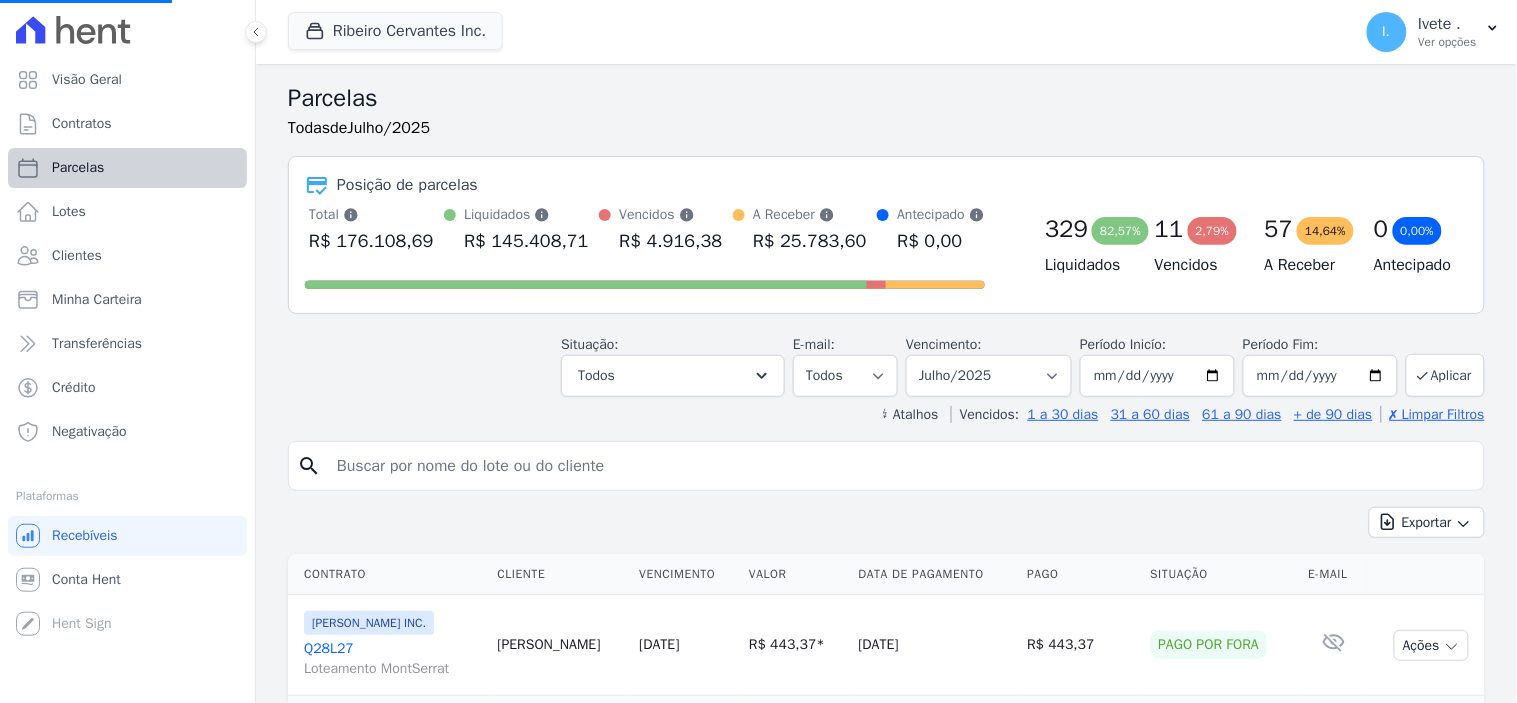 select 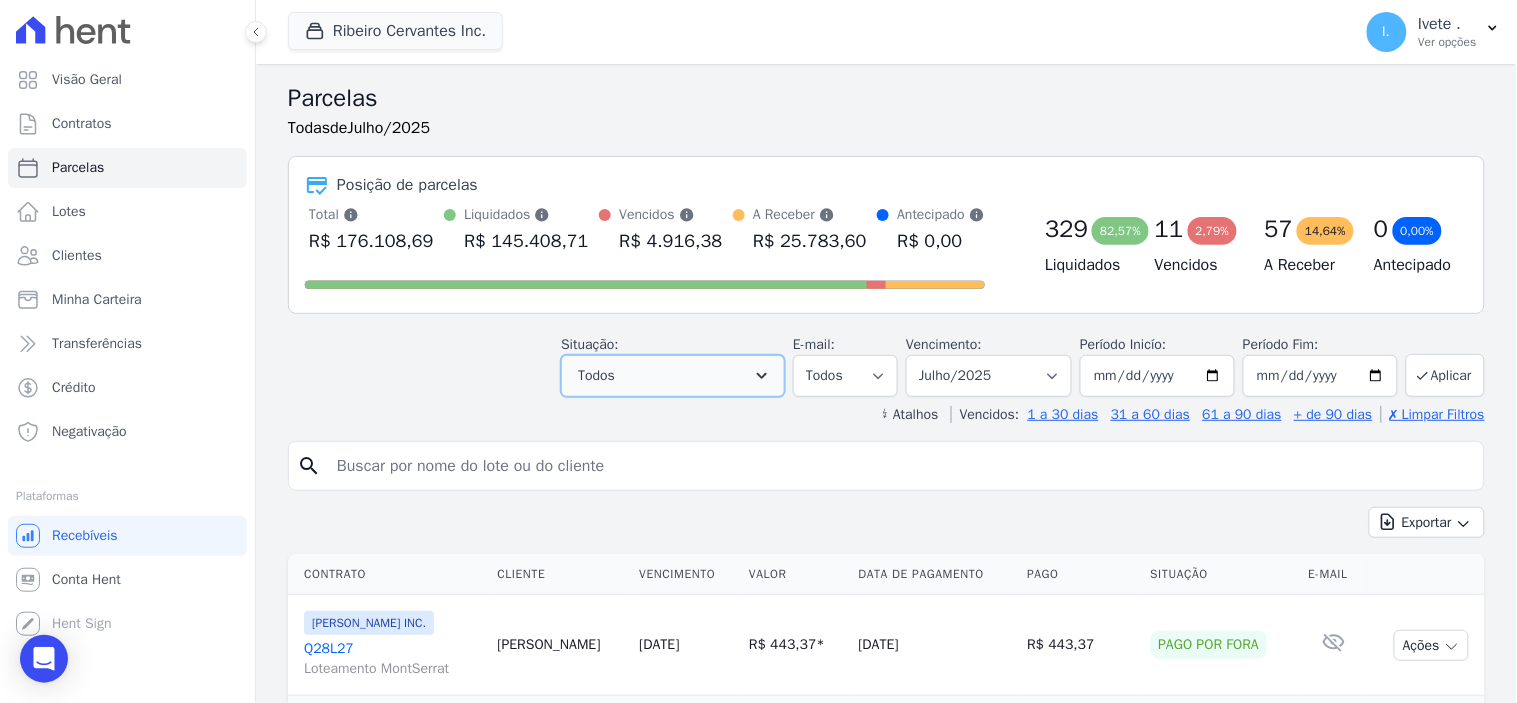 click 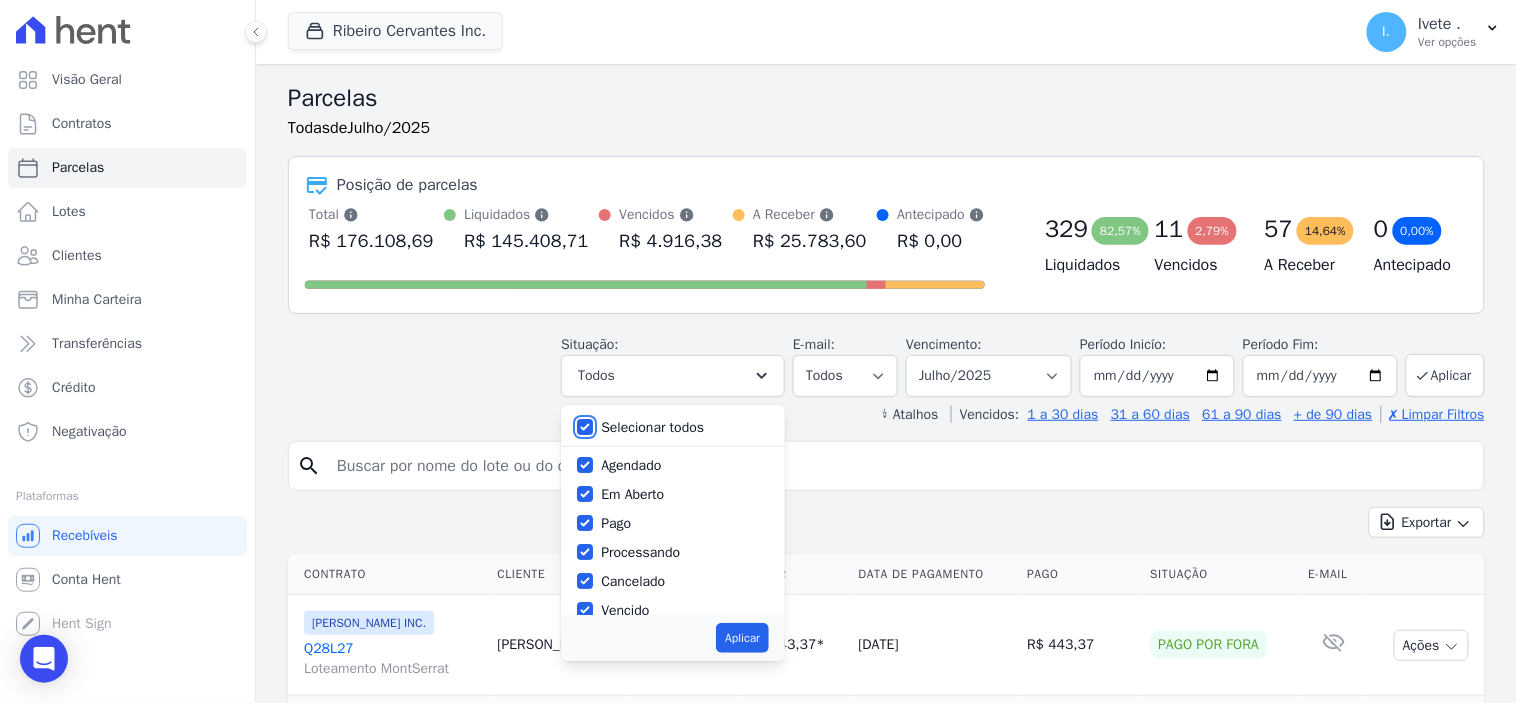 click on "Selecionar todos" at bounding box center (585, 427) 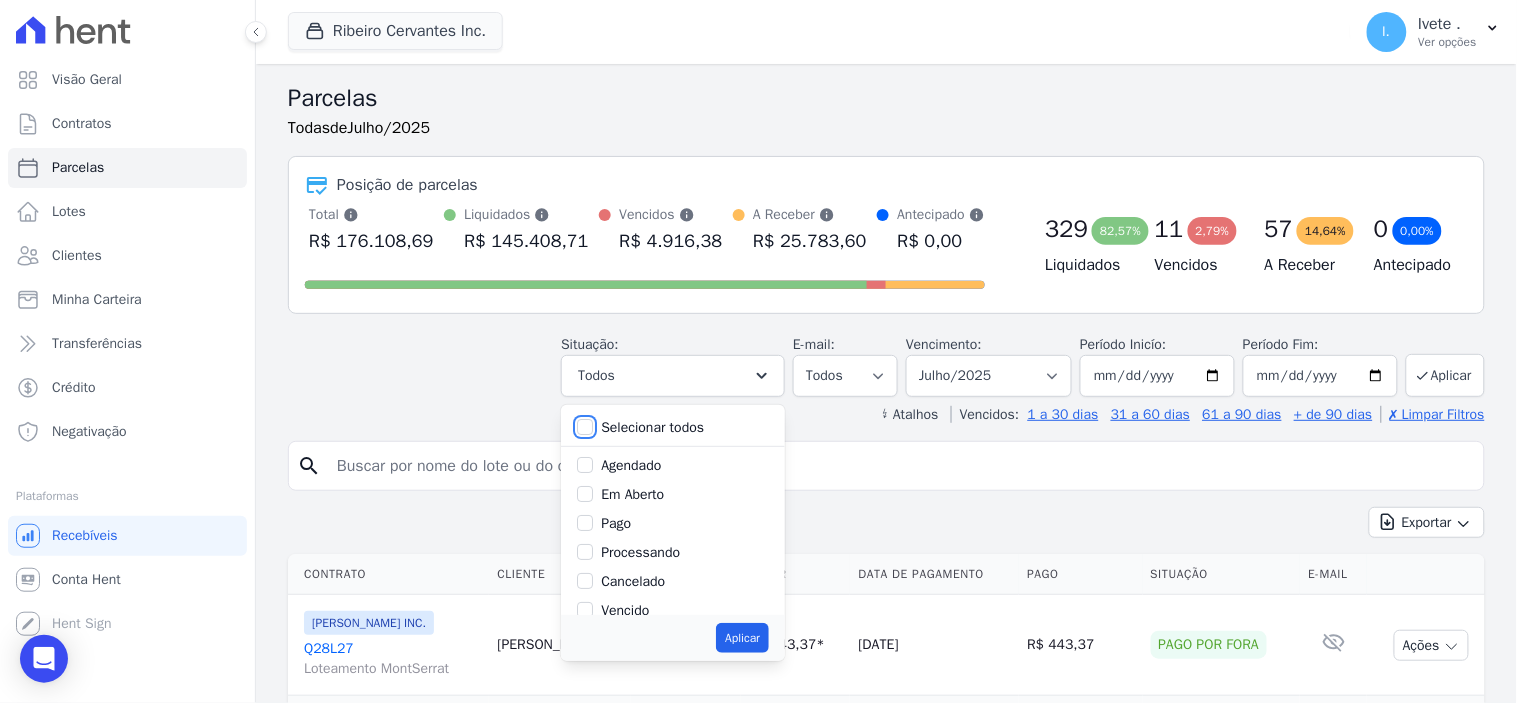 checkbox on "false" 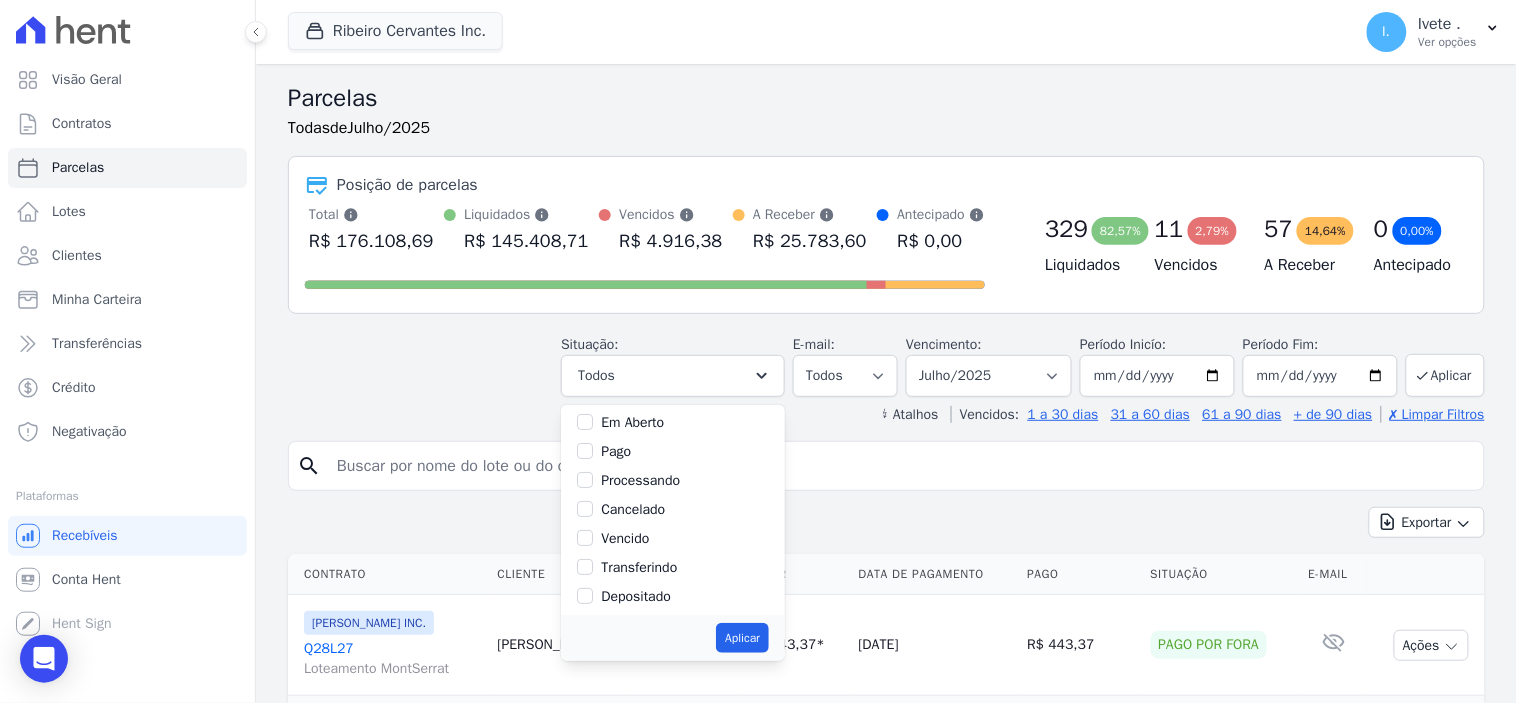scroll, scrollTop: 111, scrollLeft: 0, axis: vertical 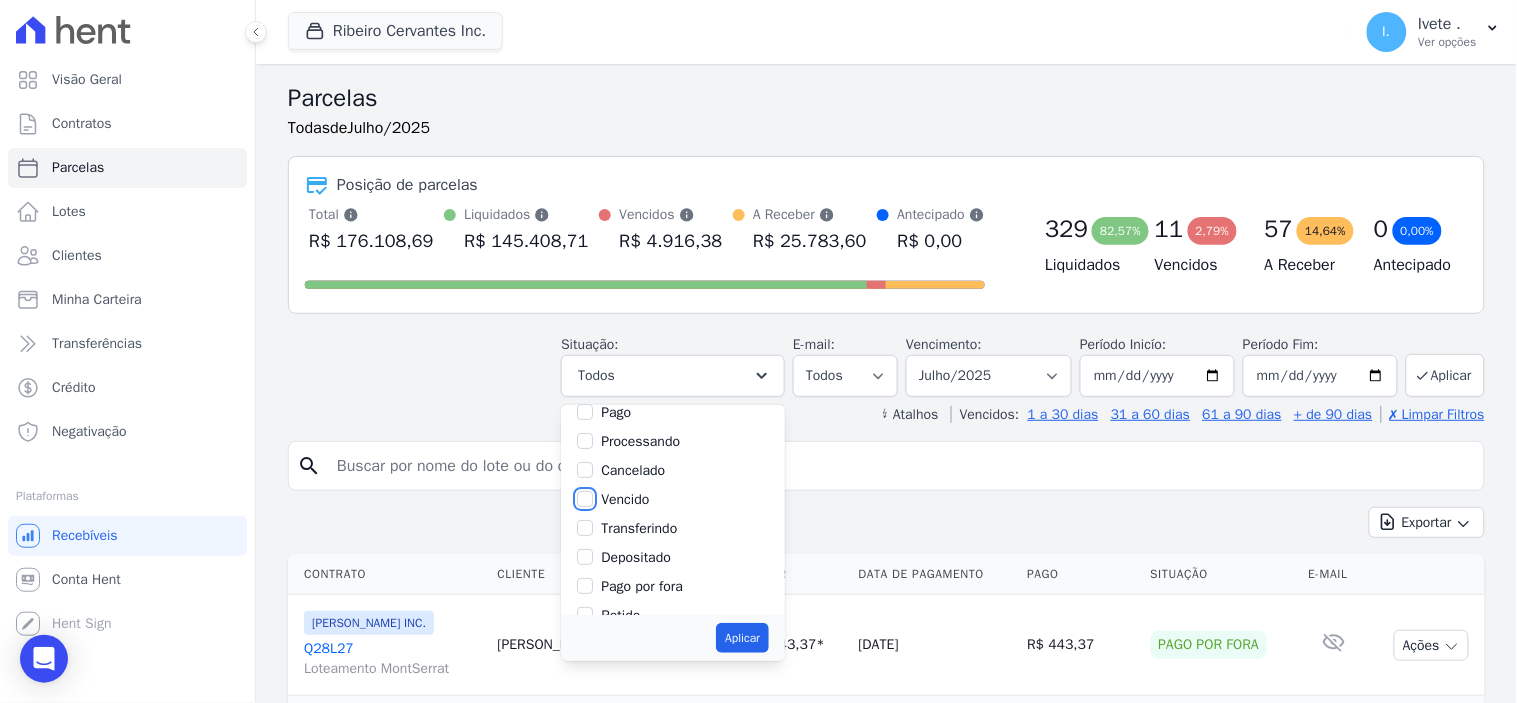 click on "Vencido" at bounding box center (585, 499) 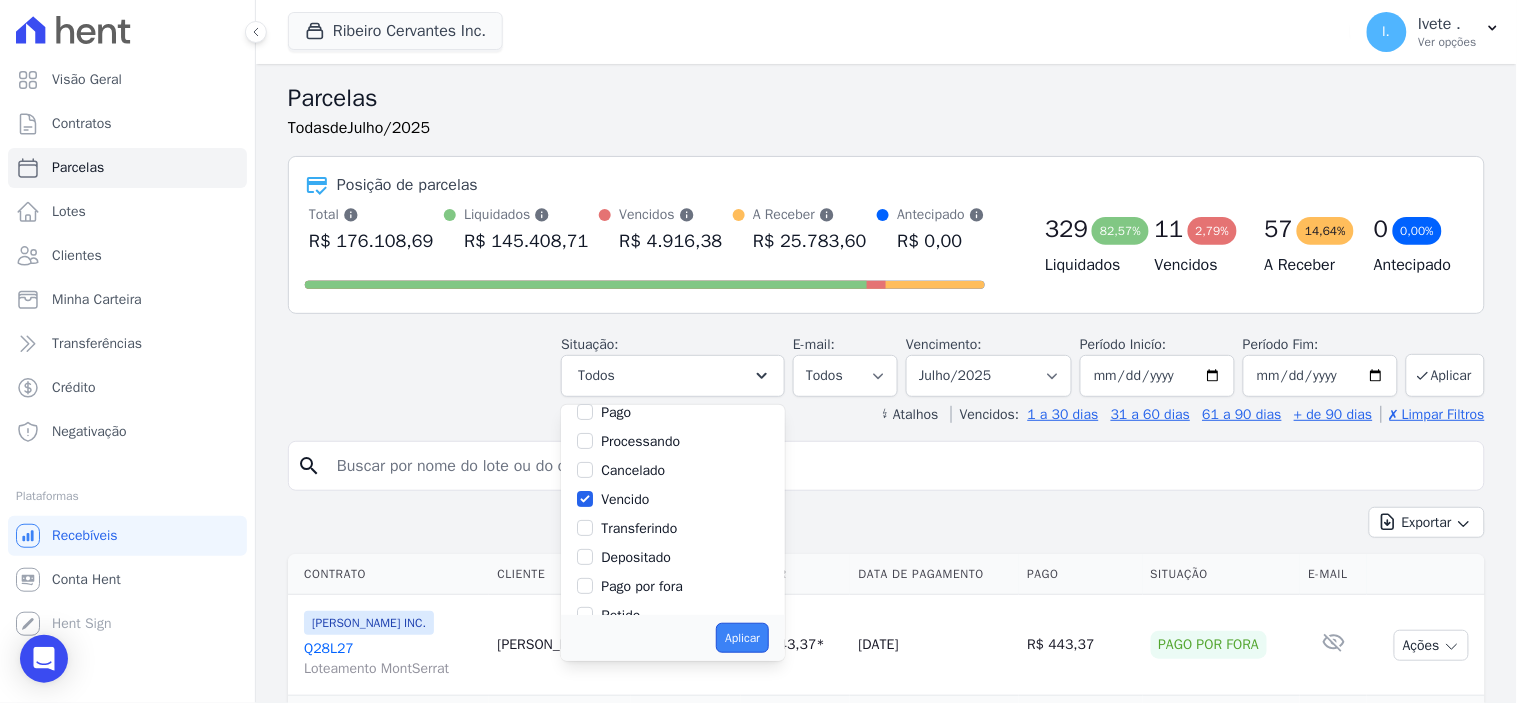 click on "Aplicar" at bounding box center [742, 638] 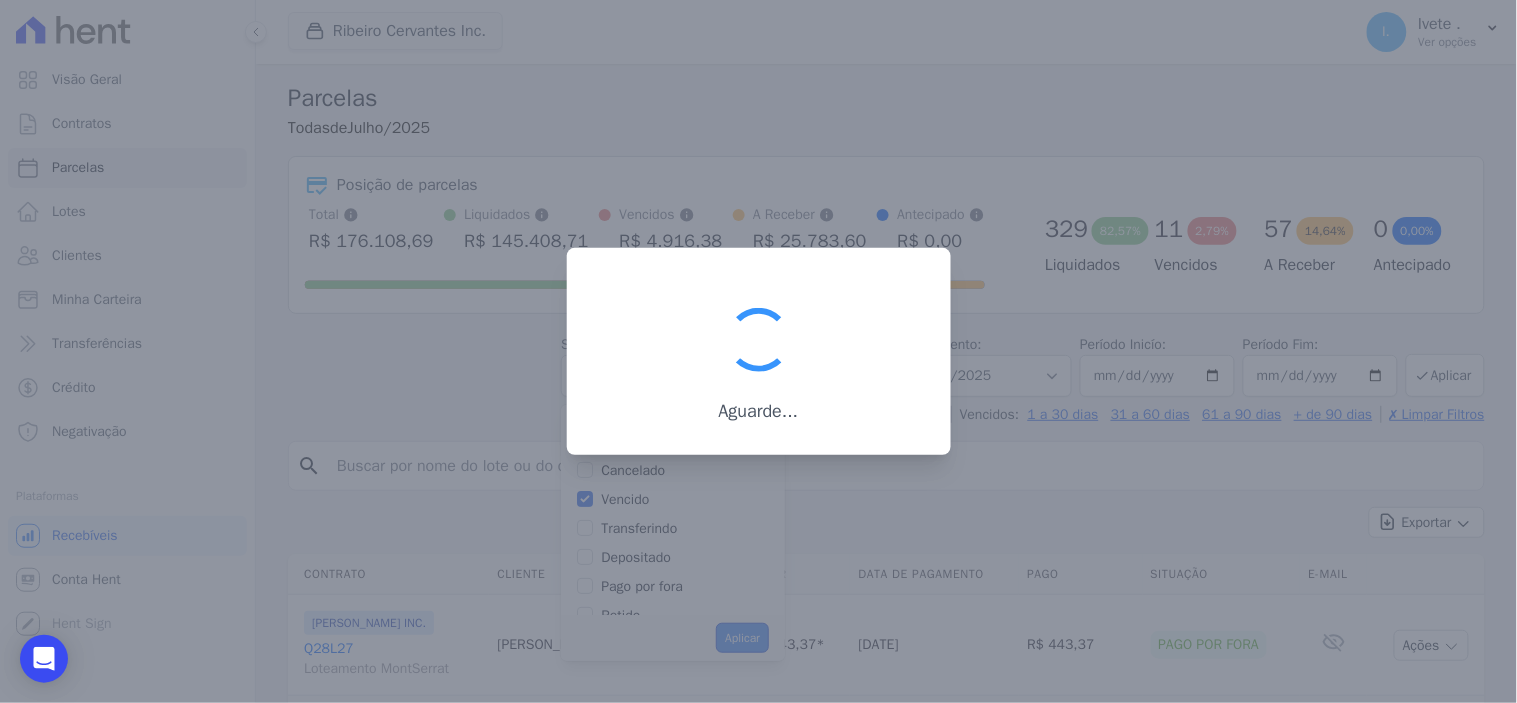 scroll, scrollTop: 38, scrollLeft: 0, axis: vertical 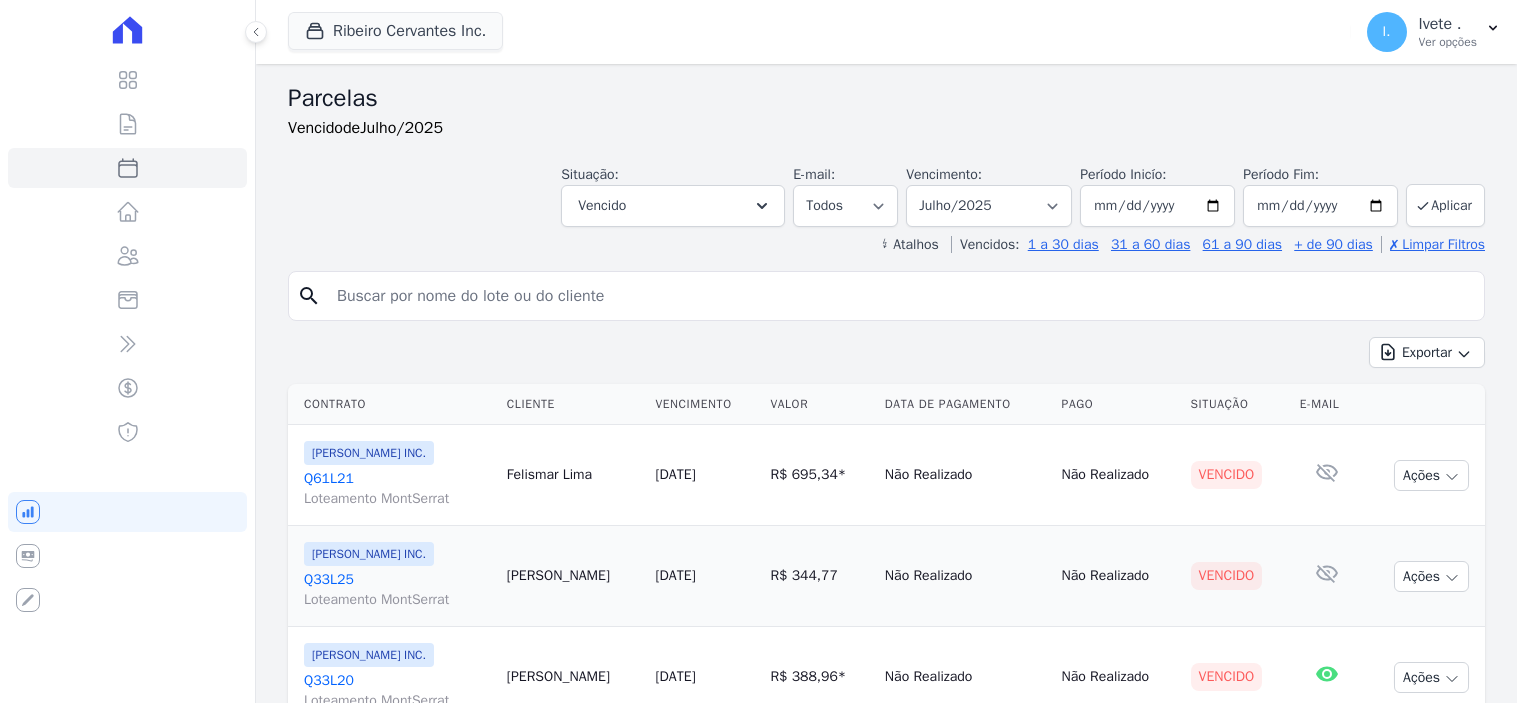 select 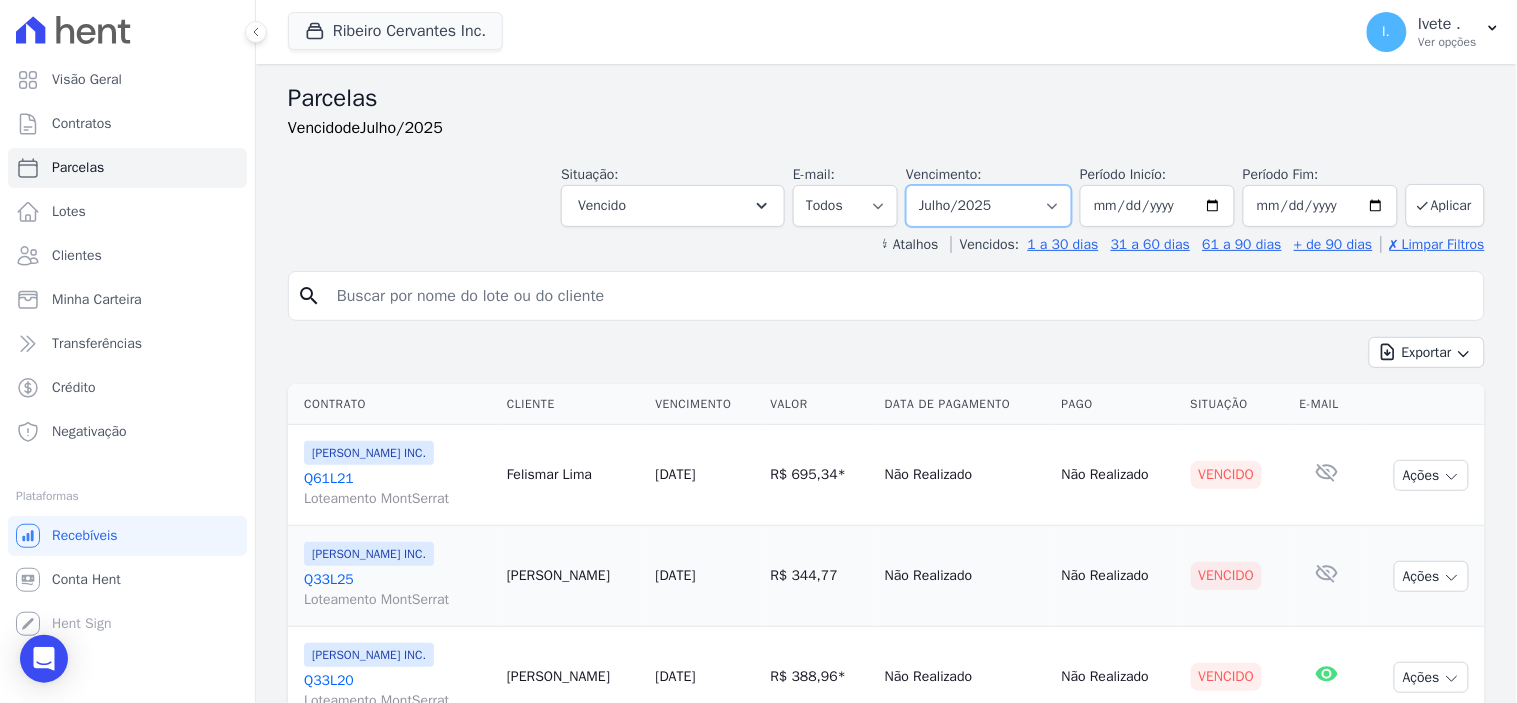 click on "Filtrar por período
────────
Todos os meses
Maio/2021
Junho/2021
Julho/2021
Agosto/2021
Setembro/2021
Outubro/2021
Novembro/2021
Dezembro/2021
Janeiro/2022
Fevereiro/2022
Março/2022
Abril/2022
Maio/2022
Junho/2022
Julho/2022
Agosto/2022
Setembro/2022
Outubro/2022
Novembro/2022
Dezembro/2022
Janeiro/2023
Fevereiro/2023
Março/2023
Abril/2023
Maio/2023
Junho/2023
Julho/2023
Agosto/2023
Setembro/2023
Outubro/2023
Novembro/2023
Dezembro/2023
Janeiro/2024
Fevereiro/2024
Março/2024
Abril/2024
Maio/2024
Junho/2024
Julho/2024
Agosto/2024
Setembro/2024
Outubro/2024
Novembro/2024
Dezembro/2024
Janeiro/2025
Fevereiro/2025
Março/2025
Abril/2025
Maio/2025
Junho/2025
Julho/2025
Agosto/2025
Setembro/2025
Outubro/2025
Novembro/2025
Dezembro/2025
Janeiro/2026
Fevereiro/2026
Março/2026
Abril/2026
Maio/2026
Junho/2026
Julho/2026
Agosto/2026
Setembro/2026" at bounding box center (989, 206) 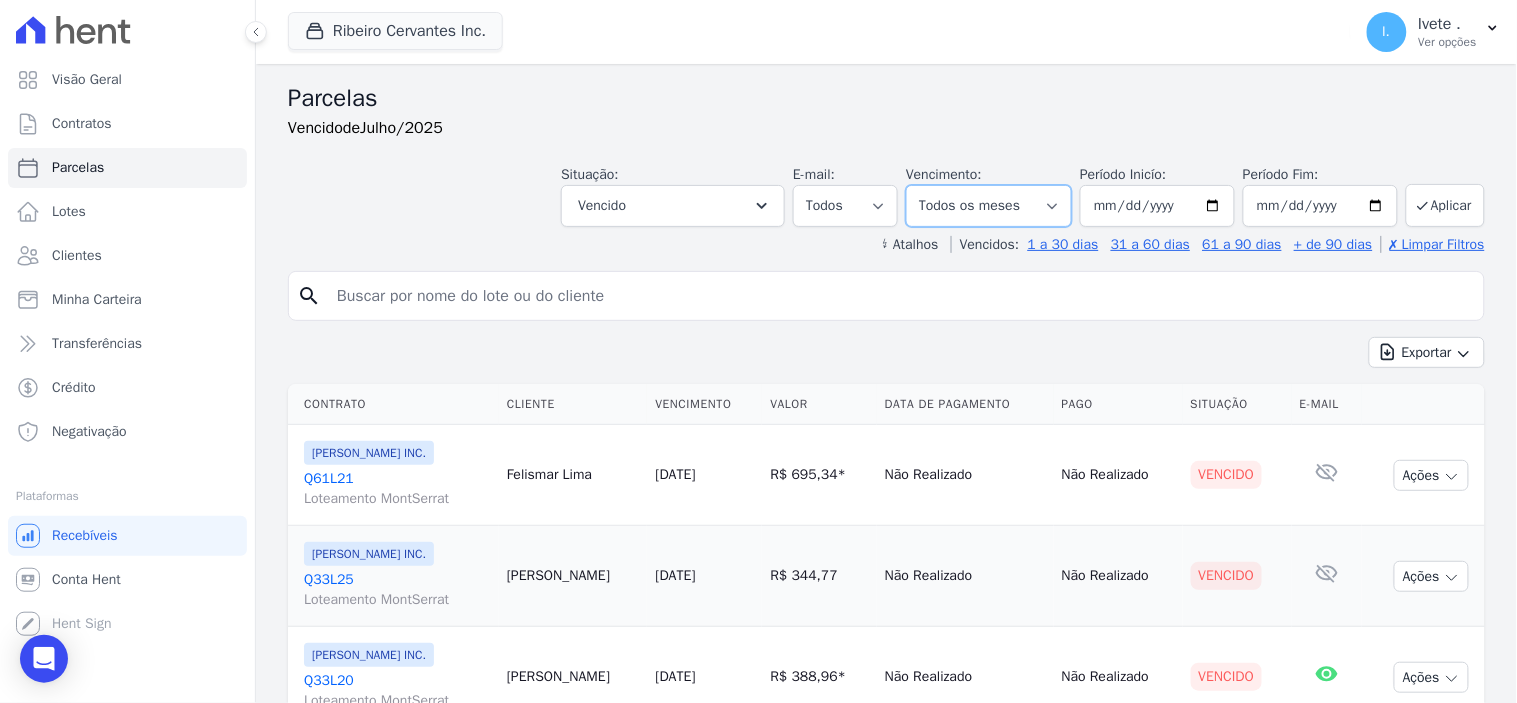 click on "Filtrar por período
────────
Todos os meses
Maio/2021
Junho/2021
Julho/2021
Agosto/2021
Setembro/2021
Outubro/2021
Novembro/2021
Dezembro/2021
Janeiro/2022
Fevereiro/2022
Março/2022
Abril/2022
Maio/2022
Junho/2022
Julho/2022
Agosto/2022
Setembro/2022
Outubro/2022
Novembro/2022
Dezembro/2022
Janeiro/2023
Fevereiro/2023
Março/2023
Abril/2023
Maio/2023
Junho/2023
Julho/2023
Agosto/2023
Setembro/2023
Outubro/2023
Novembro/2023
Dezembro/2023
Janeiro/2024
Fevereiro/2024
Março/2024
Abril/2024
Maio/2024
Junho/2024
Julho/2024
Agosto/2024
Setembro/2024
Outubro/2024
Novembro/2024
Dezembro/2024
Janeiro/2025
Fevereiro/2025
Março/2025
Abril/2025
Maio/2025
Junho/2025
Julho/2025
Agosto/2025
Setembro/2025
Outubro/2025
Novembro/2025
Dezembro/2025
Janeiro/2026
Fevereiro/2026
Março/2026
Abril/2026
Maio/2026
Junho/2026
Julho/2026
Agosto/2026
Setembro/2026" at bounding box center (989, 206) 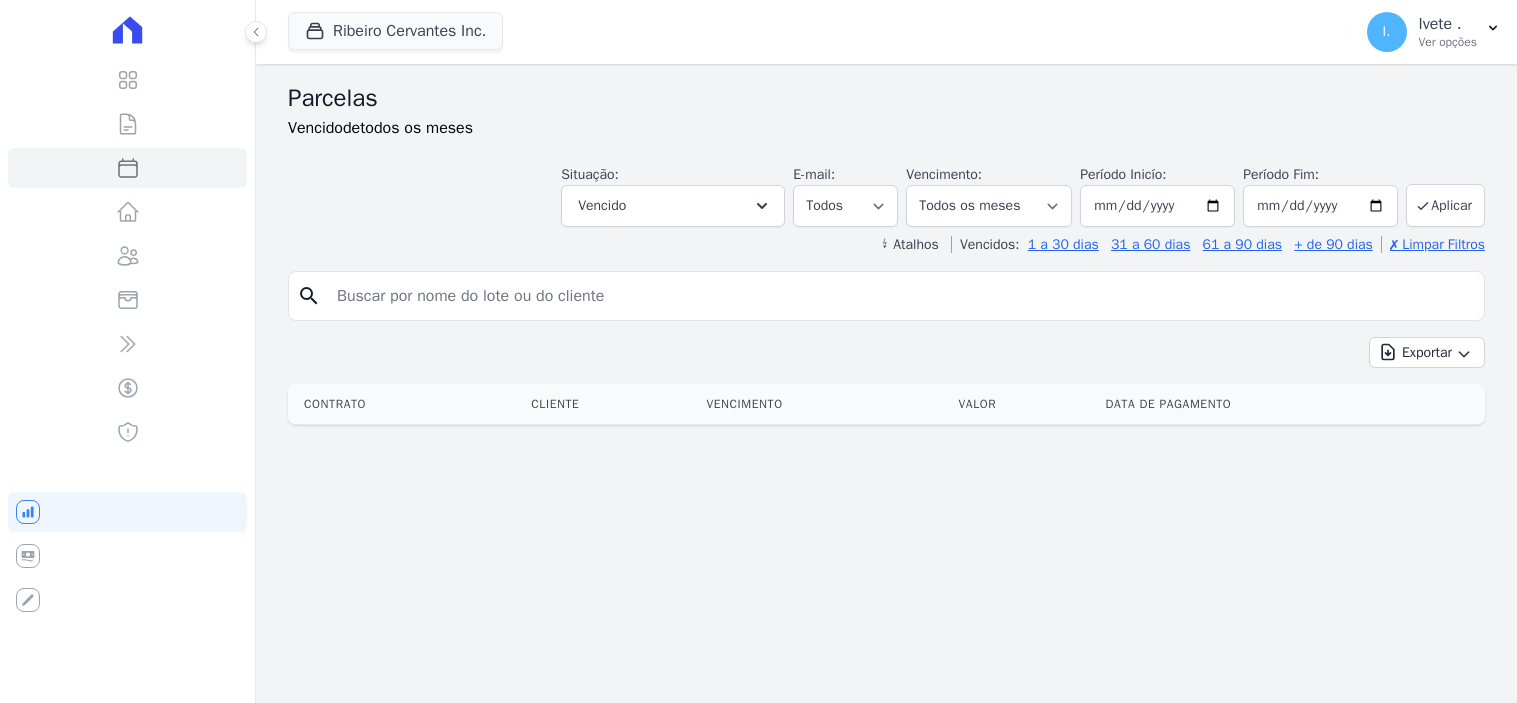 select 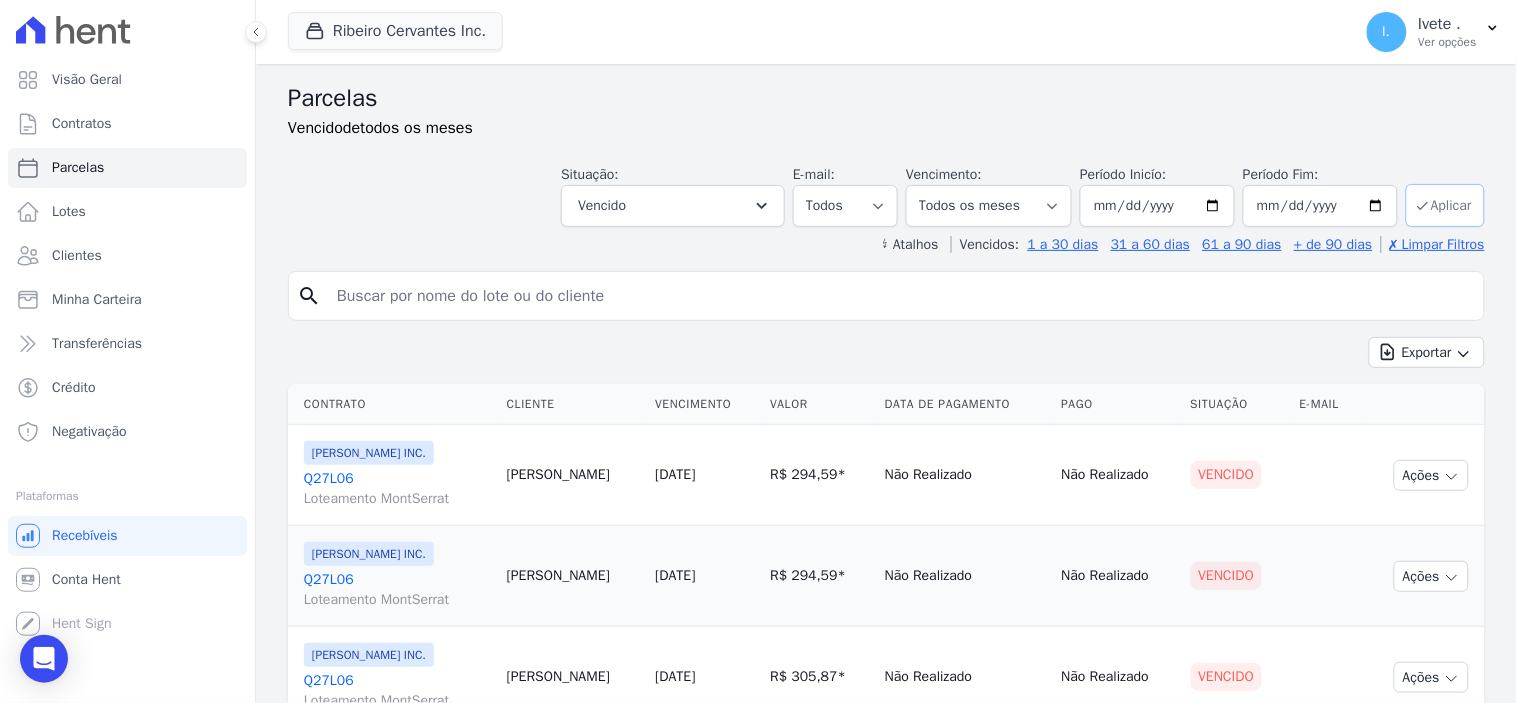 click on "Aplicar" at bounding box center [1445, 205] 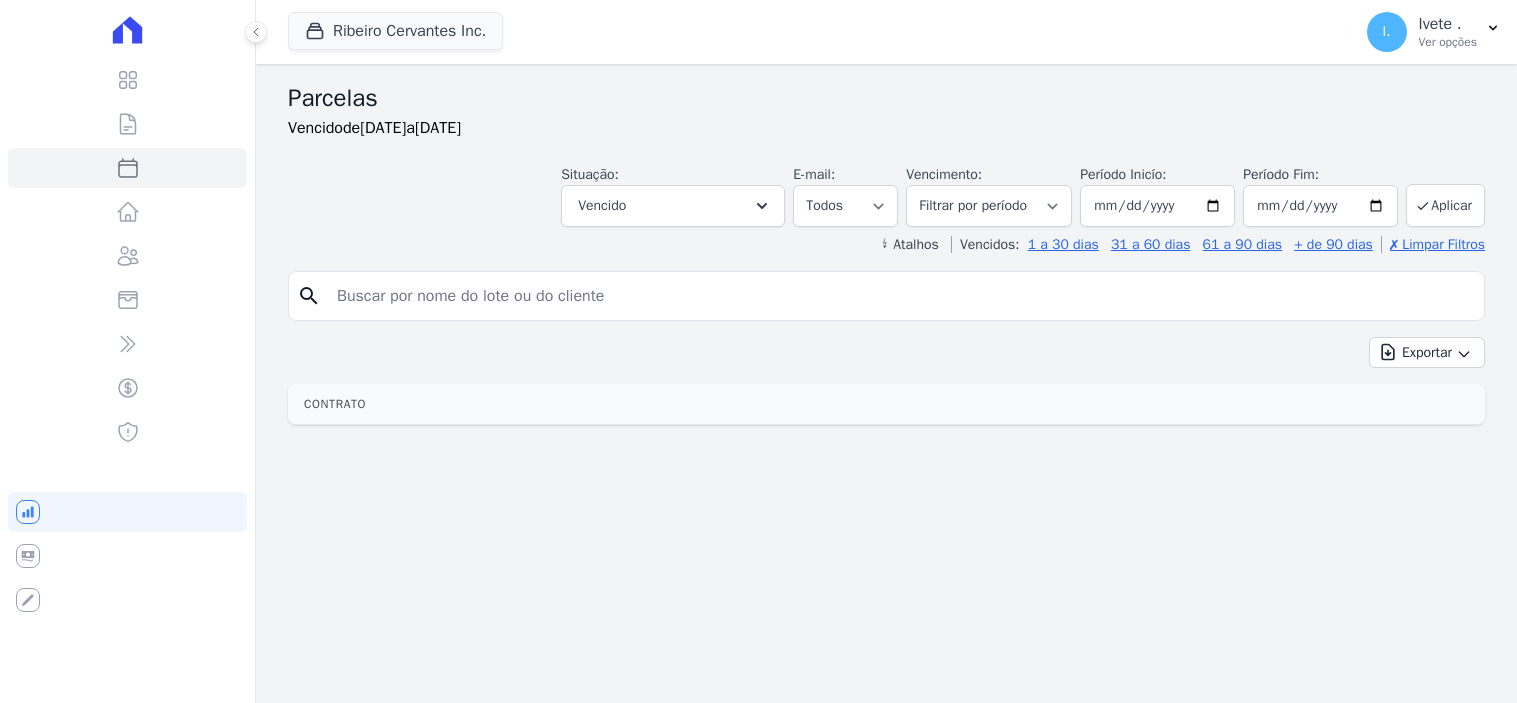 select 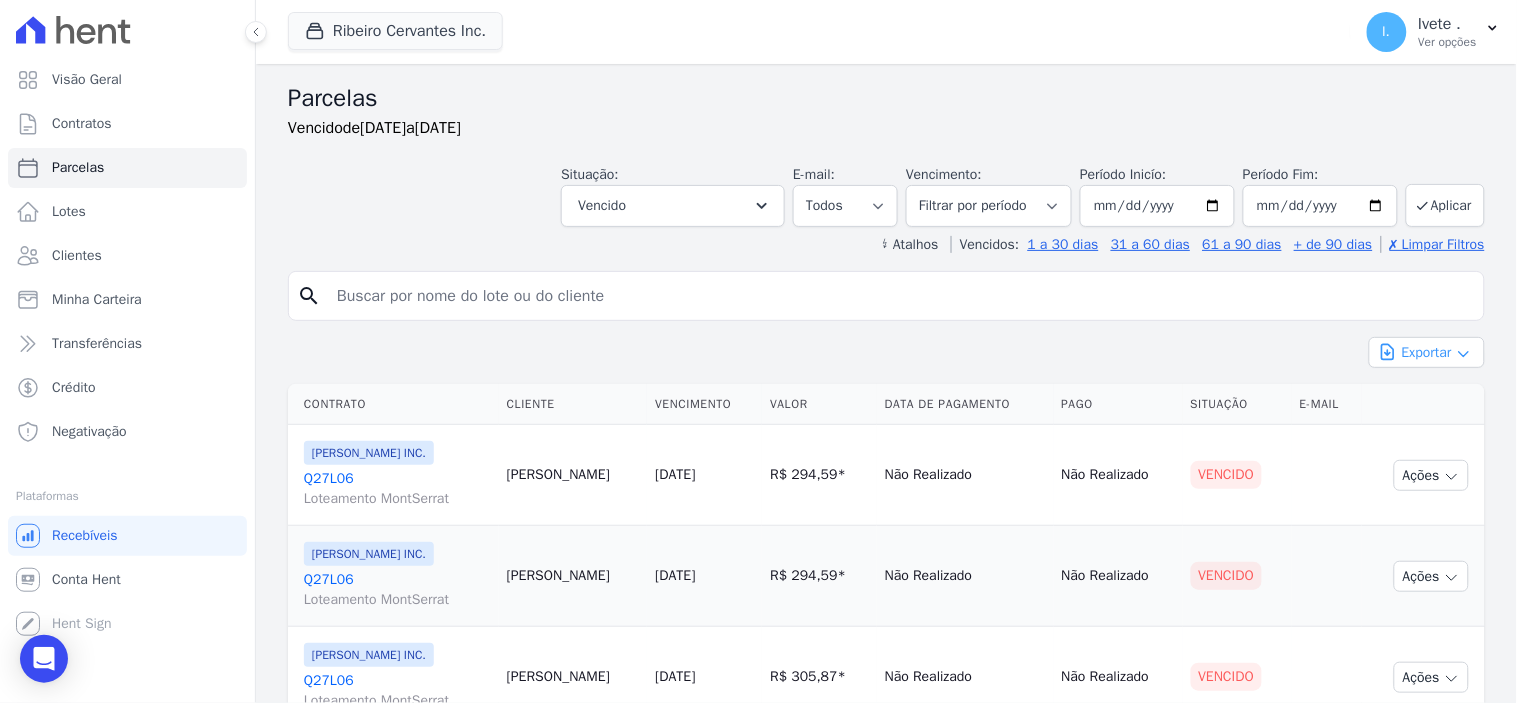 click on "Exportar" at bounding box center (1427, 352) 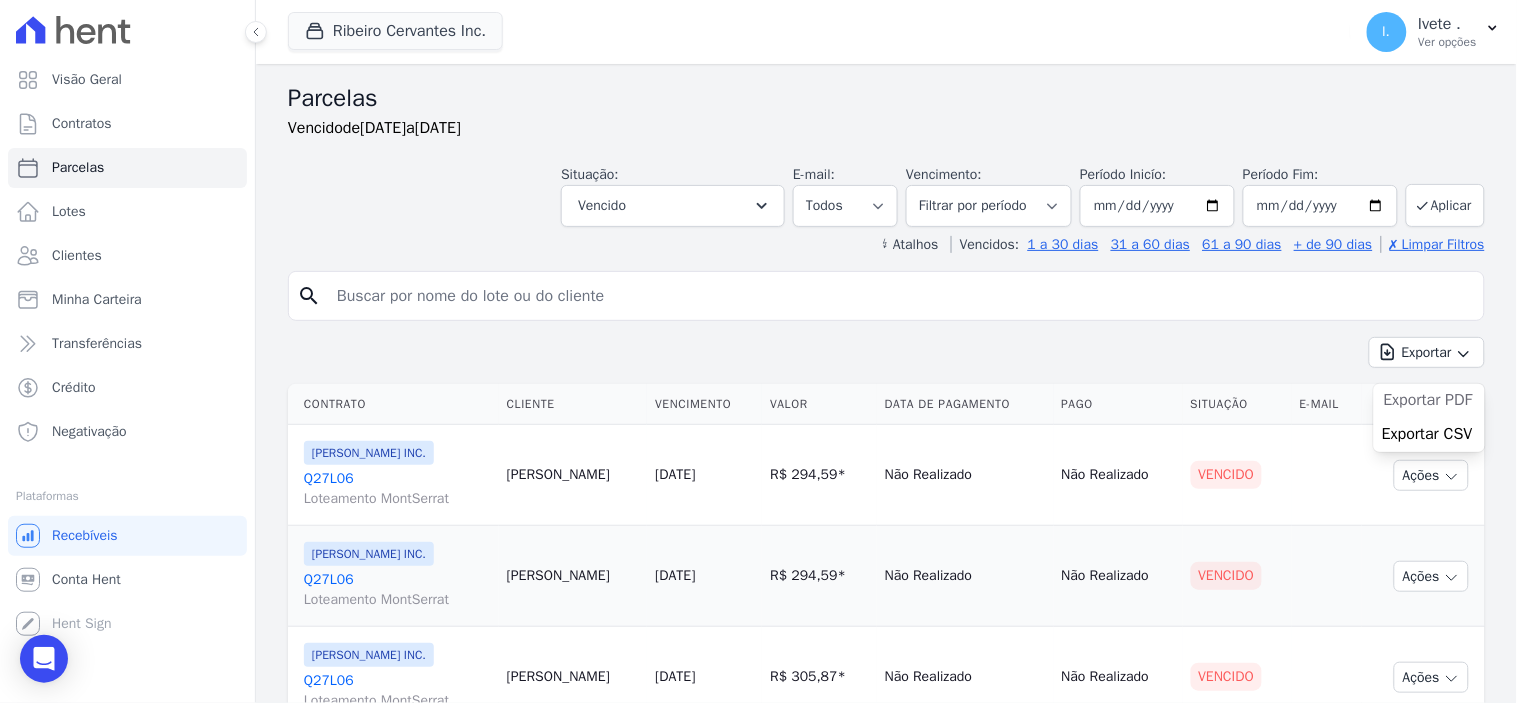 click on "Exportar PDF" at bounding box center (1428, 400) 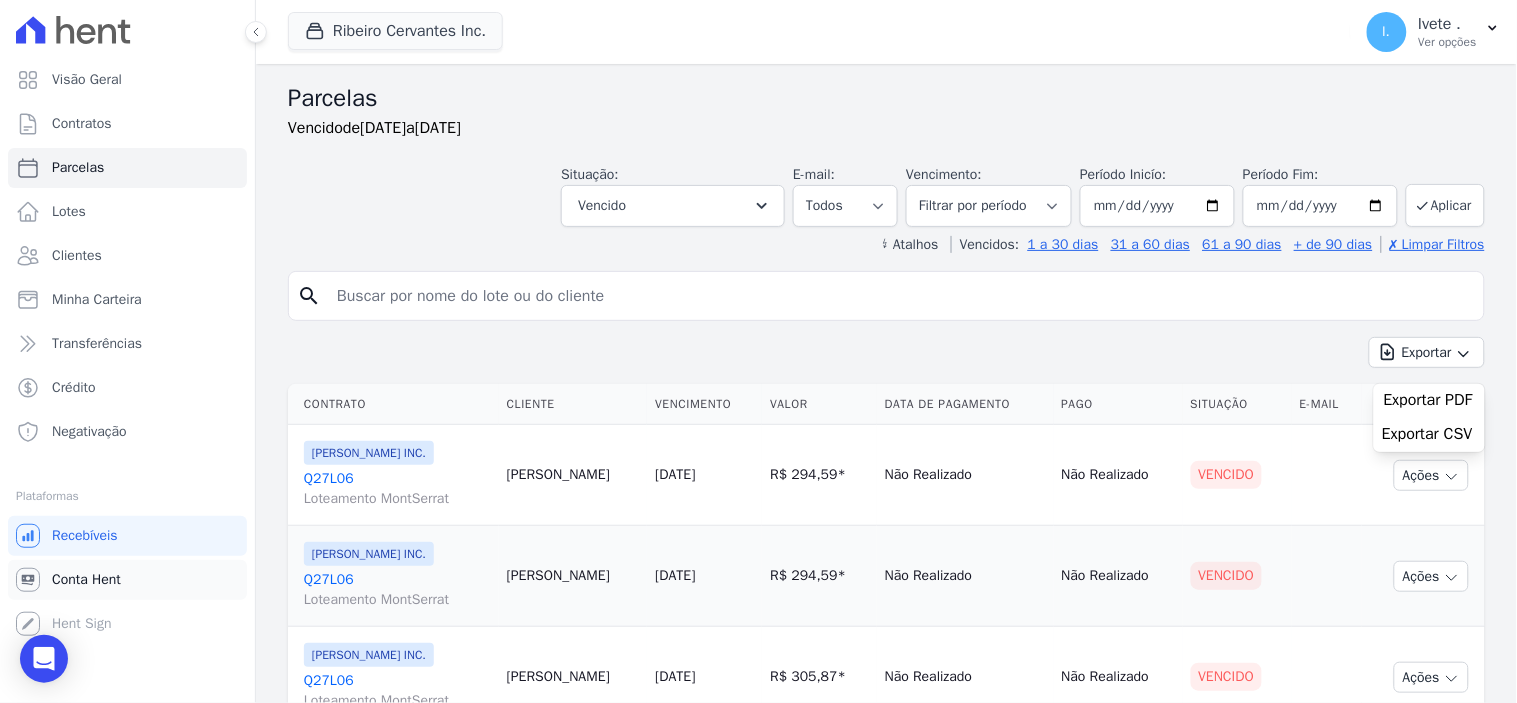 click on "Conta Hent" at bounding box center (86, 580) 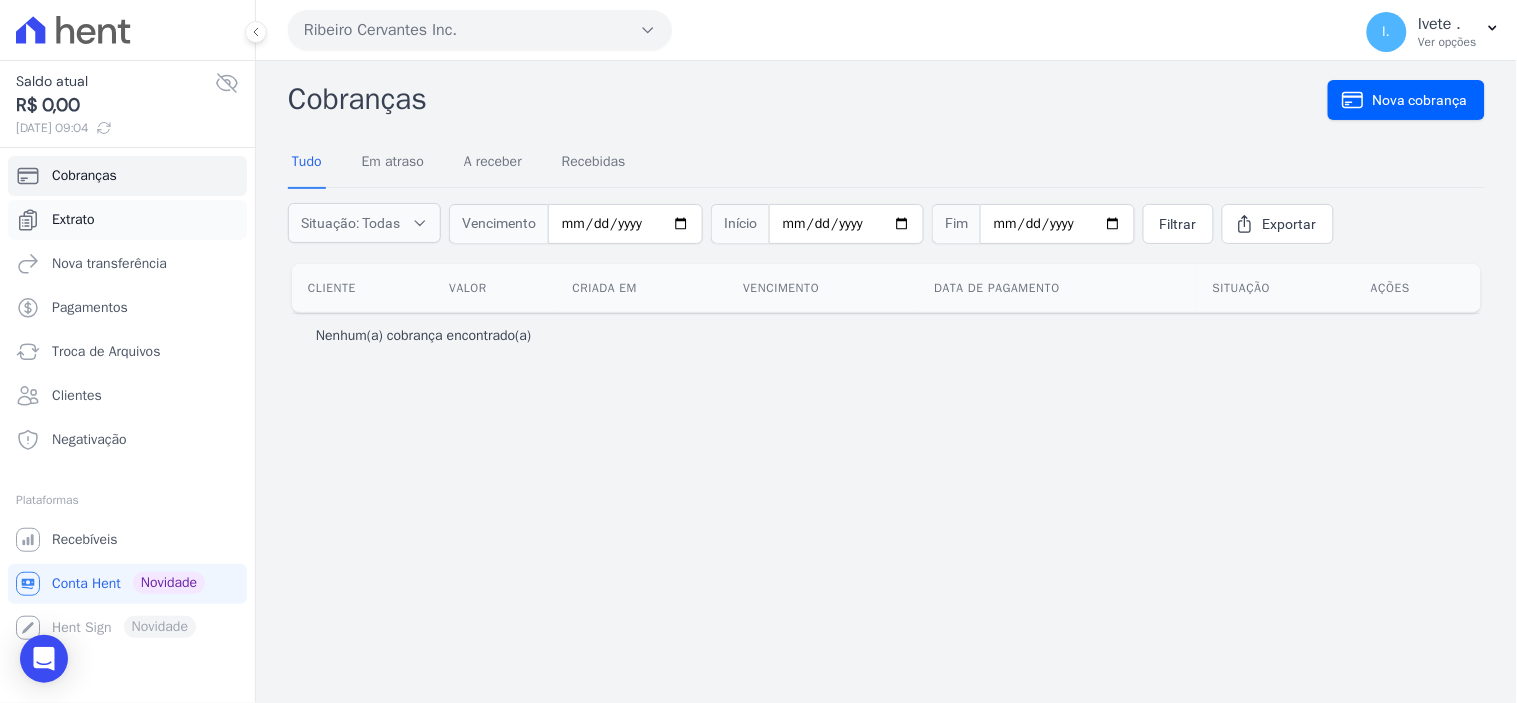 click on "Extrato" at bounding box center [73, 220] 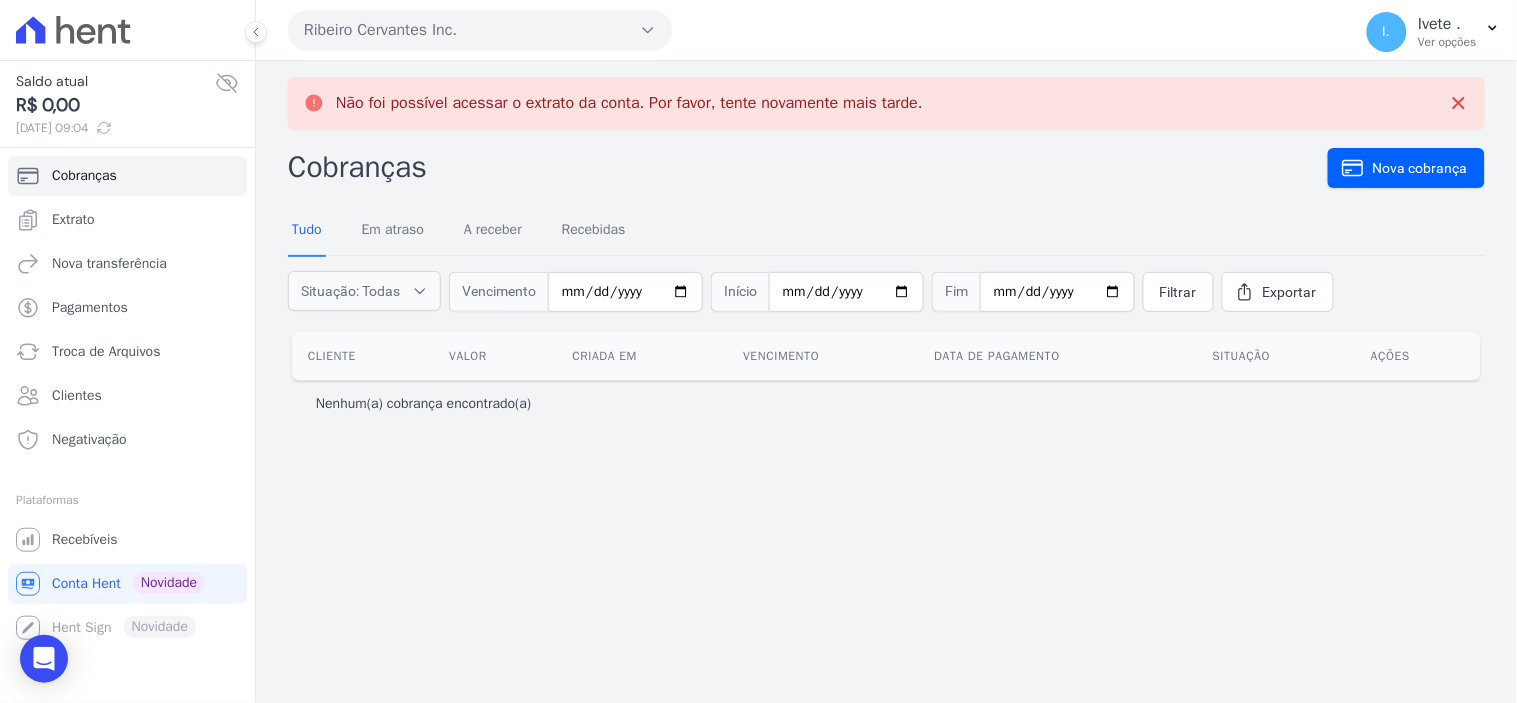 click 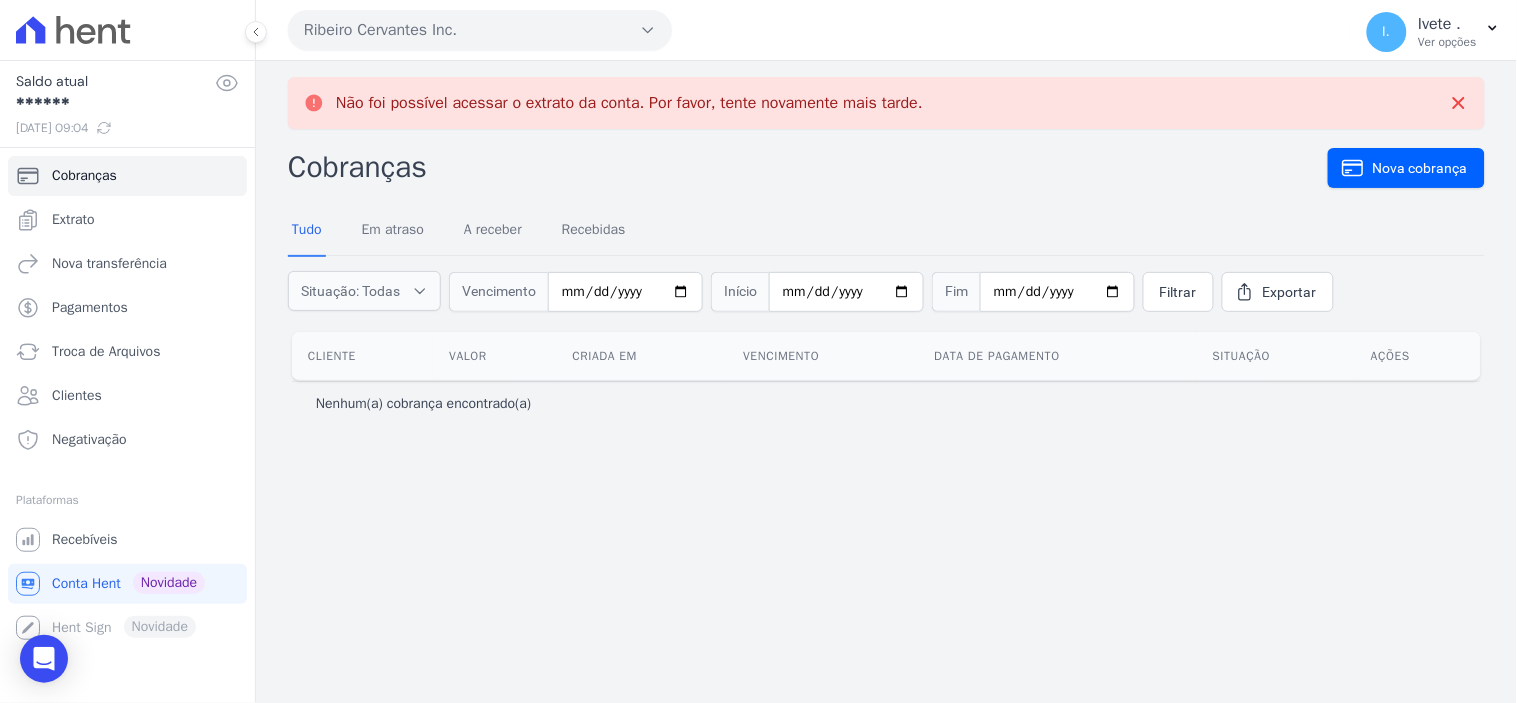 click 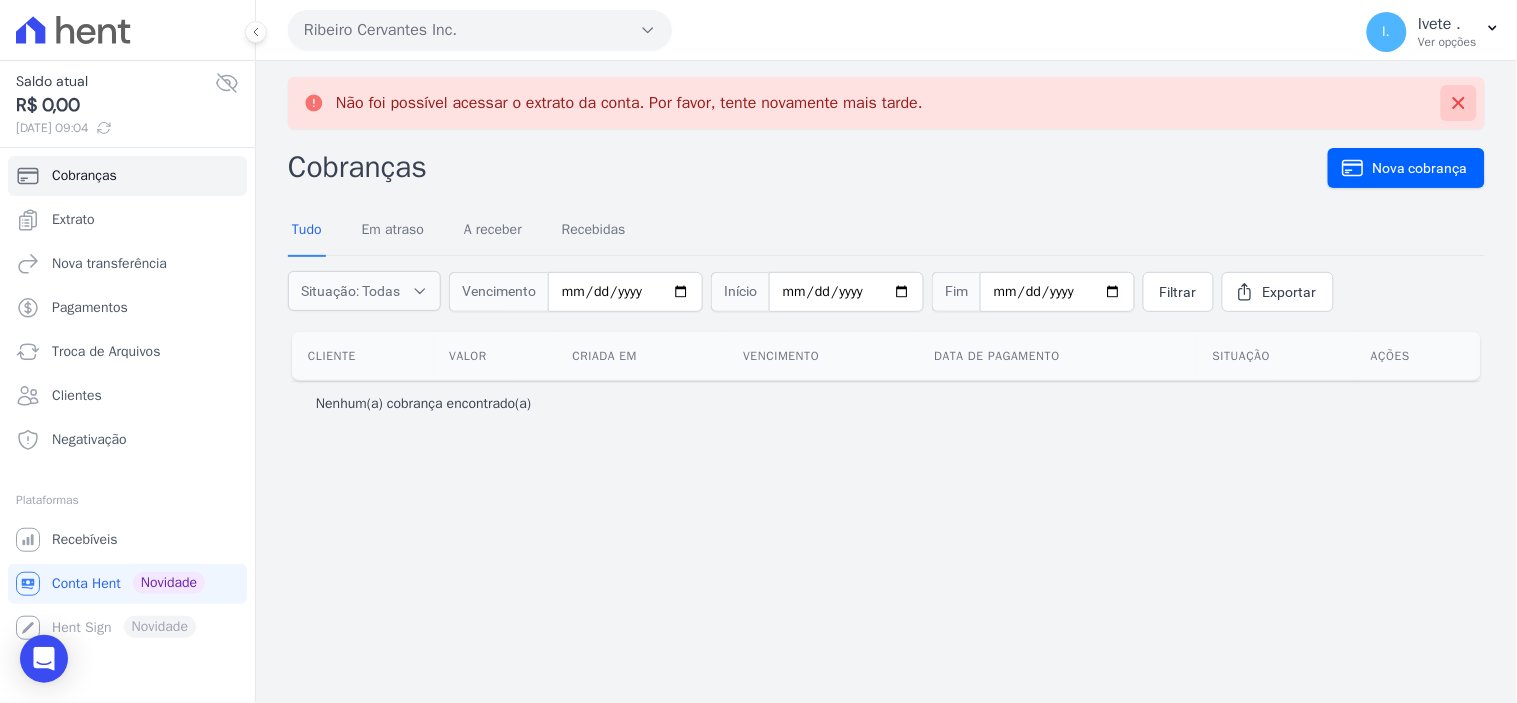 click 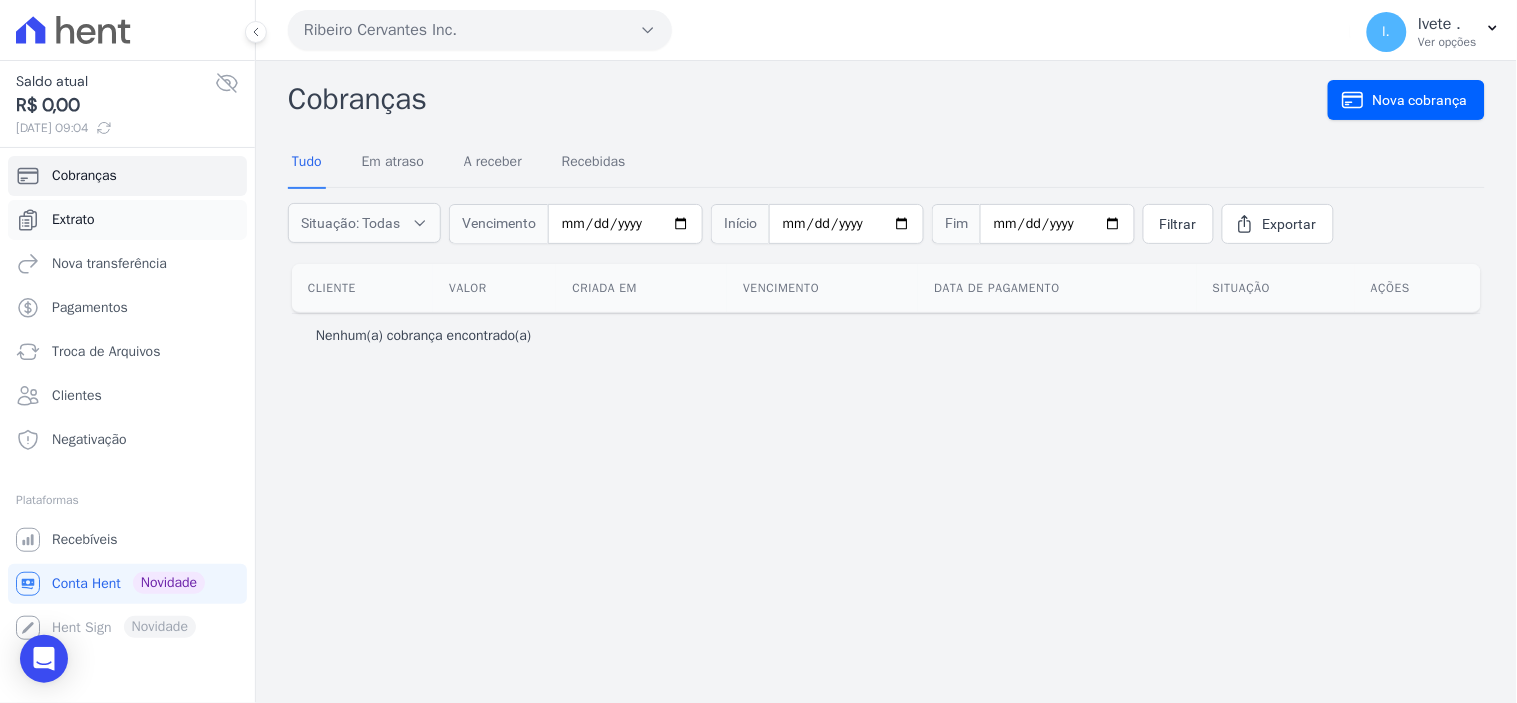 click on "Extrato" at bounding box center [73, 220] 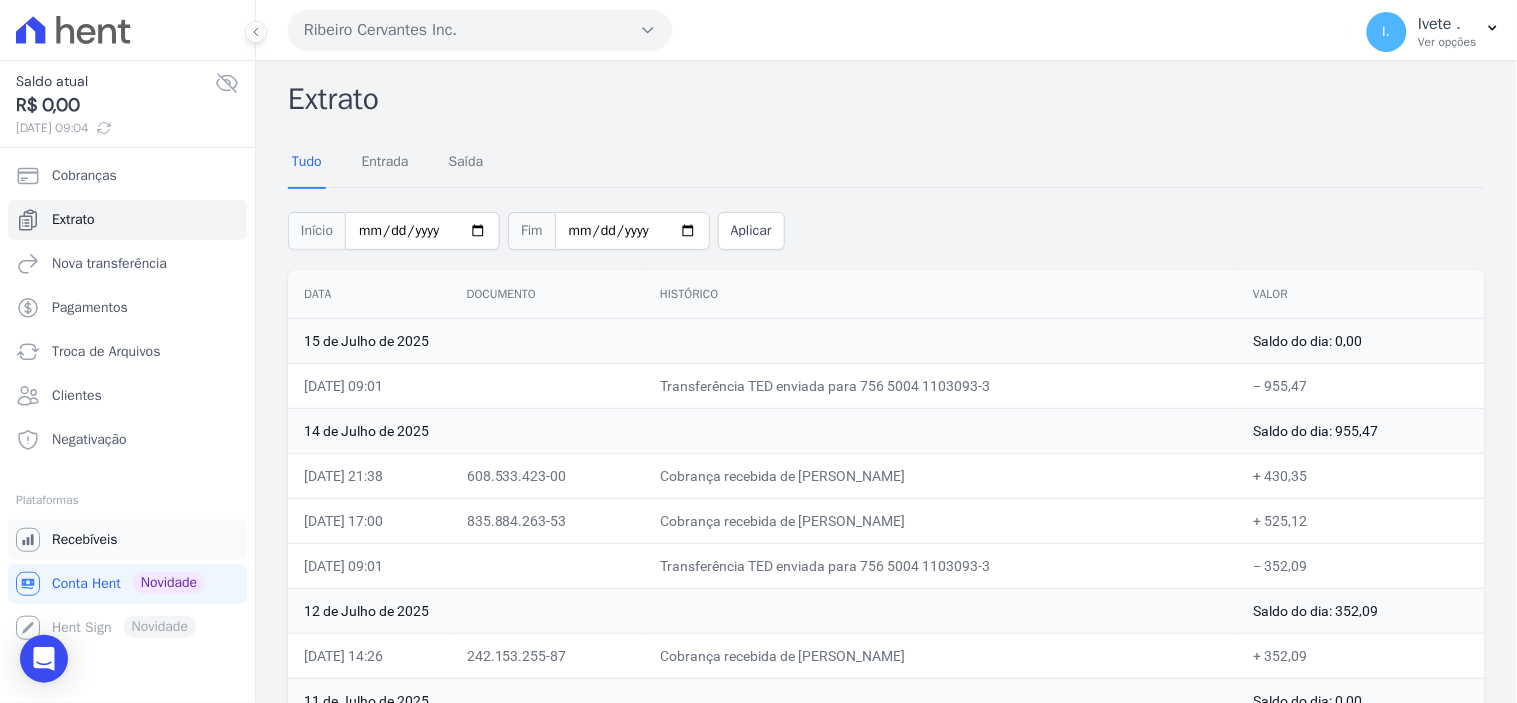 click on "Recebíveis" at bounding box center [85, 540] 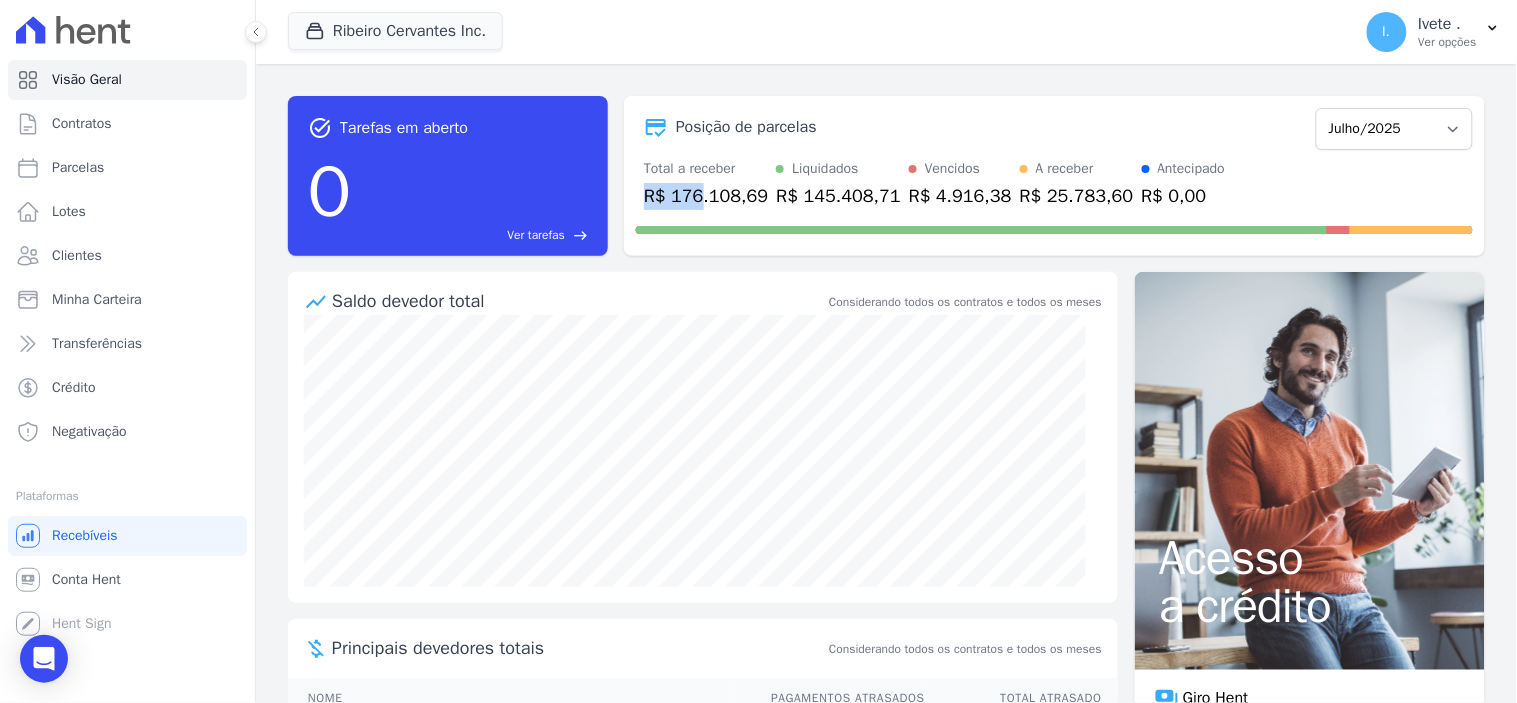 drag, startPoint x: 645, startPoint y: 194, endPoint x: 697, endPoint y: 194, distance: 52 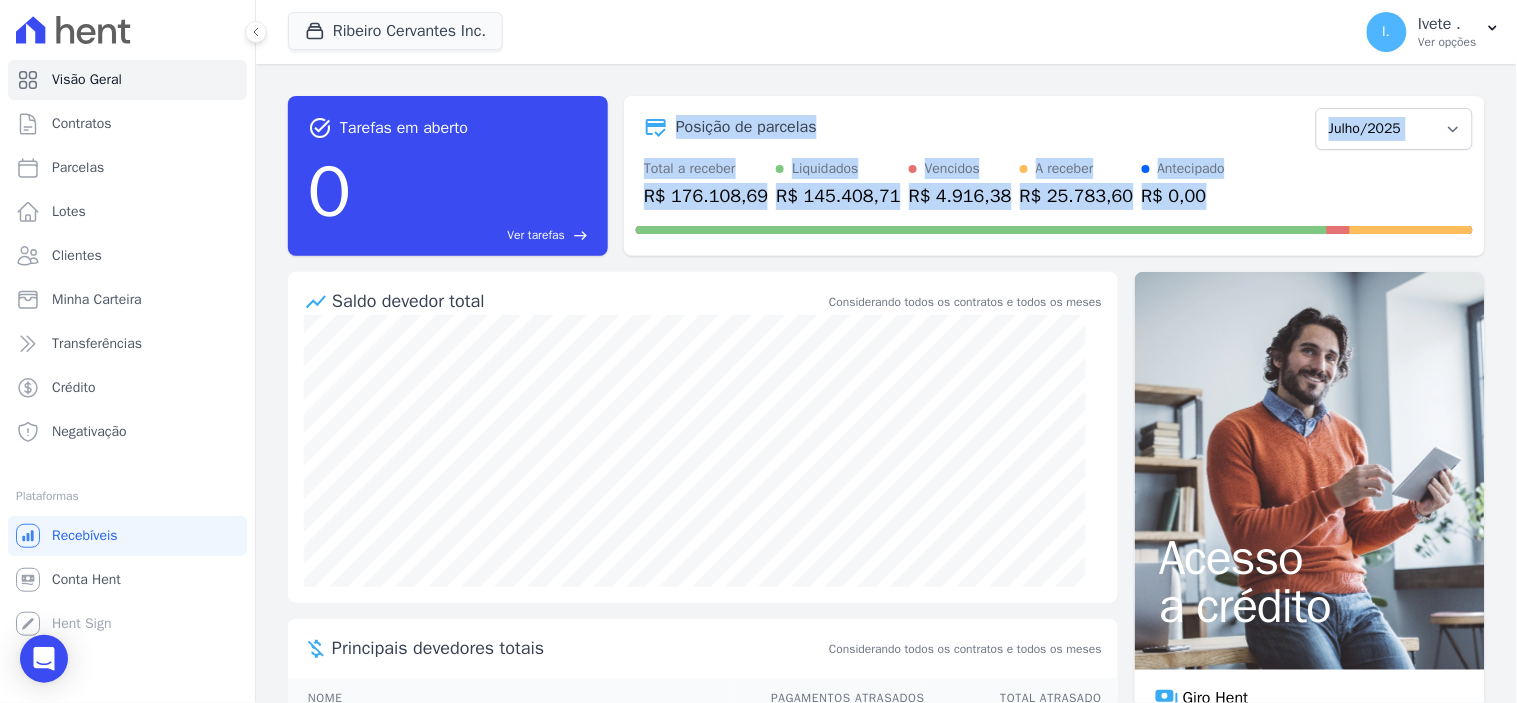 drag, startPoint x: 641, startPoint y: 111, endPoint x: 1205, endPoint y: 187, distance: 569.09753 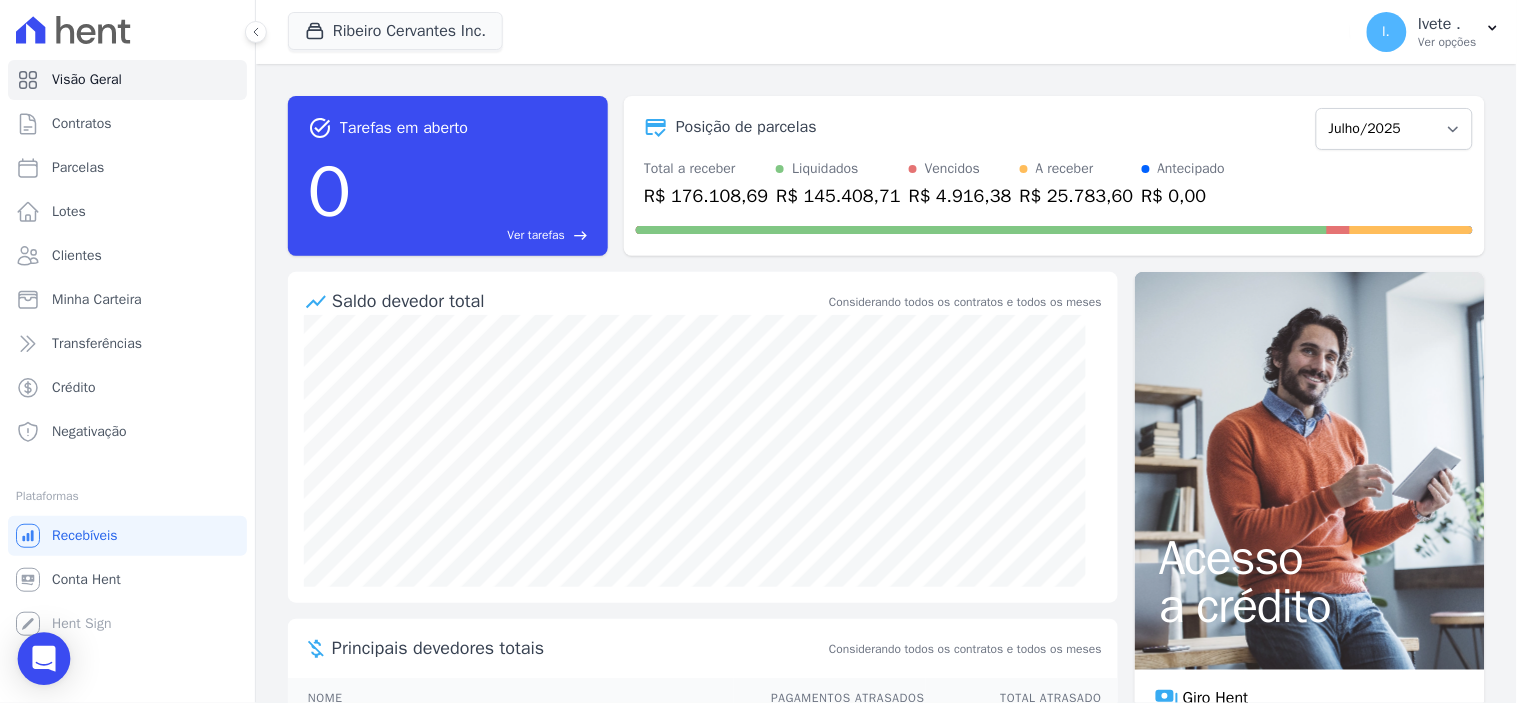 click 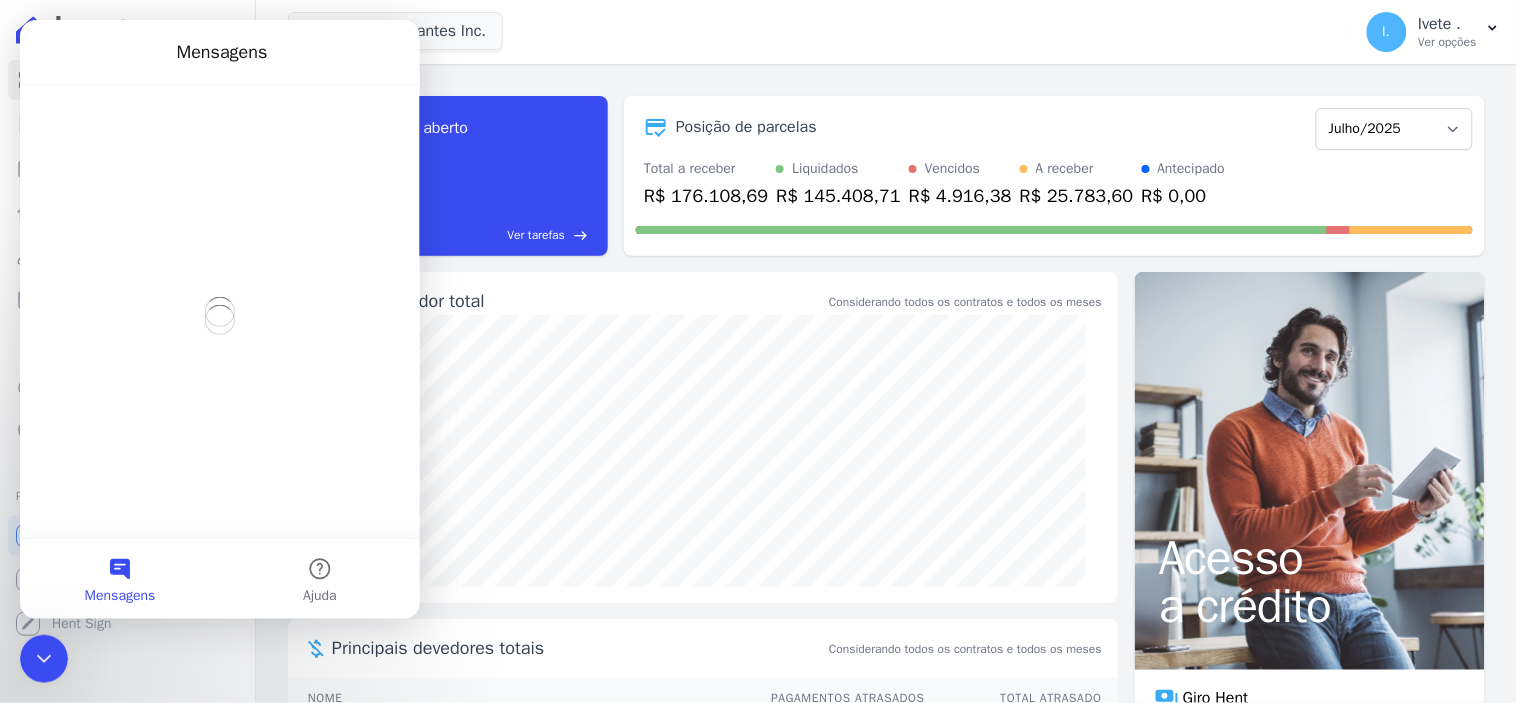 scroll, scrollTop: 0, scrollLeft: 0, axis: both 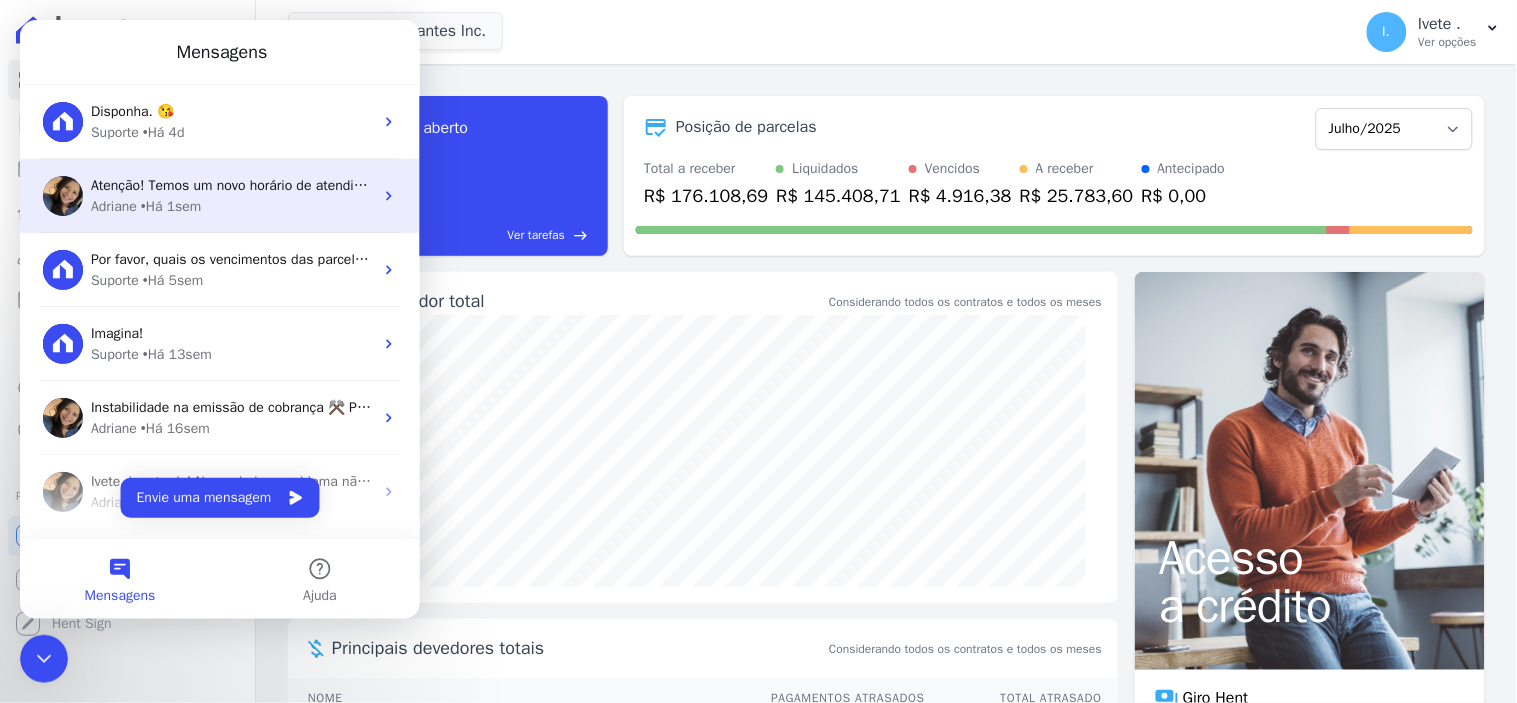 click on "Atenção! Temos um novo horário de atendimento 😊   Pensando em melhorar ainda mais a comunicação com os nossos clientes, ajustamos nosso horário de atendimento.   🕘Das 8h às 17h30, de segunda a sexta-feira (Pausa para o almoço: das 12h às 13h30)   Estaremos por aqui com o mesmo compromisso de sempre: atender com agilidade e atenção nas tratativas!   Qualquer dúvida, é só chamar. 💬 ​" at bounding box center [1337, 184] 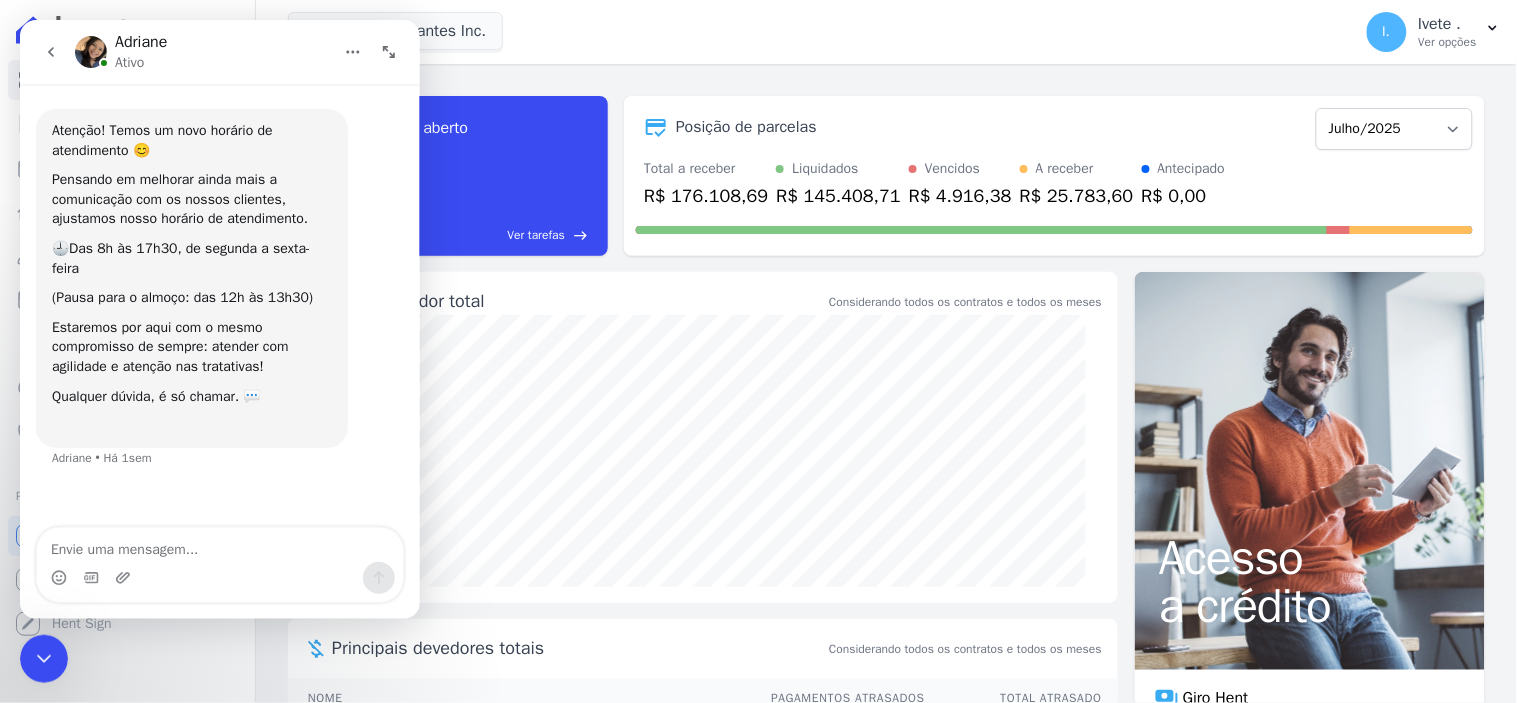 click at bounding box center (219, 544) 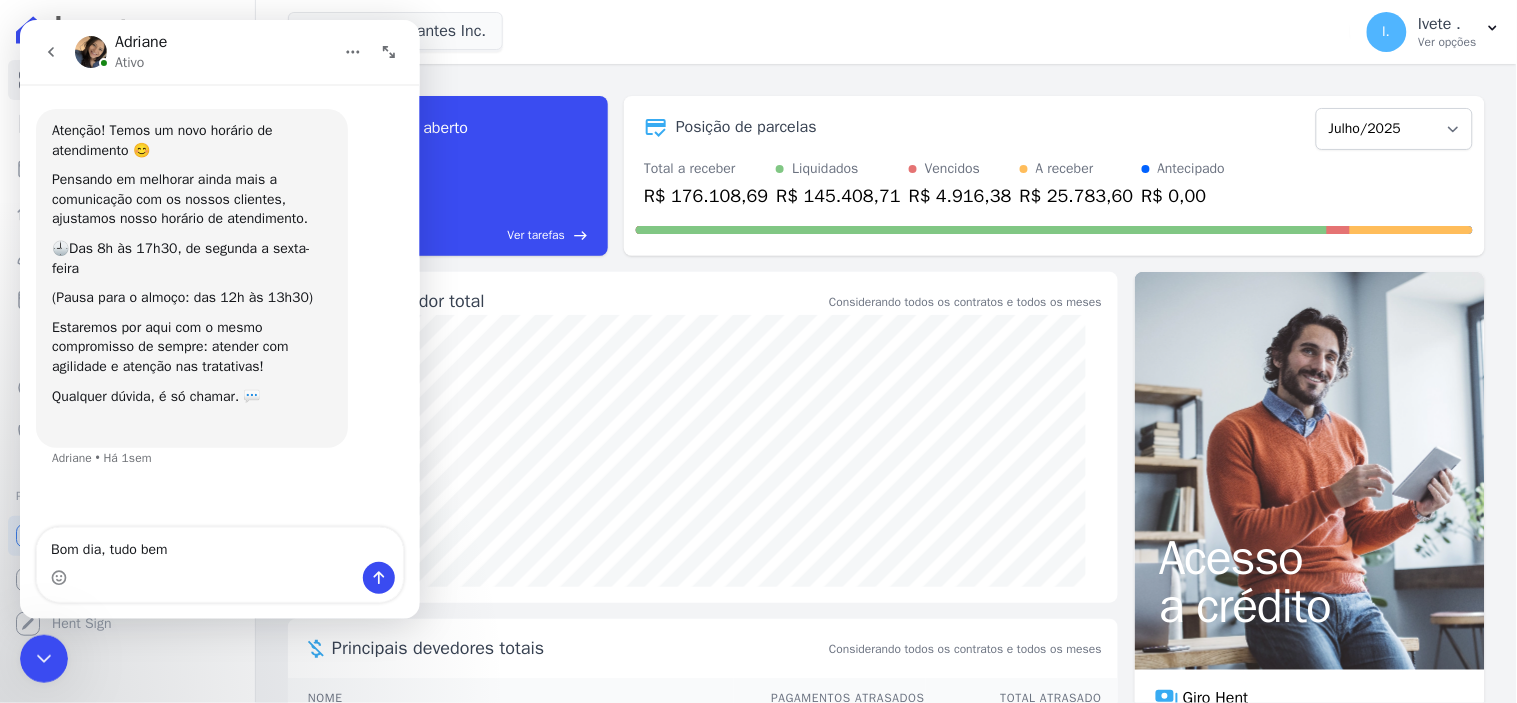 type on "Bom dia, tudo bem?" 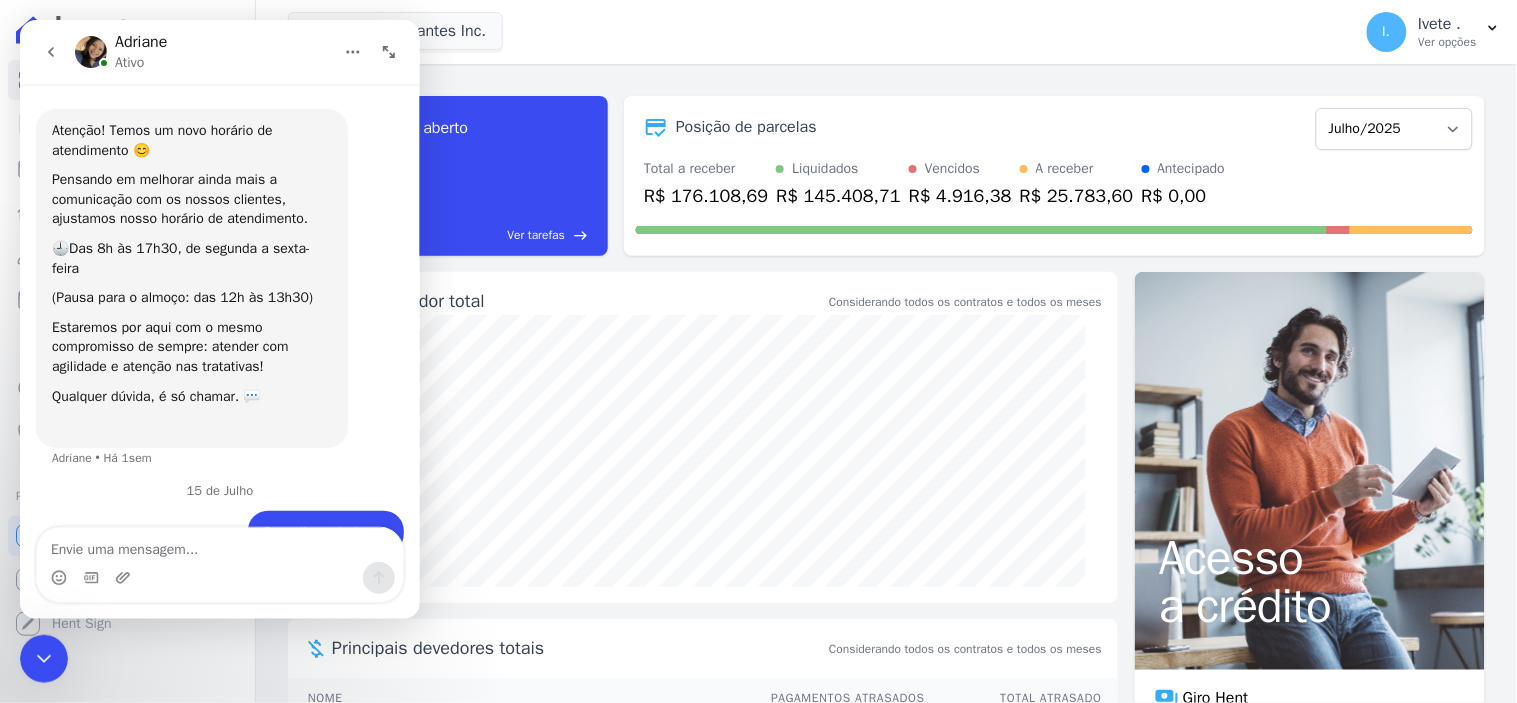 scroll, scrollTop: 48, scrollLeft: 0, axis: vertical 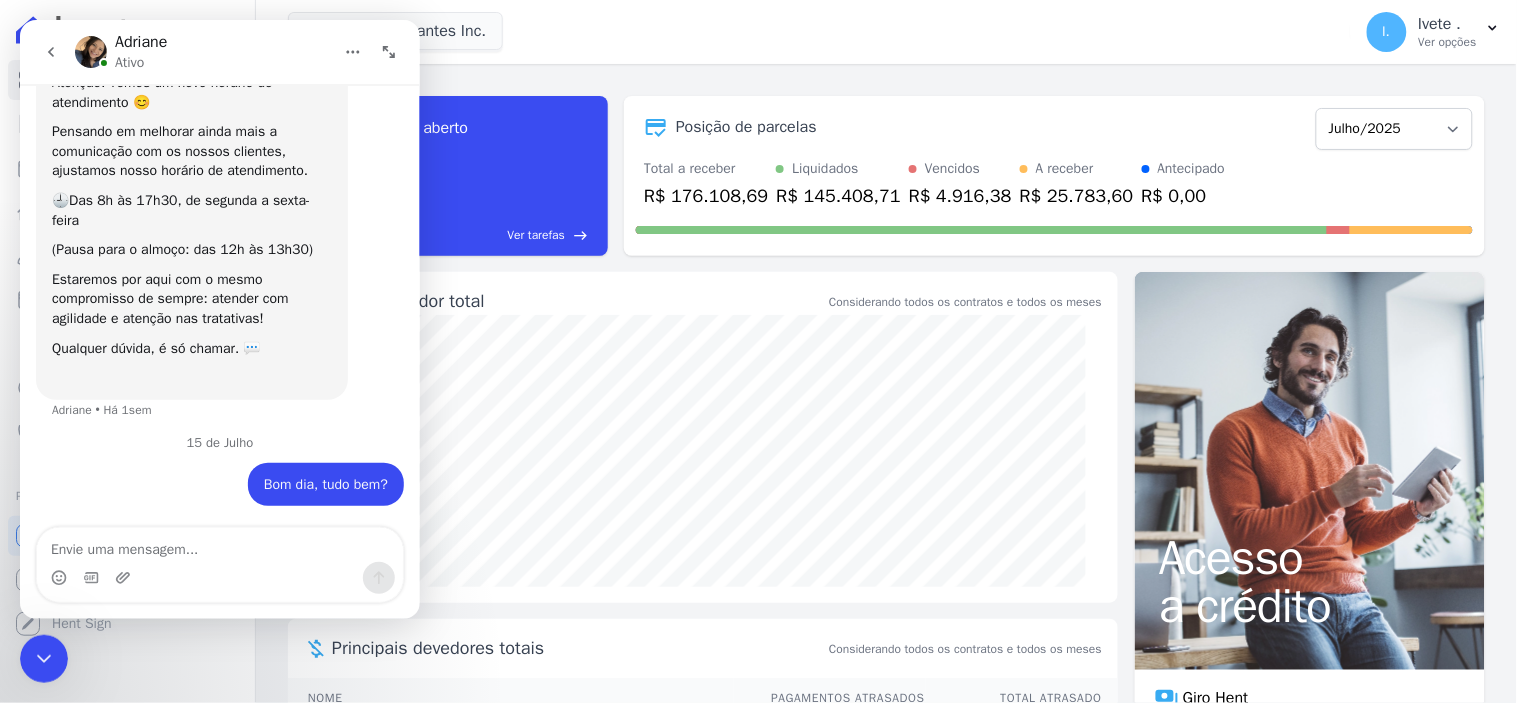 click at bounding box center [219, 544] 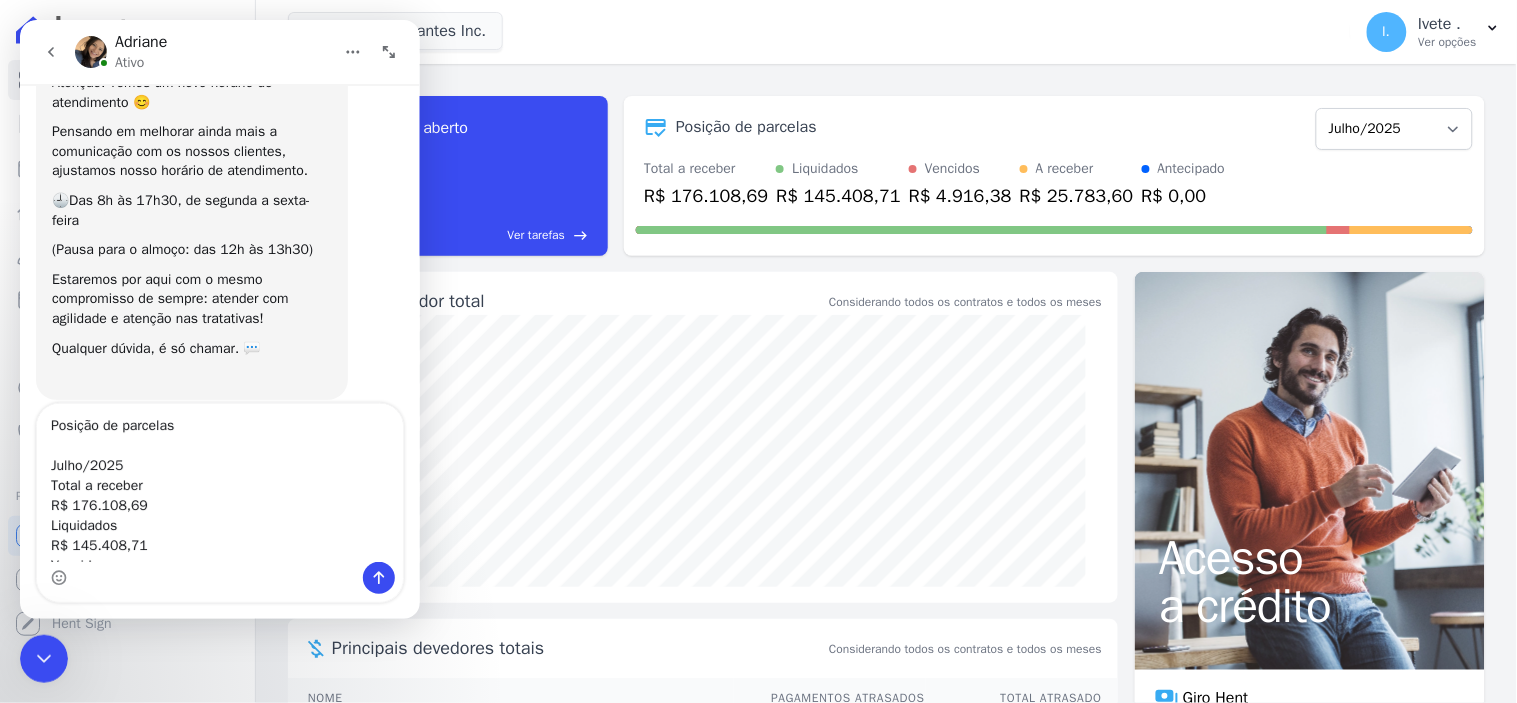 scroll, scrollTop: 113, scrollLeft: 0, axis: vertical 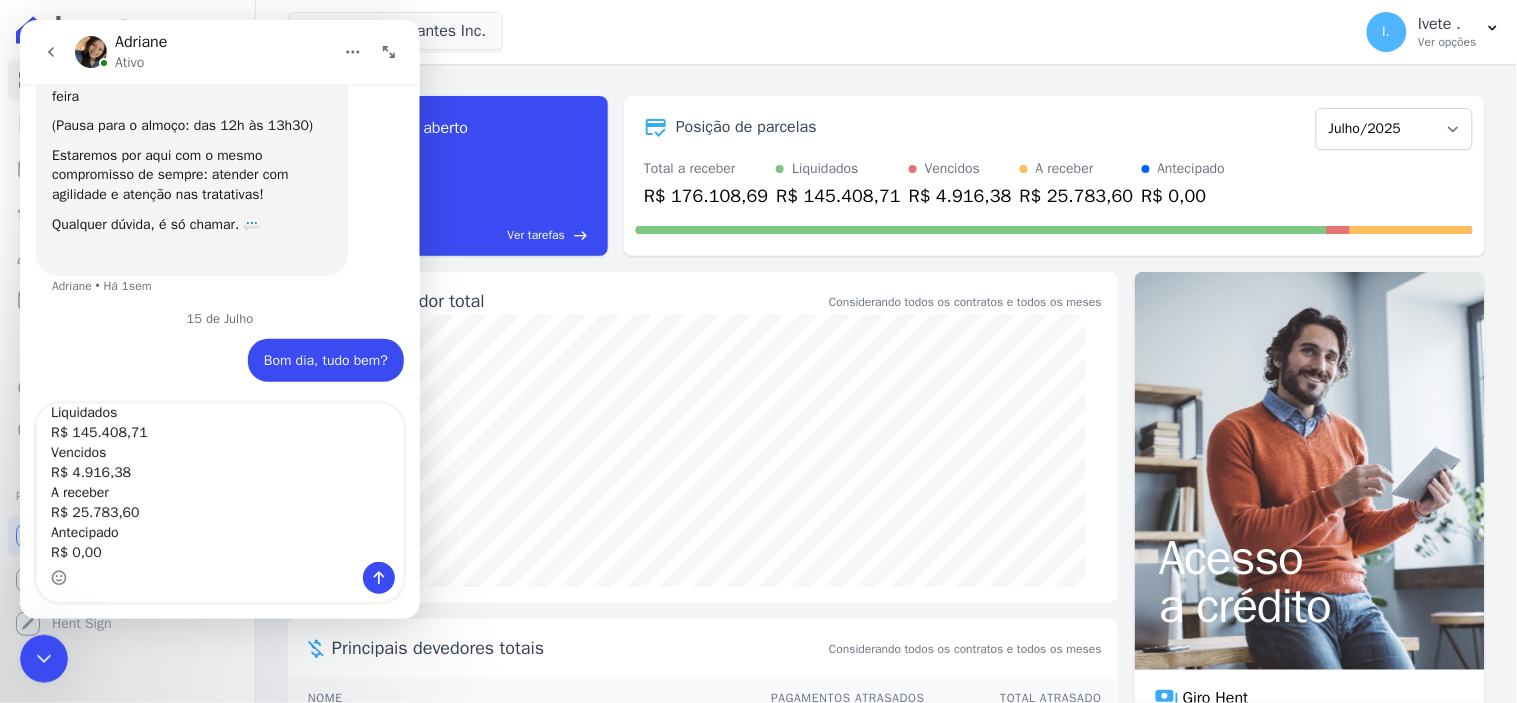 type on "Posição de parcelas
Julho/2025
Total a receber
R$ 176.108,69
Liquidados
R$ 145.408,71
Vencidos
R$ 4.916,38
A receber
R$ 25.783,60
Antecipado
R$ 0,00" 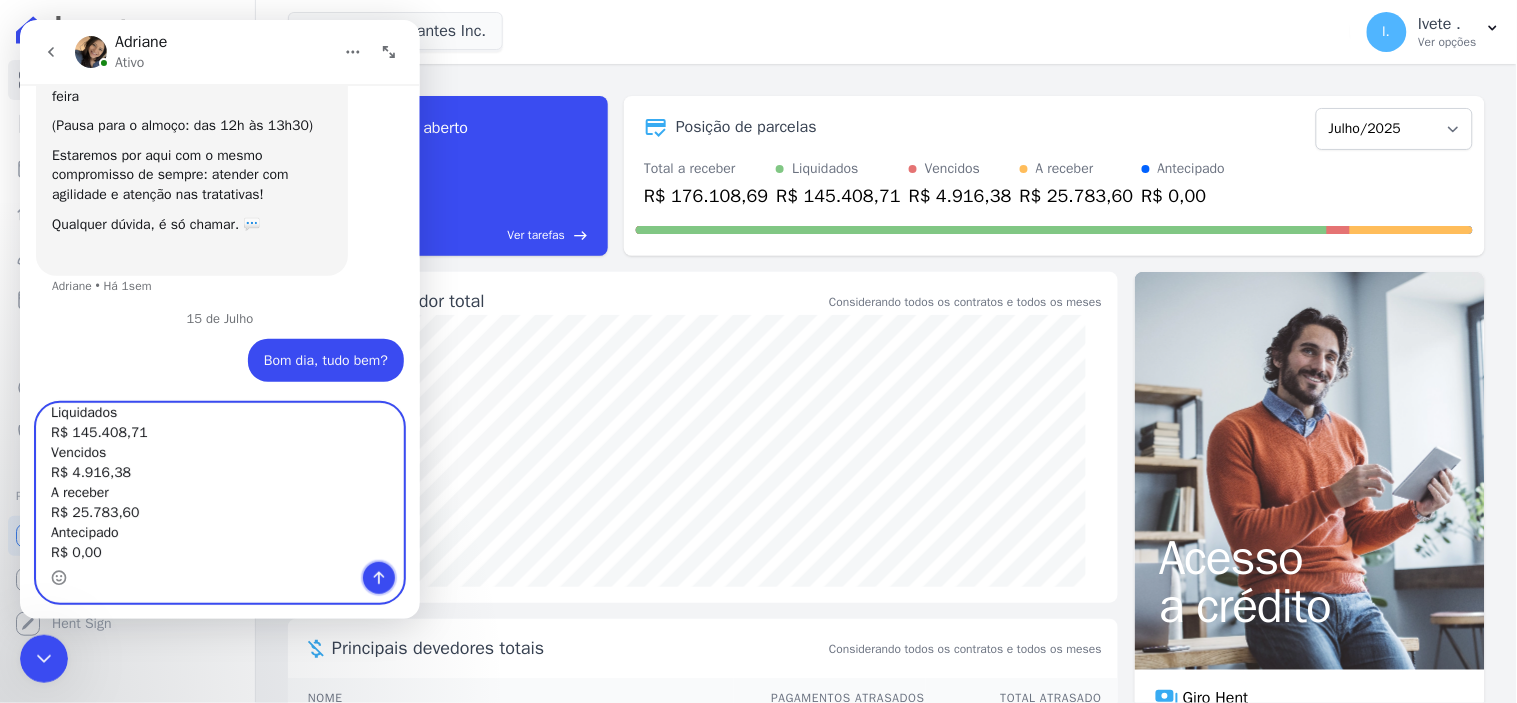 click 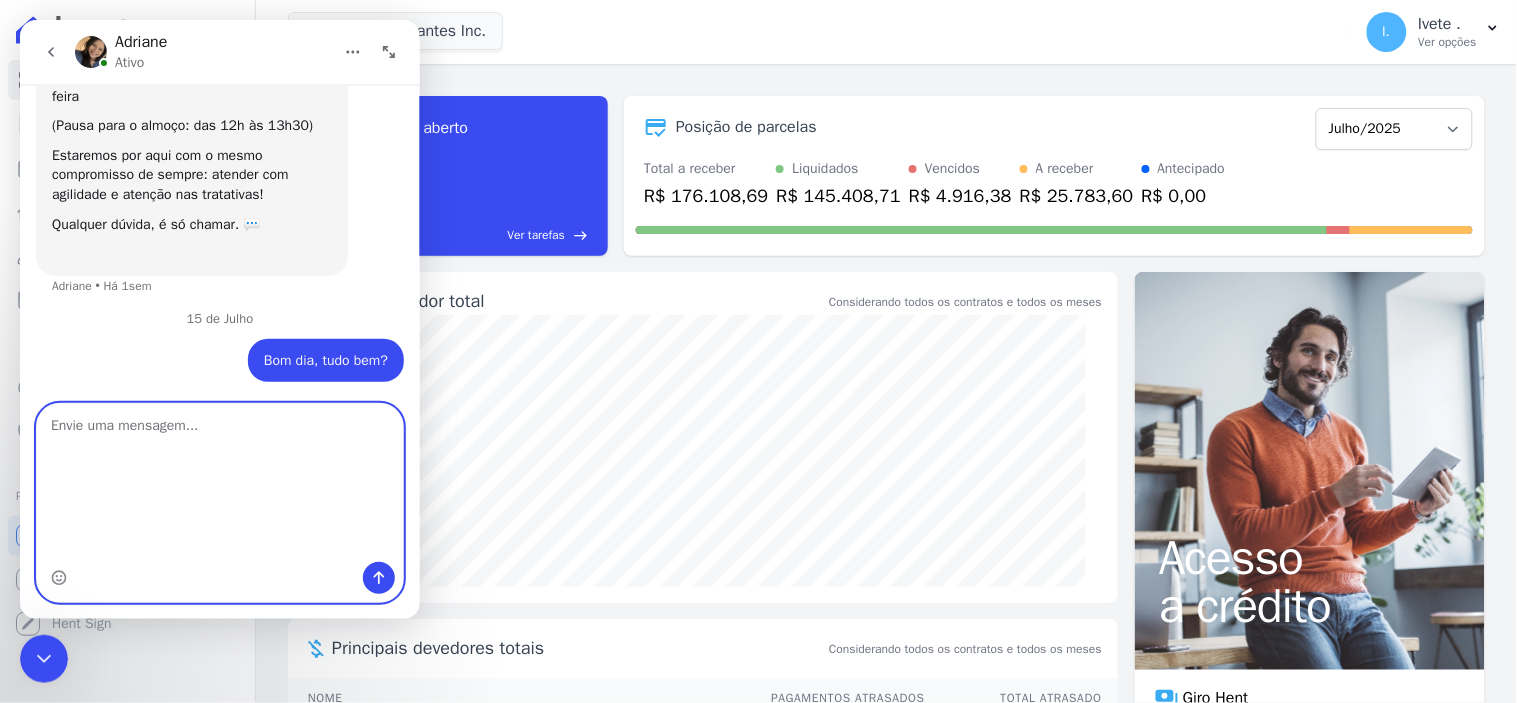 scroll, scrollTop: 0, scrollLeft: 0, axis: both 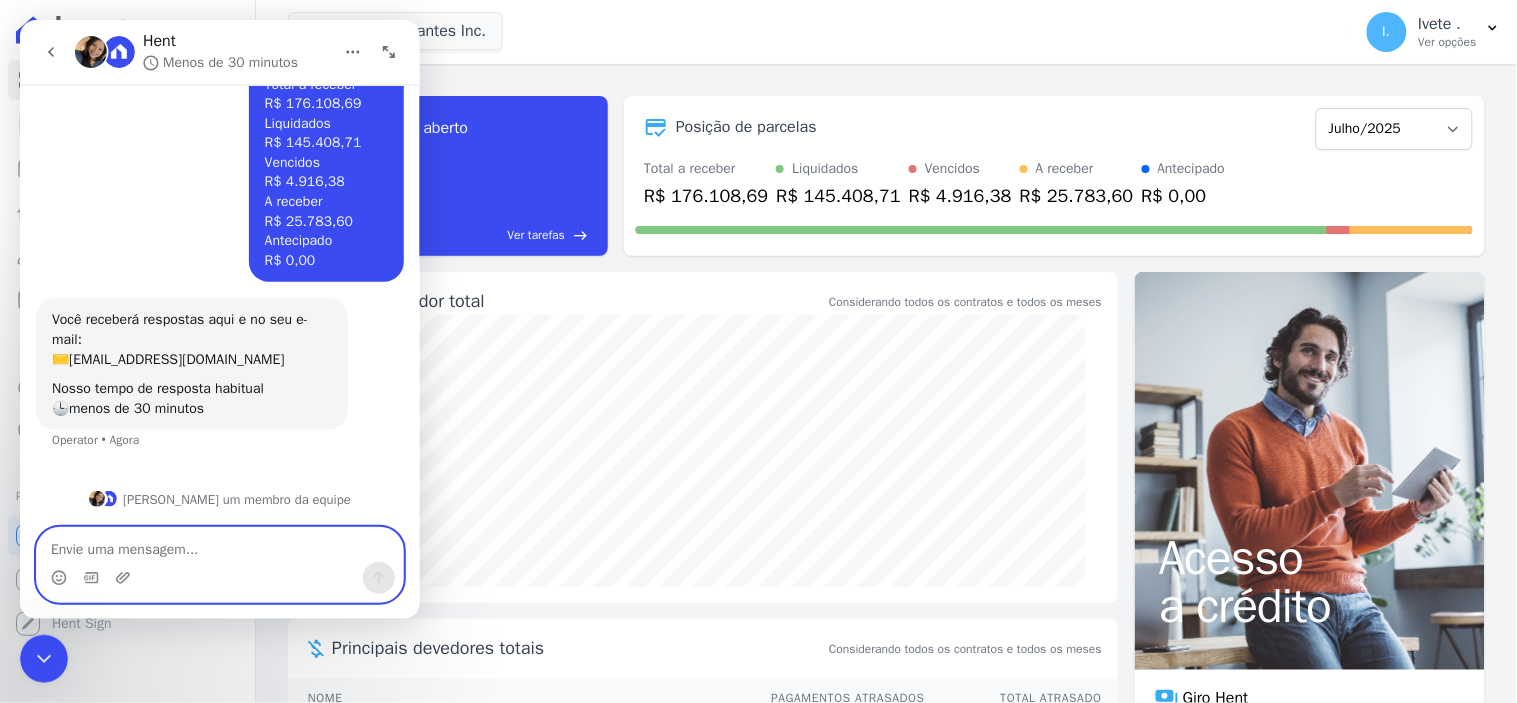 click at bounding box center [219, 544] 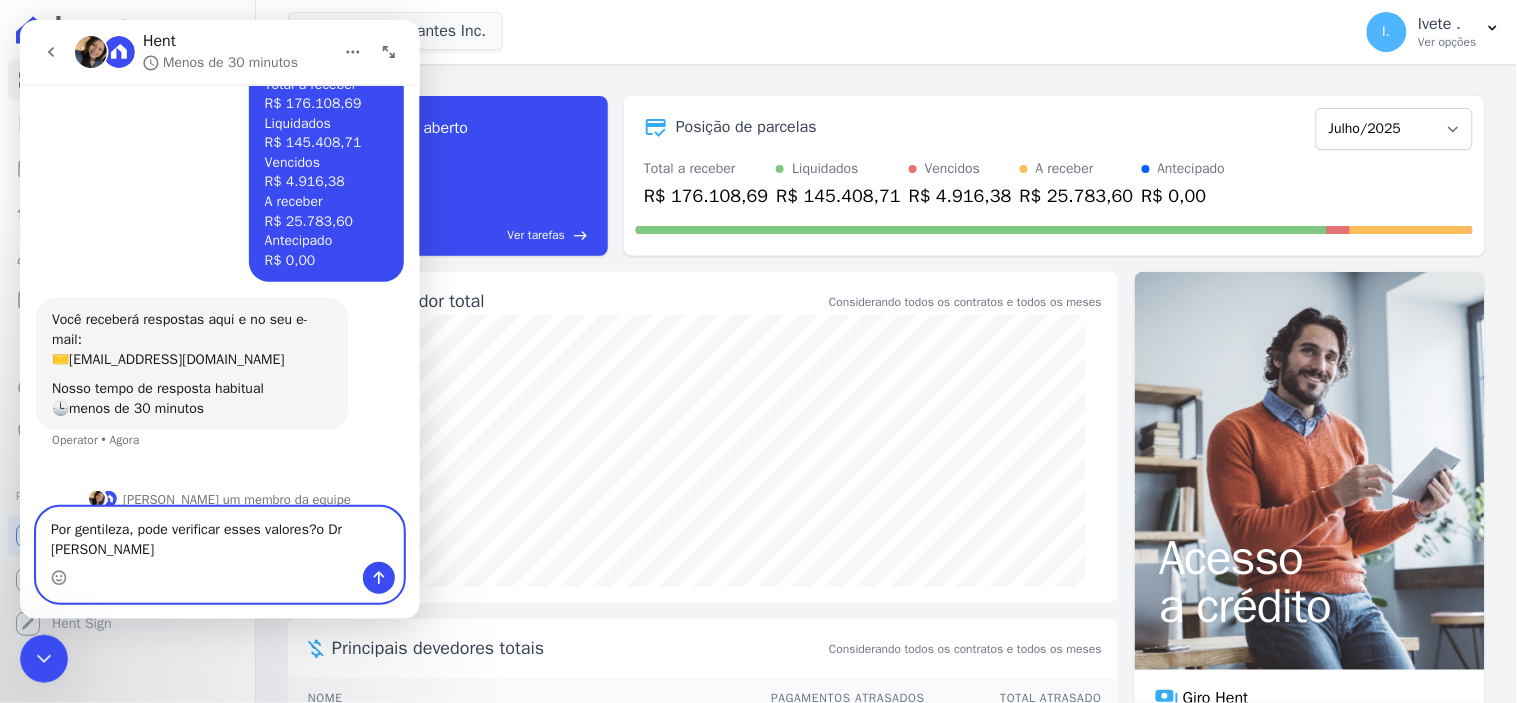 scroll, scrollTop: 544, scrollLeft: 0, axis: vertical 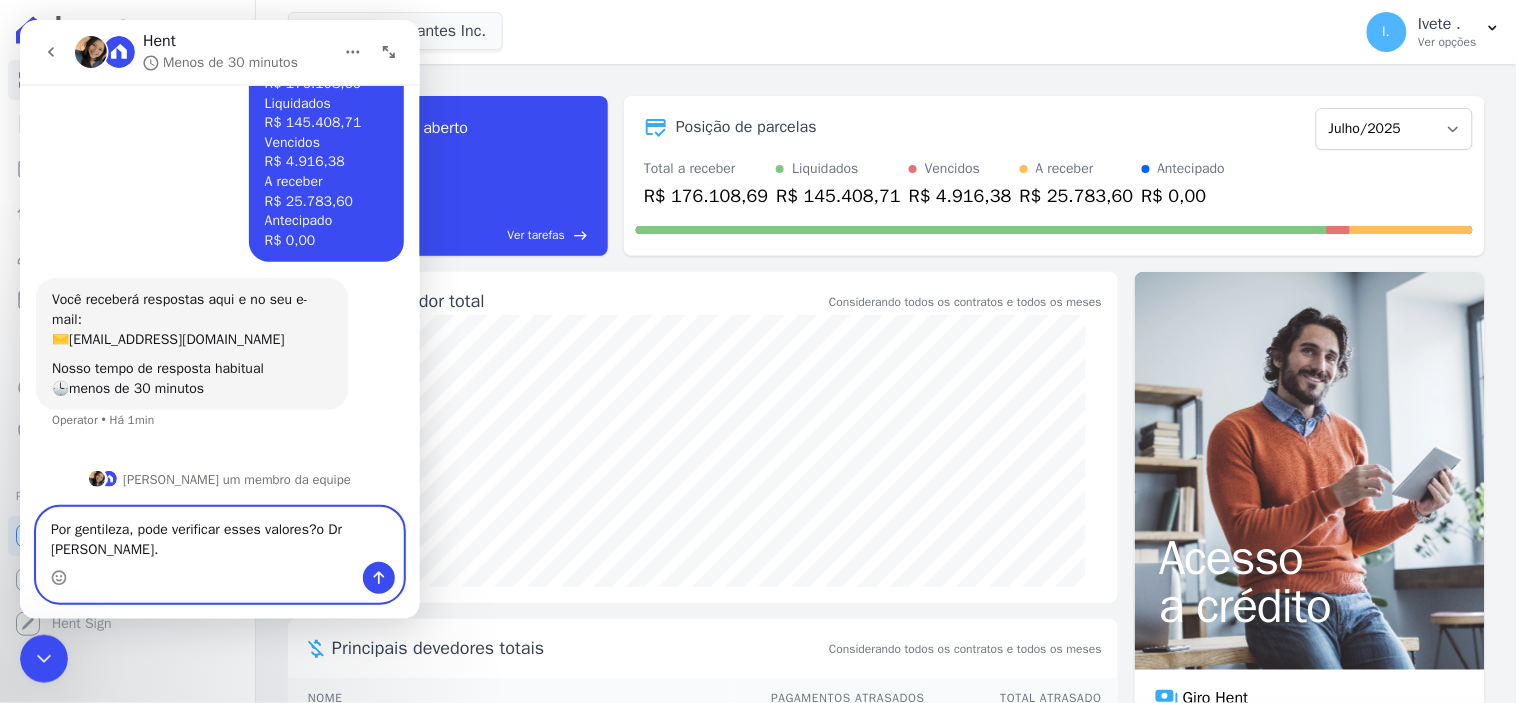 type on "Por gentileza, pode verificar esses valores?o Dr [PERSON_NAME]." 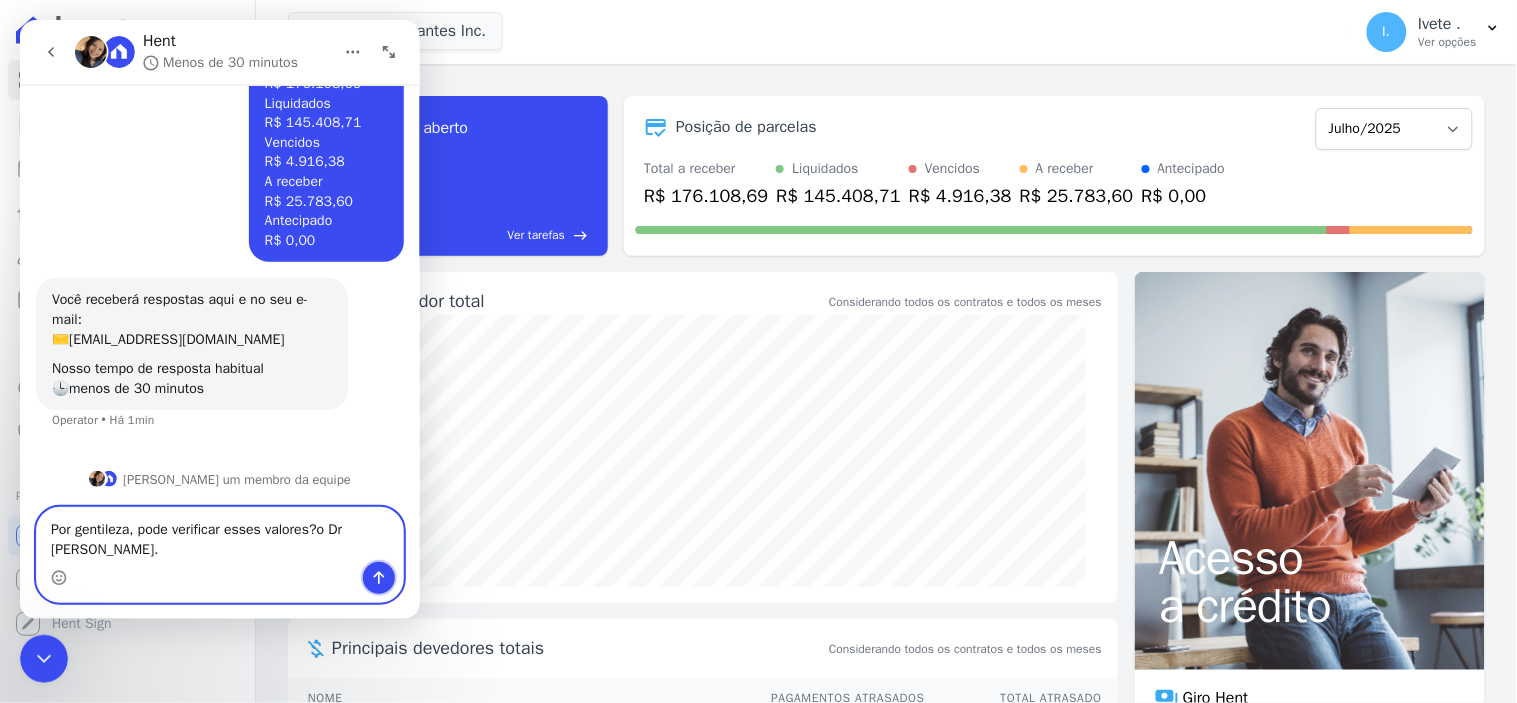 click 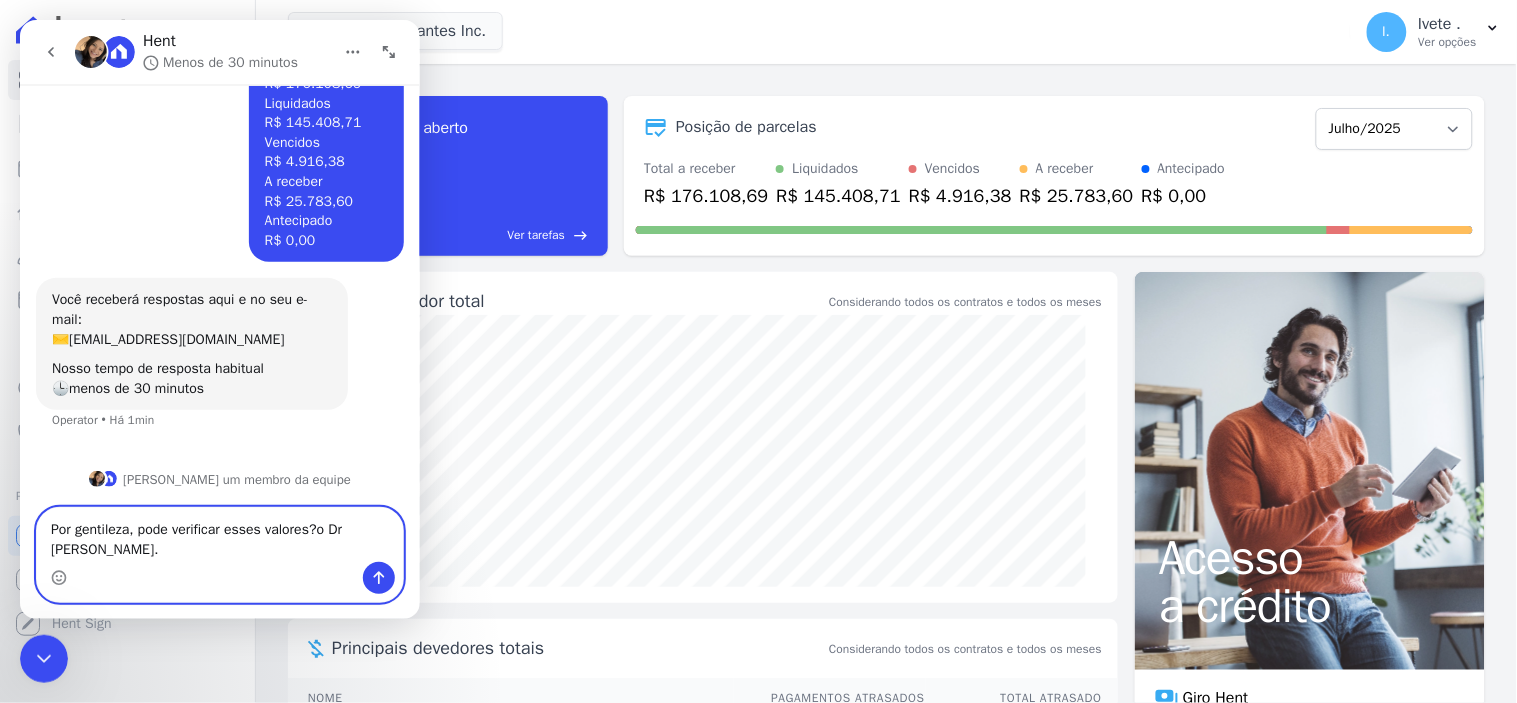 type 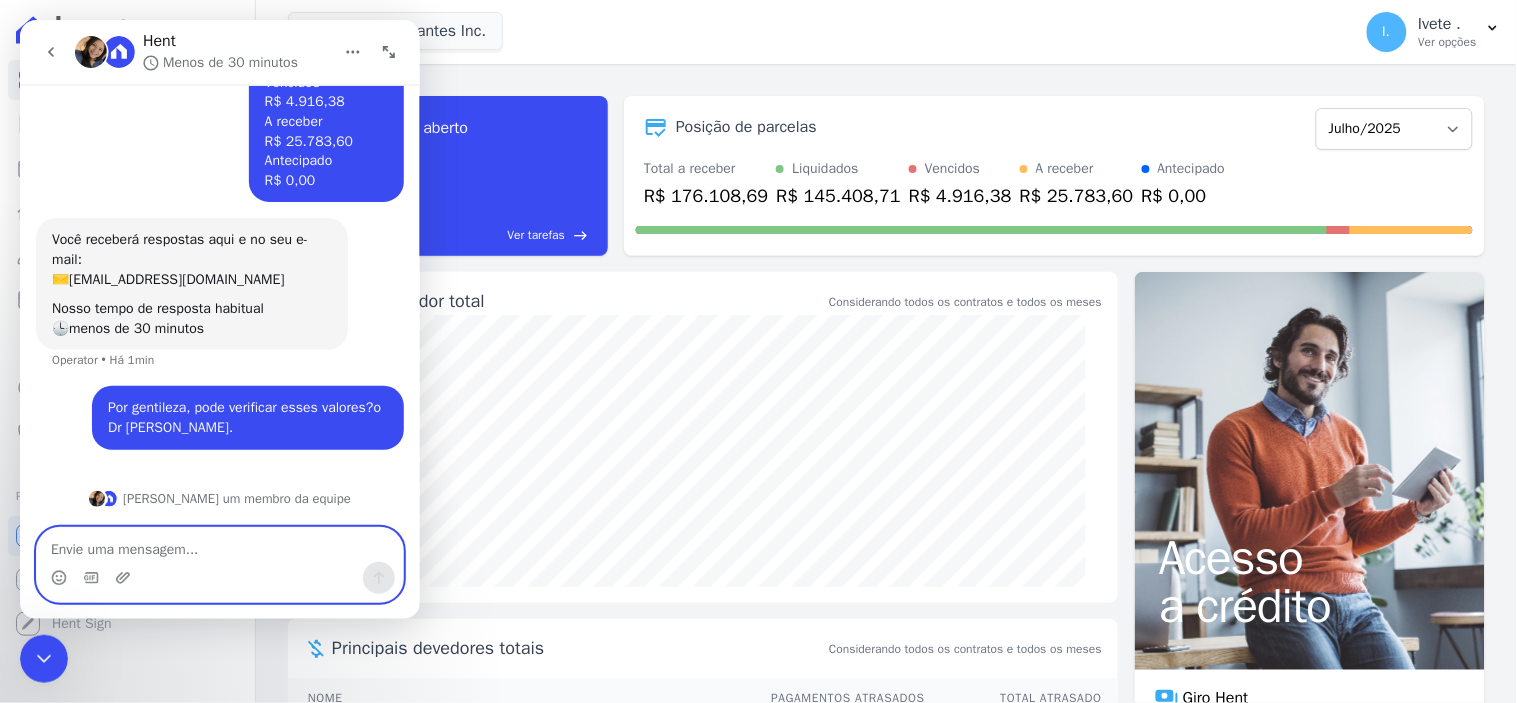 scroll, scrollTop: 602, scrollLeft: 0, axis: vertical 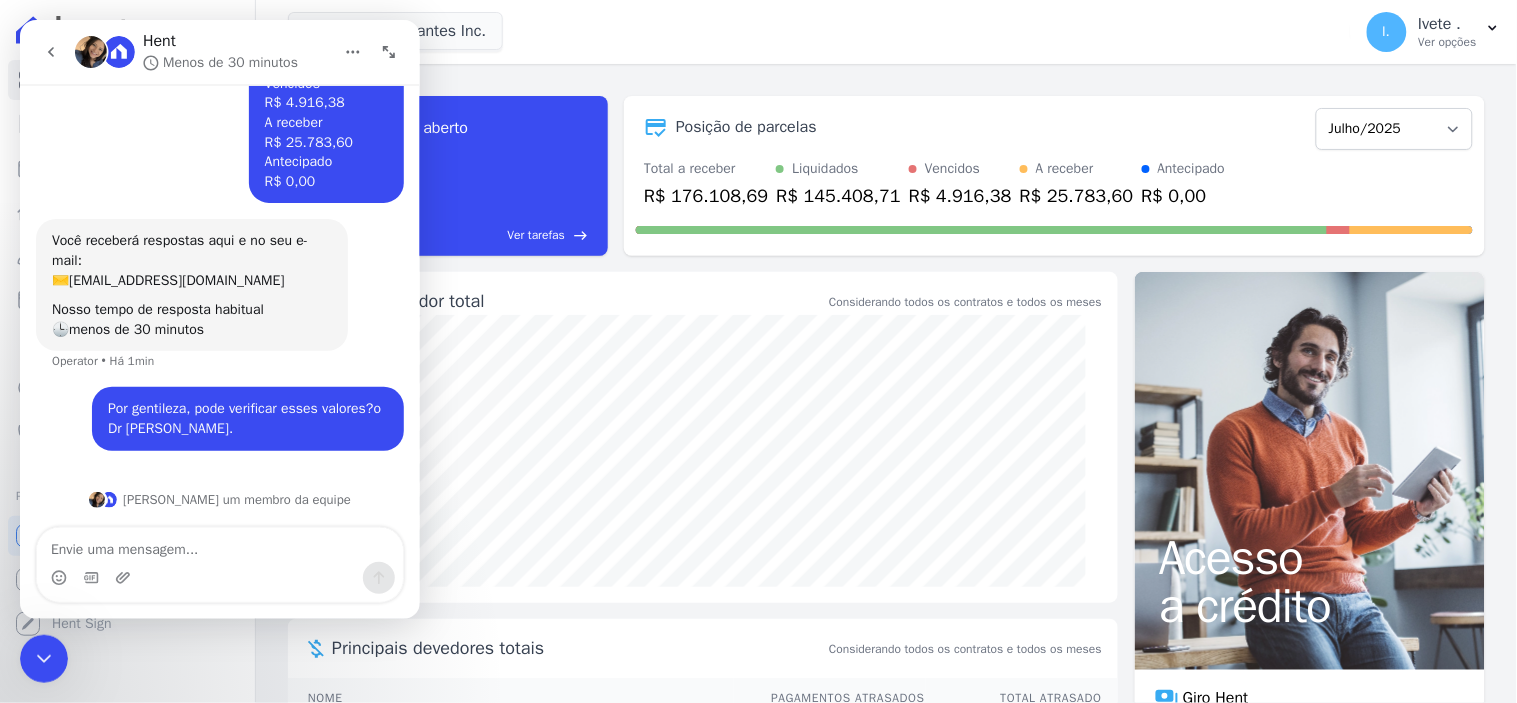 click 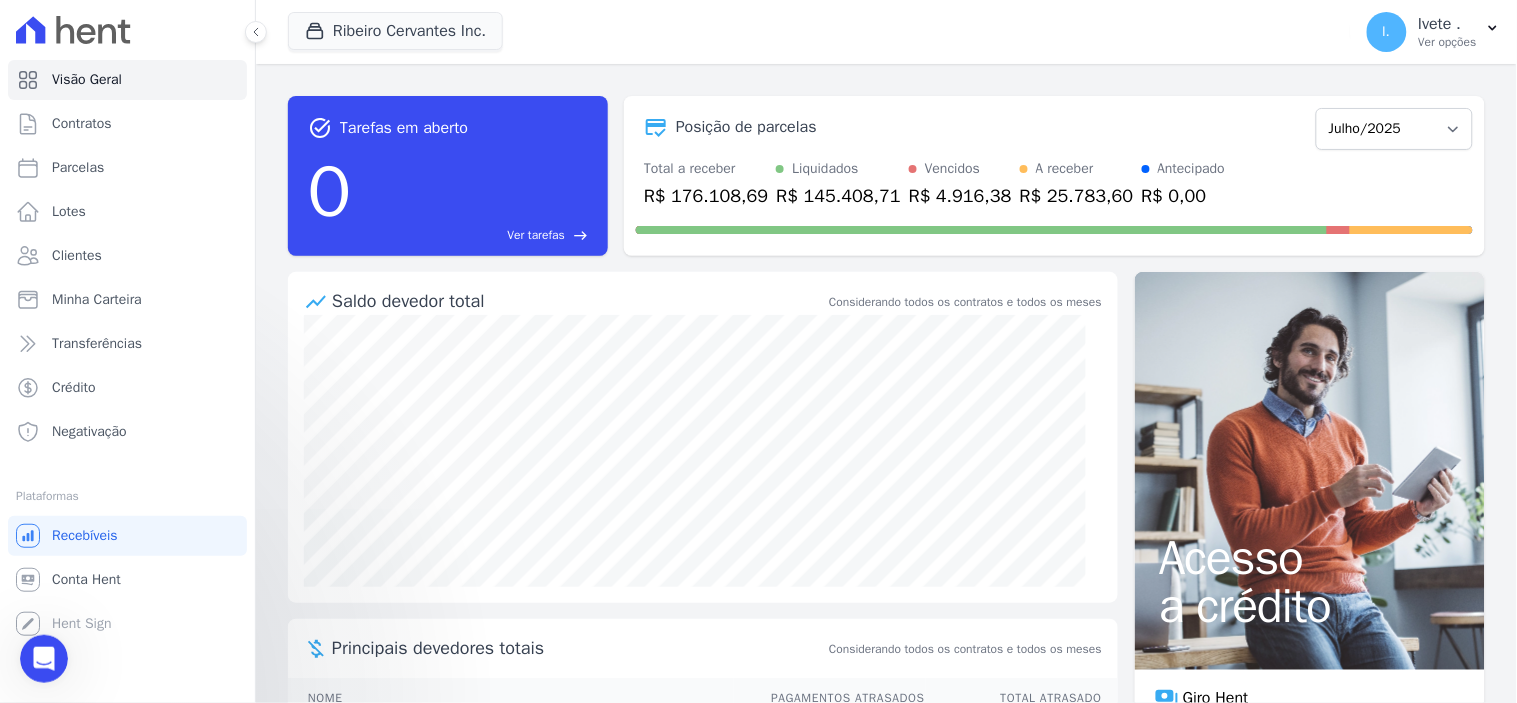 scroll, scrollTop: 0, scrollLeft: 0, axis: both 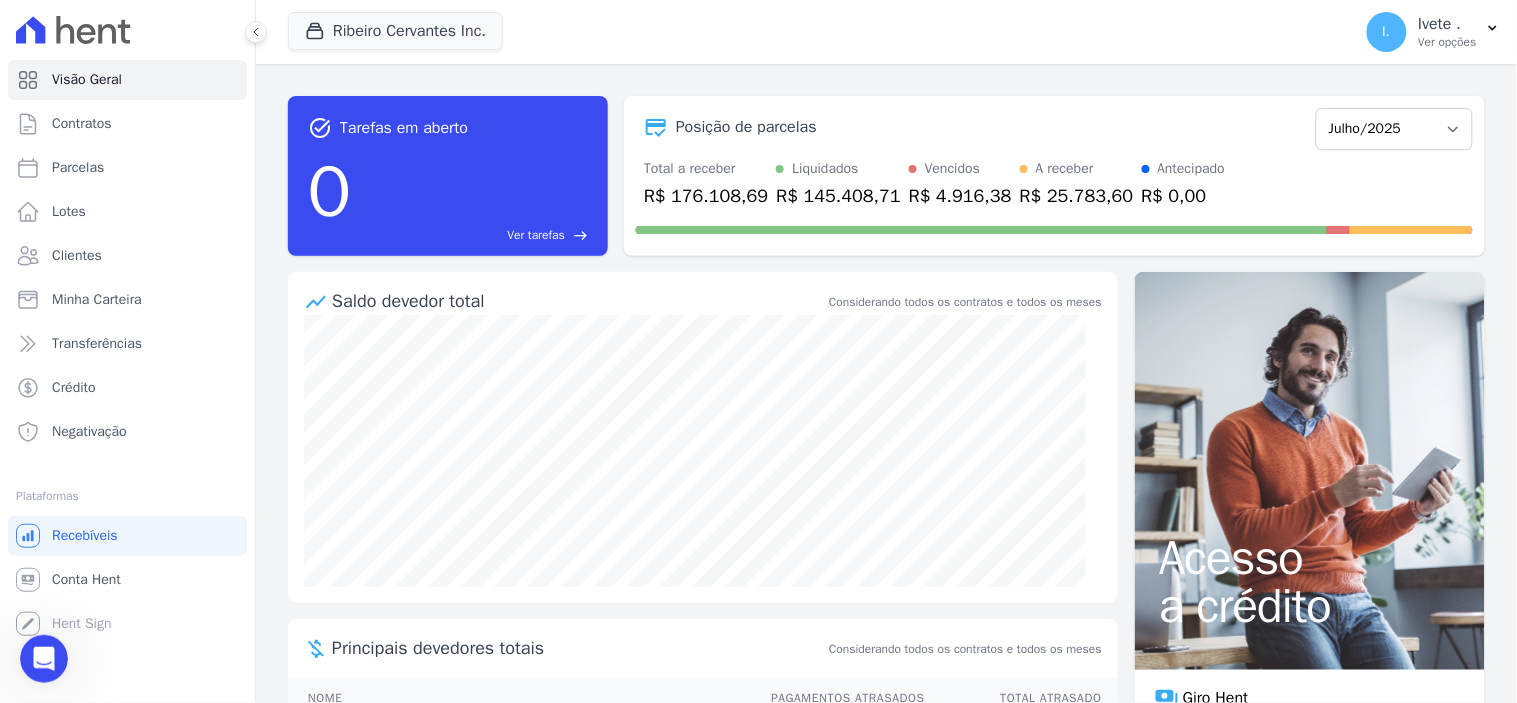 click 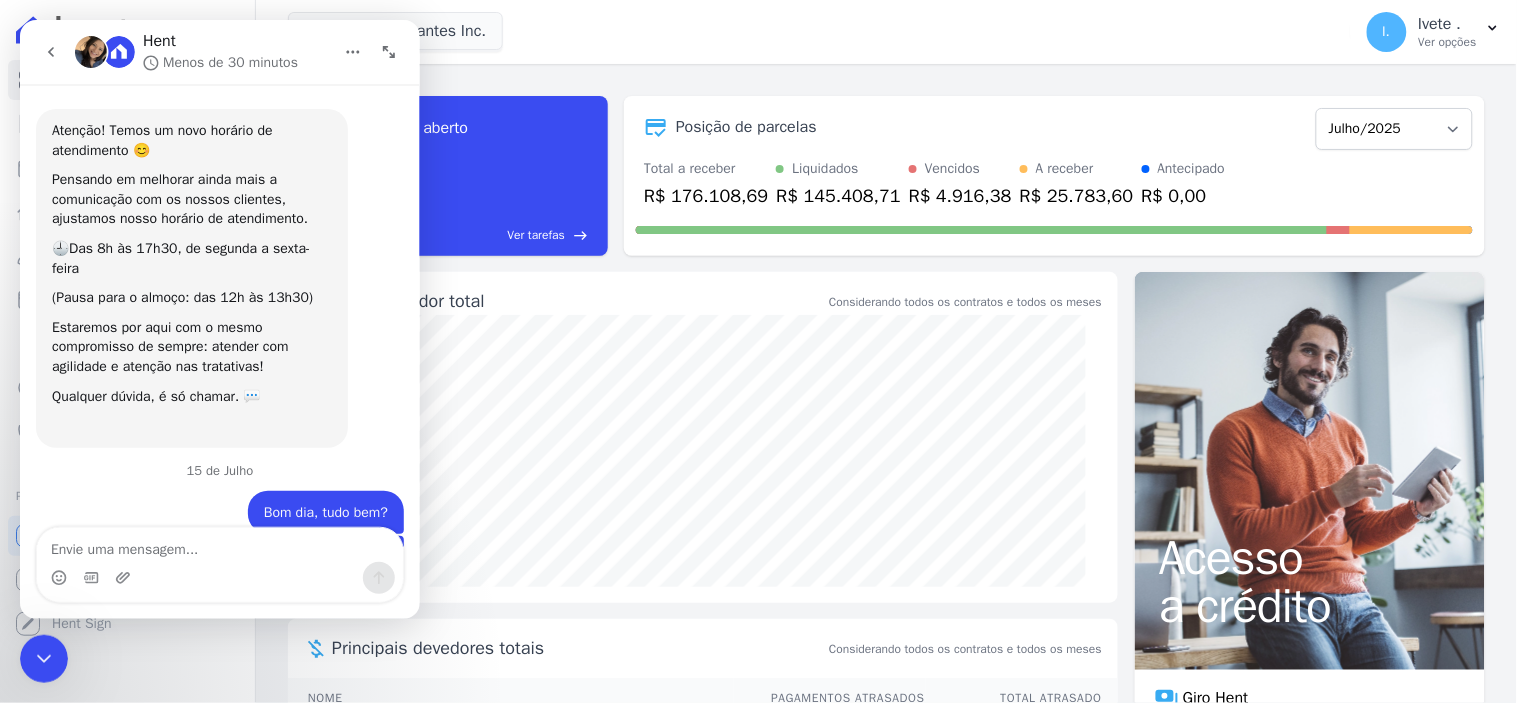 scroll, scrollTop: 603, scrollLeft: 0, axis: vertical 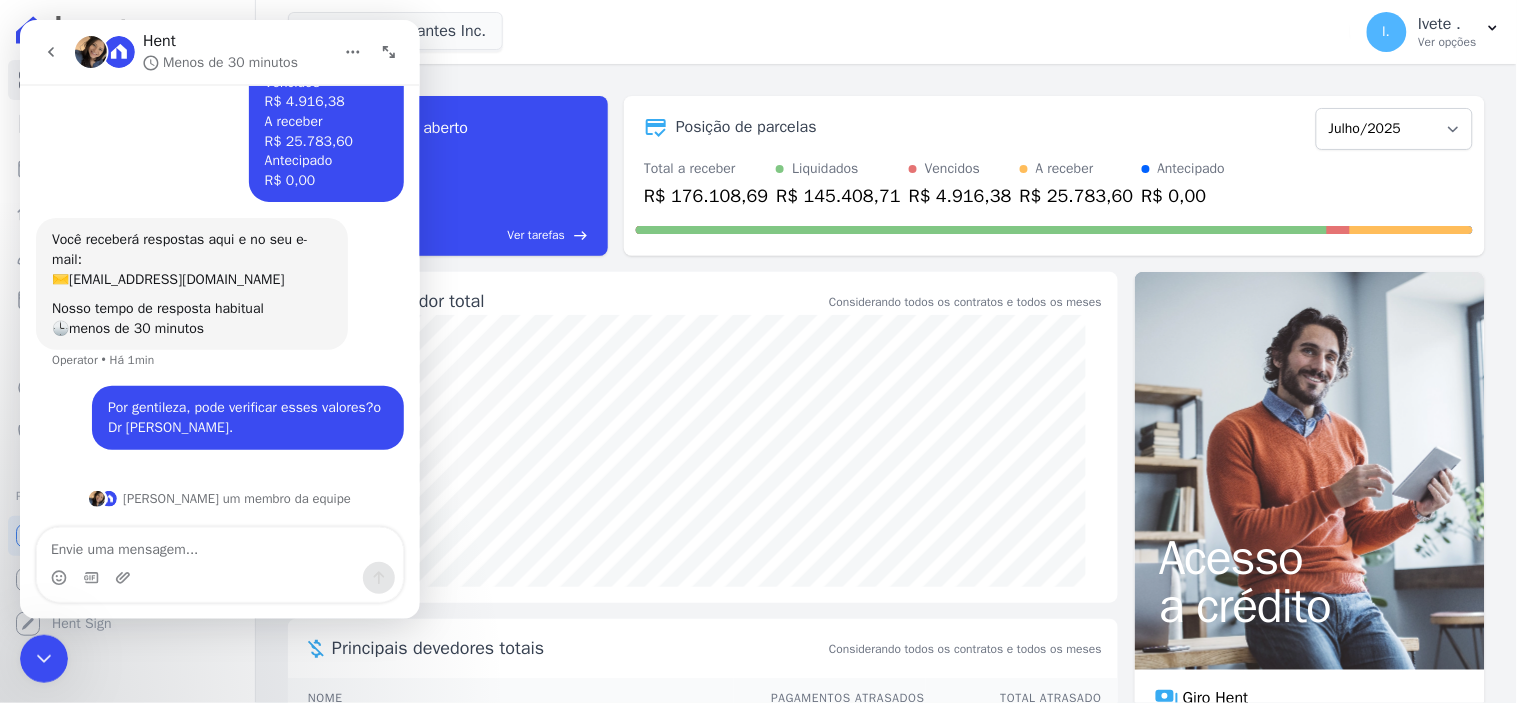 click at bounding box center [219, 544] 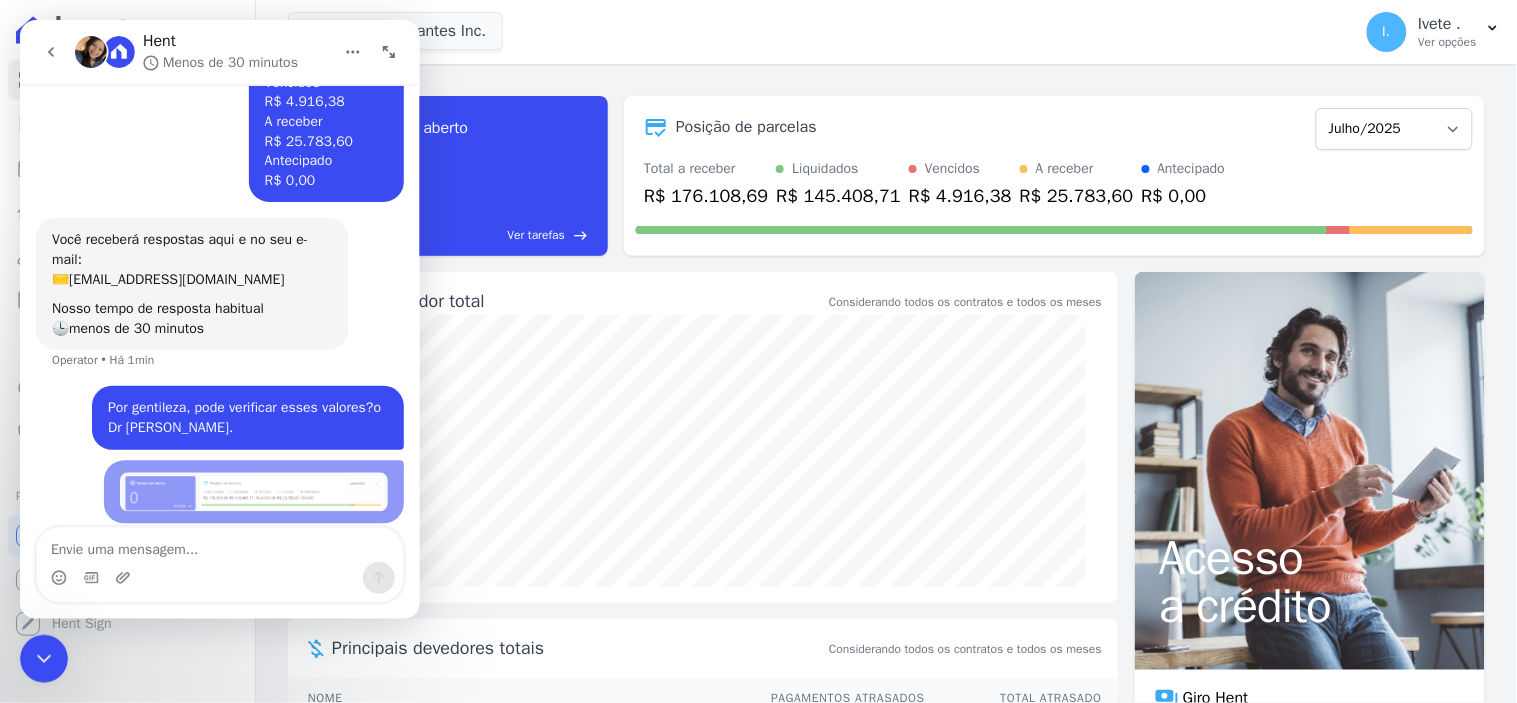 scroll, scrollTop: 668, scrollLeft: 0, axis: vertical 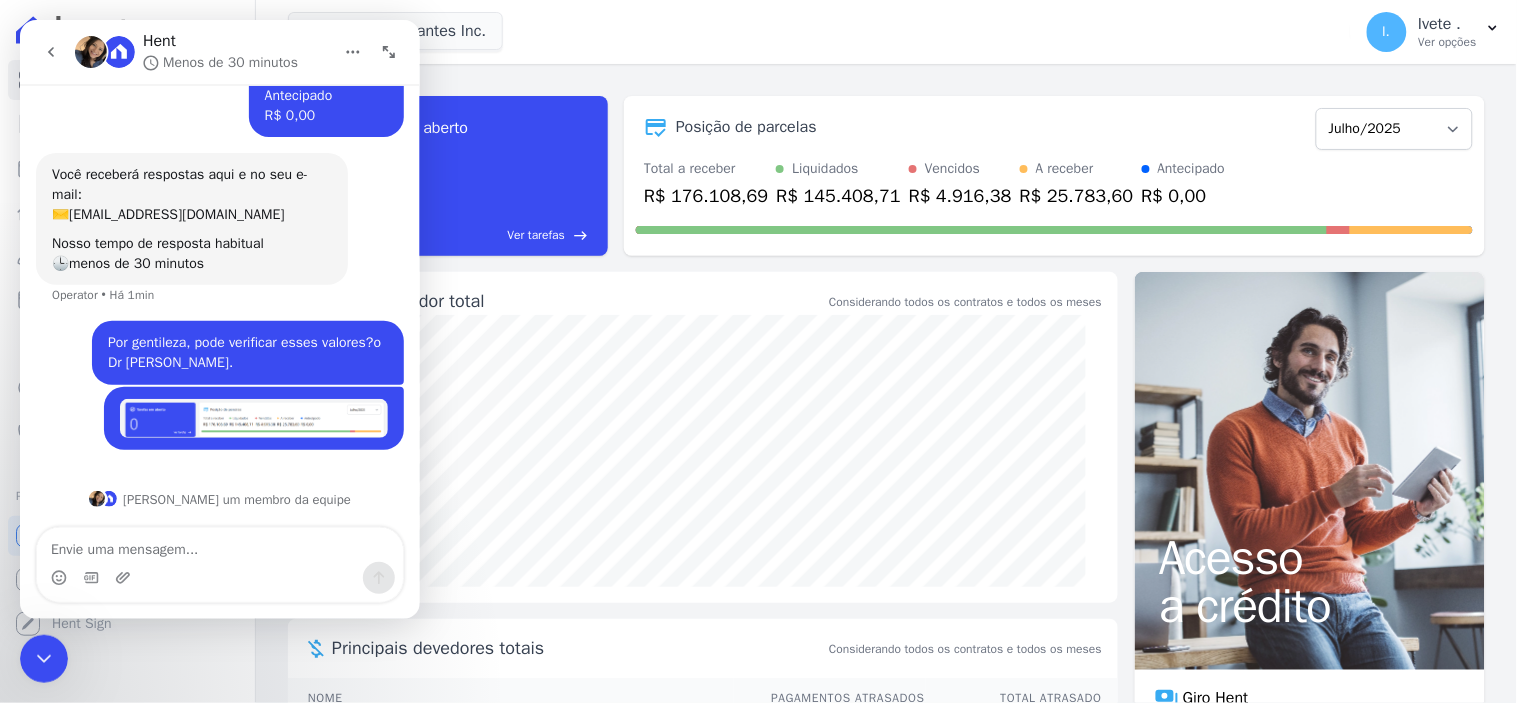 click 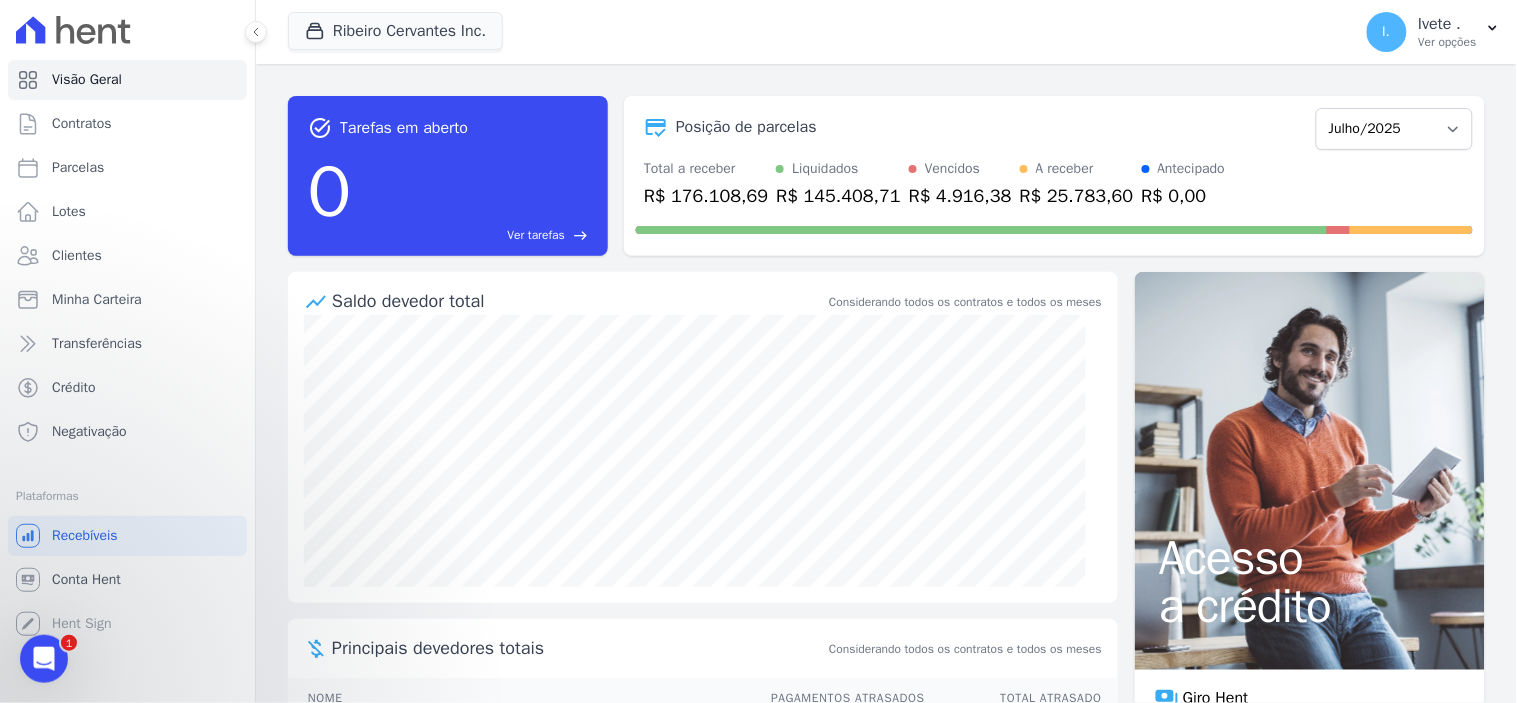 scroll, scrollTop: 672, scrollLeft: 0, axis: vertical 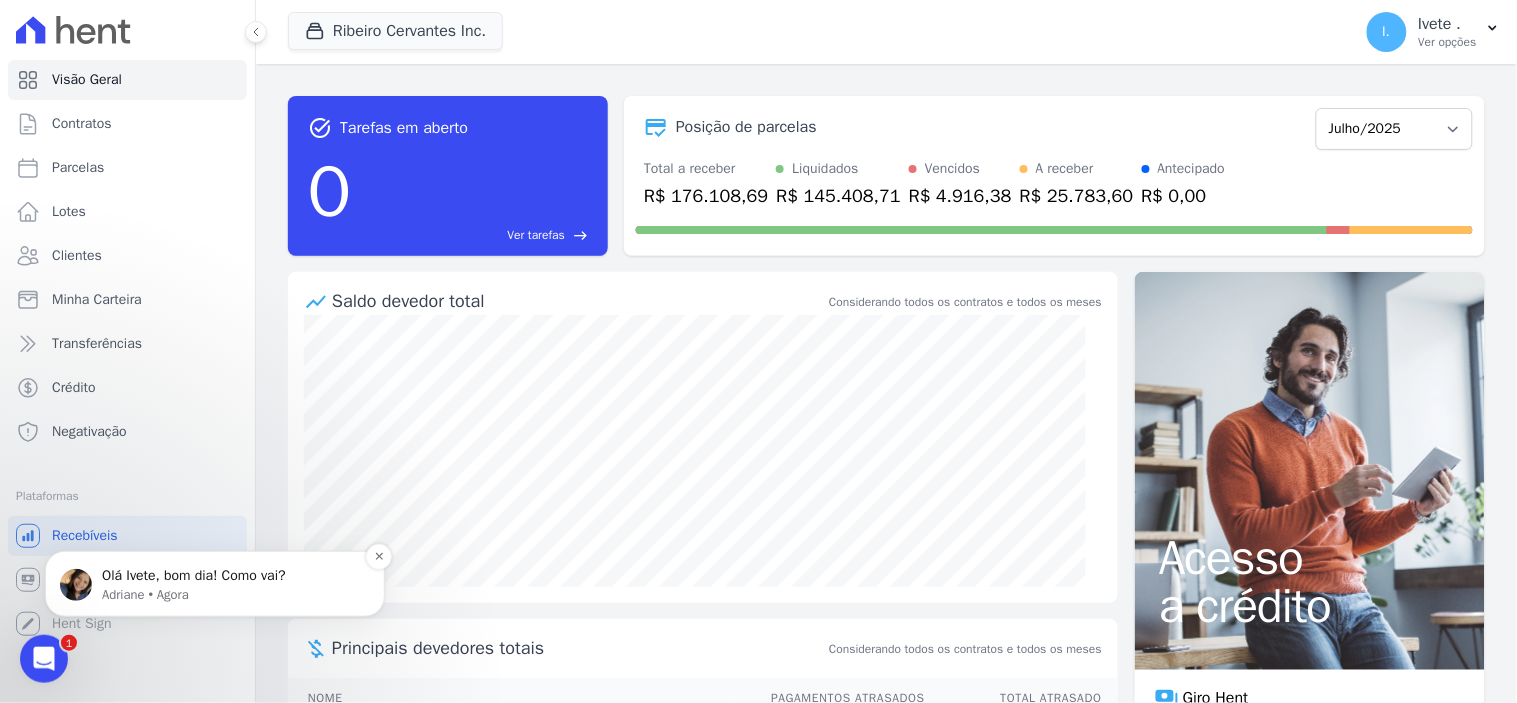 click on "Adriane • Agora" at bounding box center [231, 594] 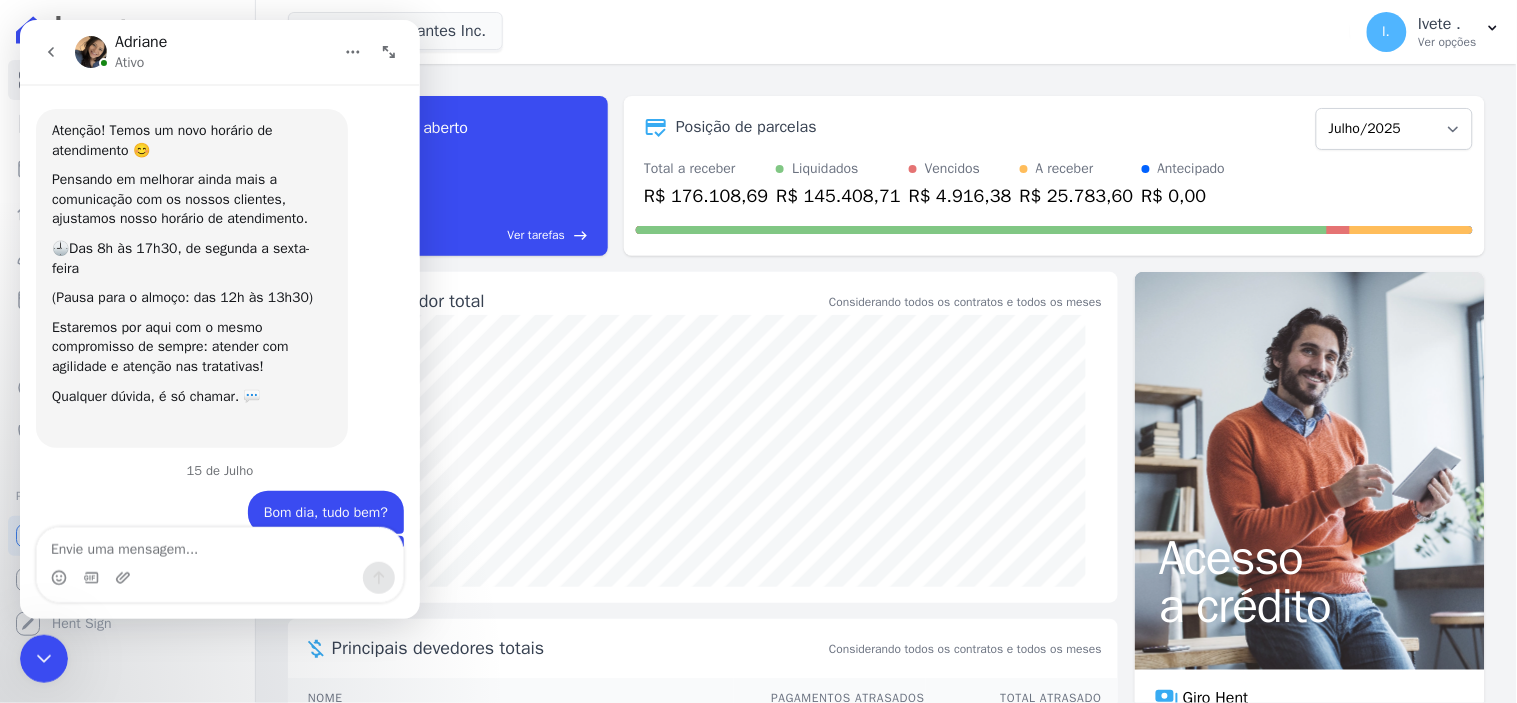 scroll, scrollTop: 3, scrollLeft: 0, axis: vertical 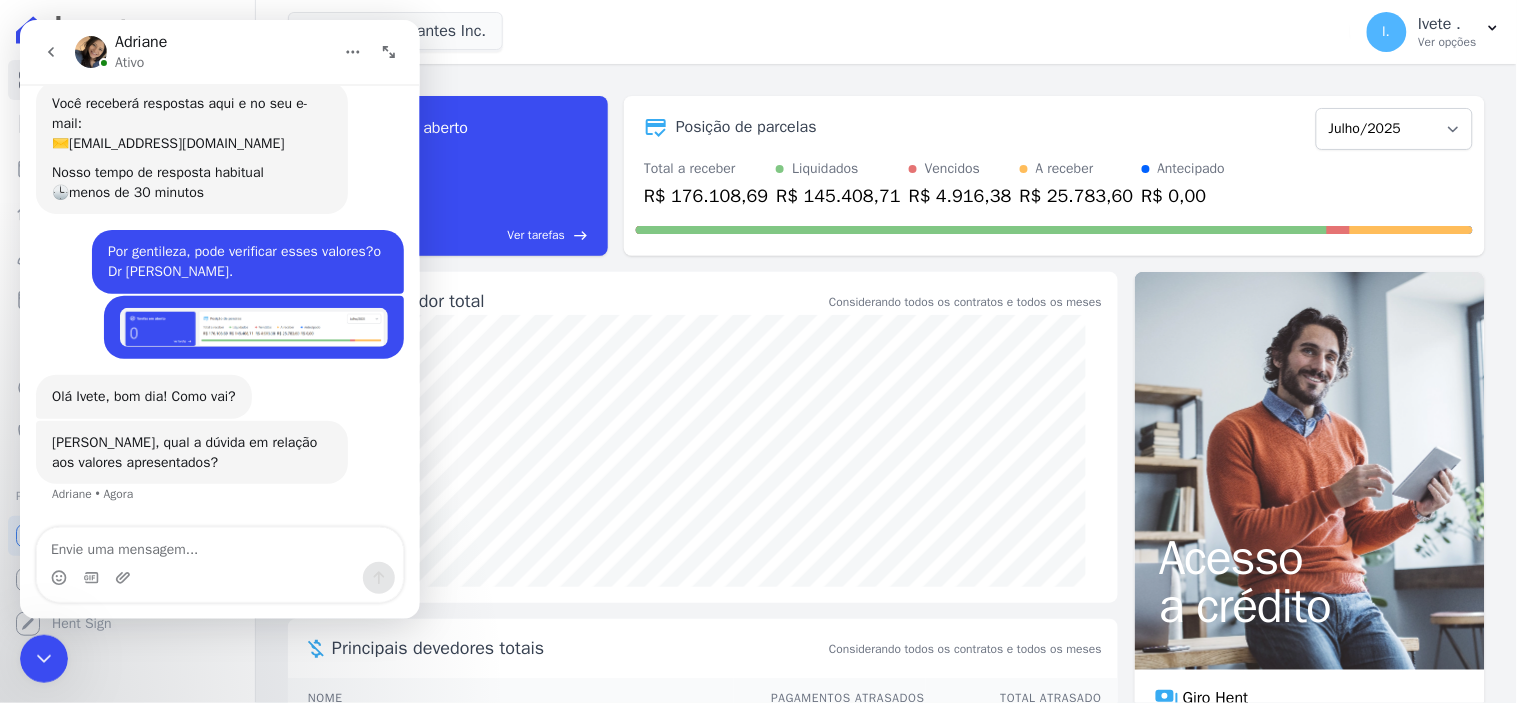 click at bounding box center [219, 544] 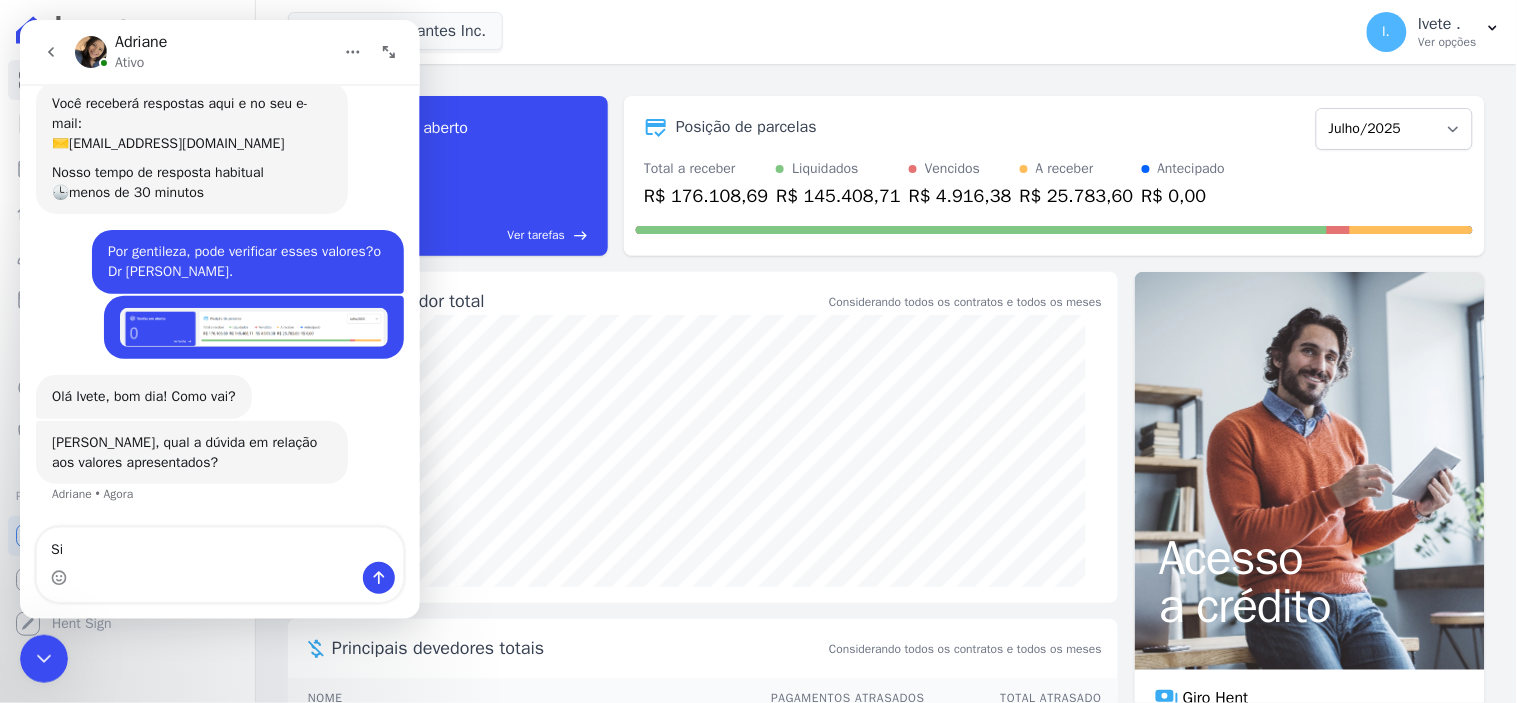 type on "Sim" 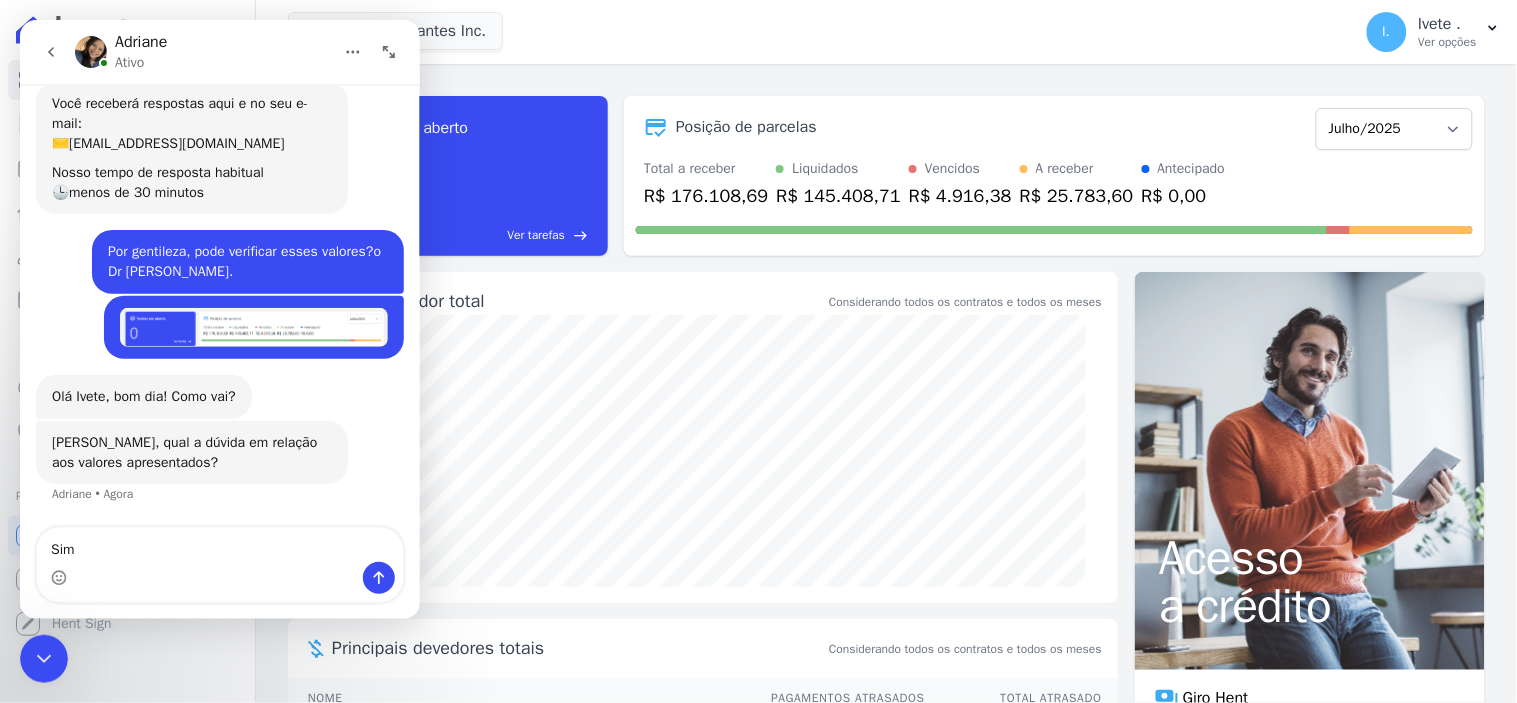 type 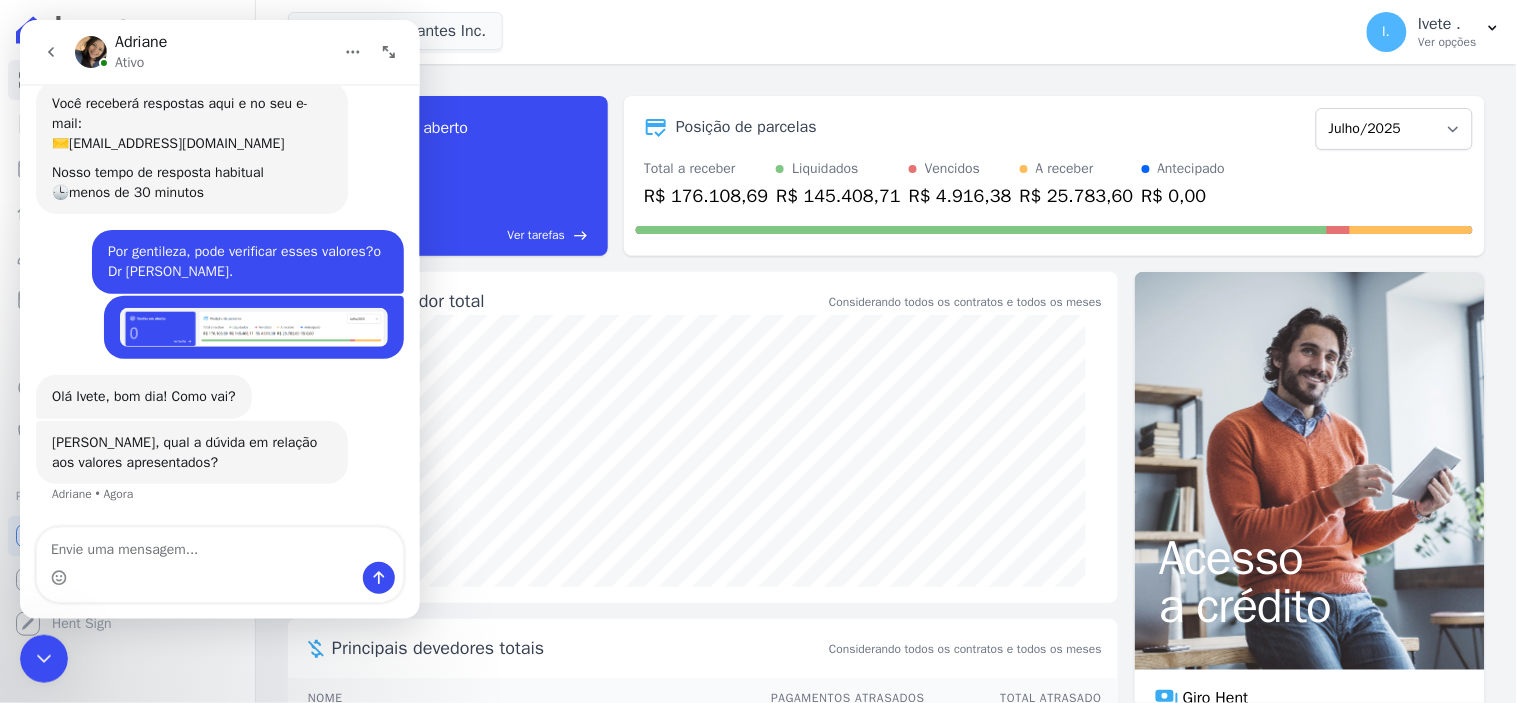 scroll, scrollTop: 796, scrollLeft: 0, axis: vertical 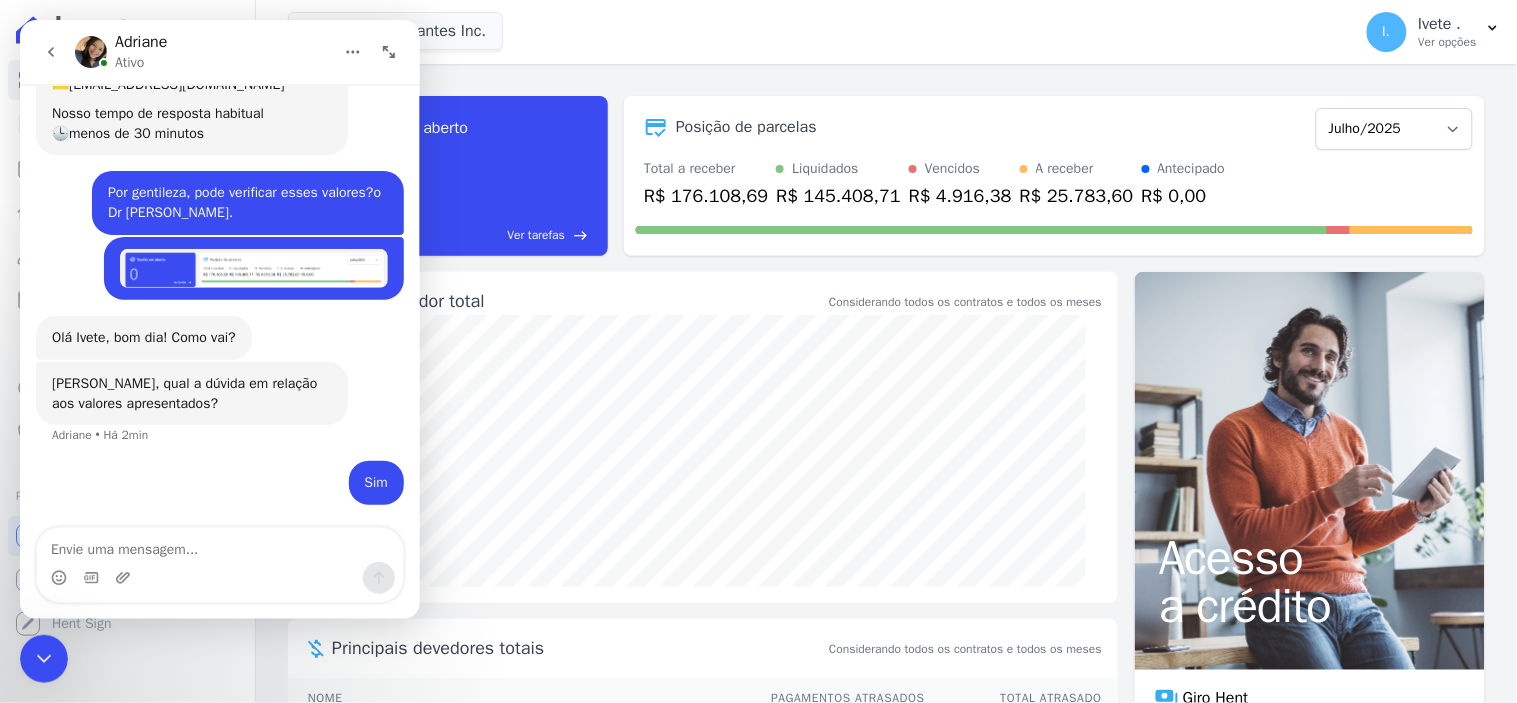 click 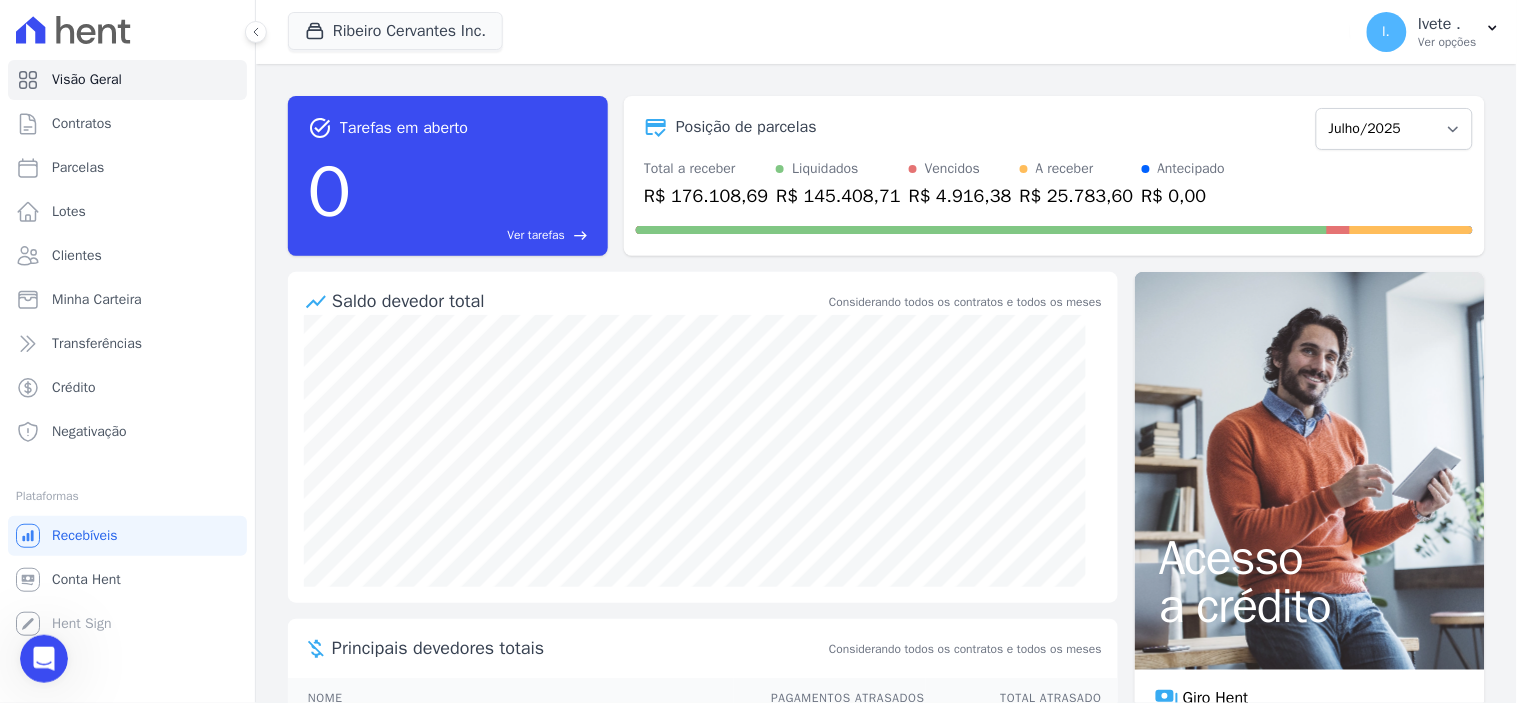 scroll, scrollTop: 873, scrollLeft: 0, axis: vertical 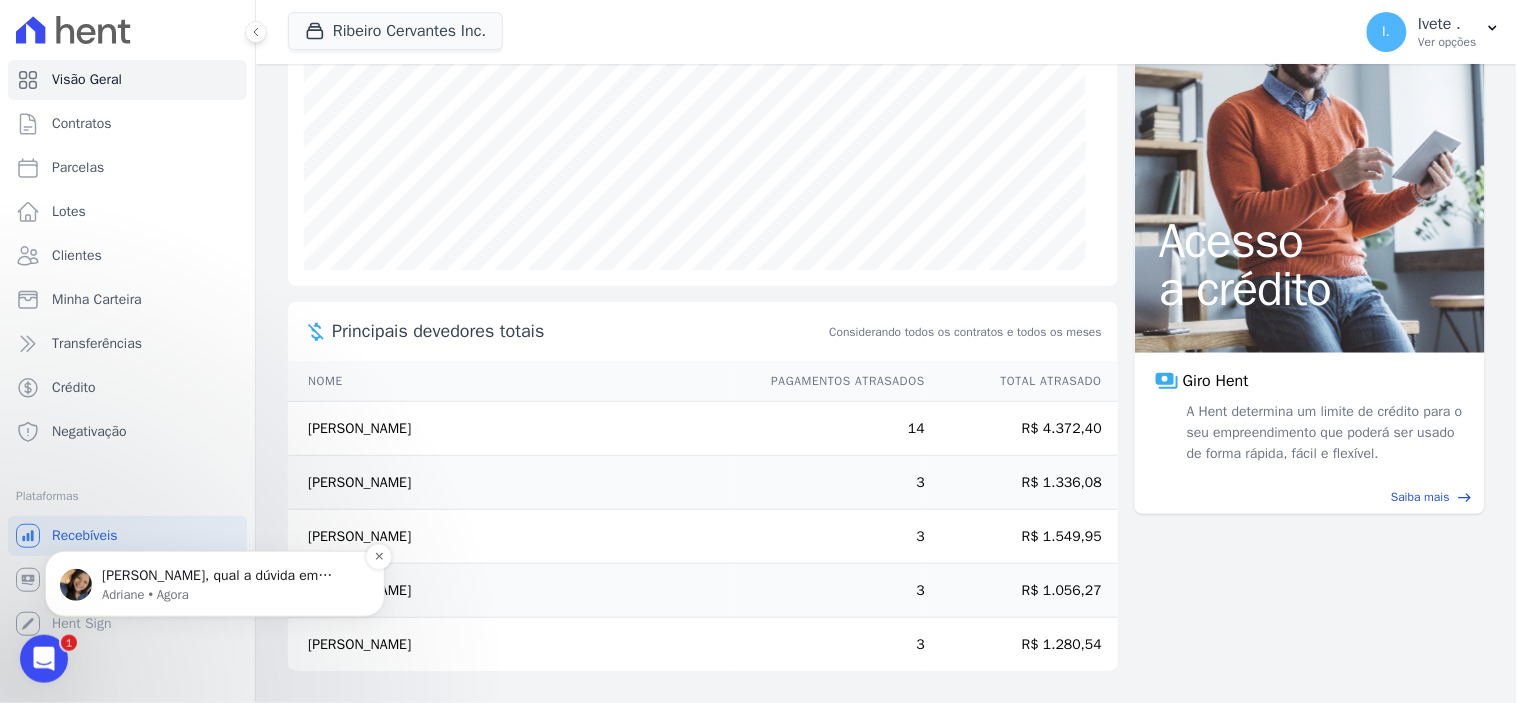 click on "Adriane • Agora" at bounding box center [231, 594] 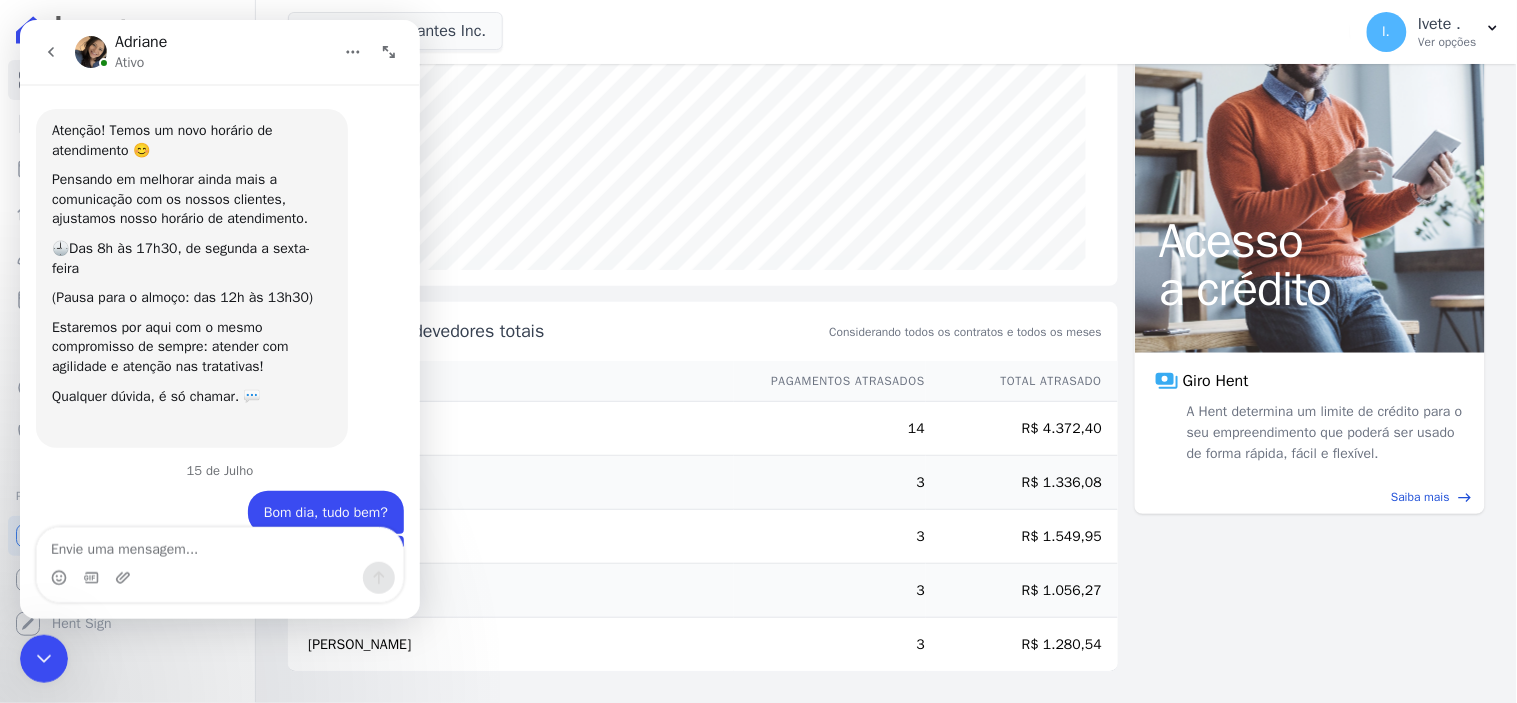 scroll, scrollTop: 3, scrollLeft: 0, axis: vertical 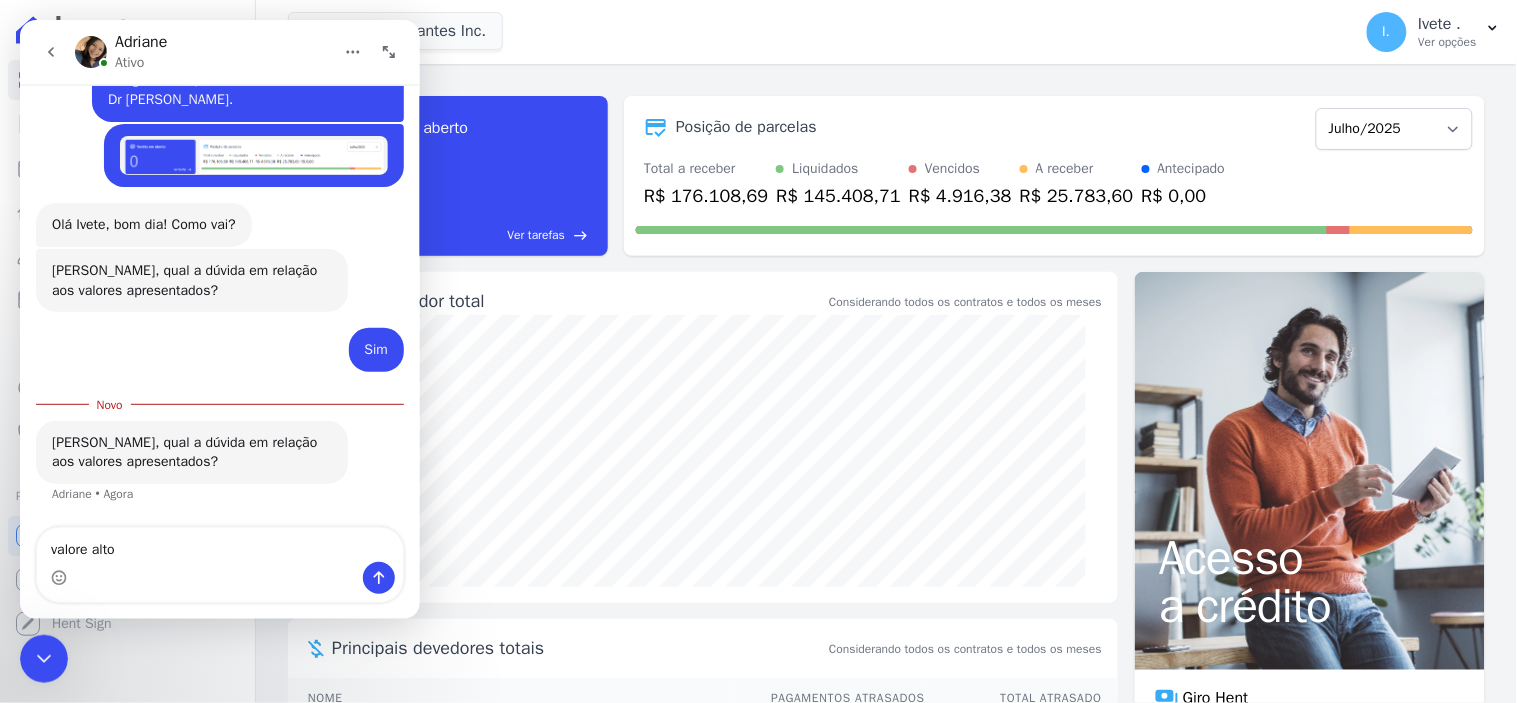 type on "valore altos" 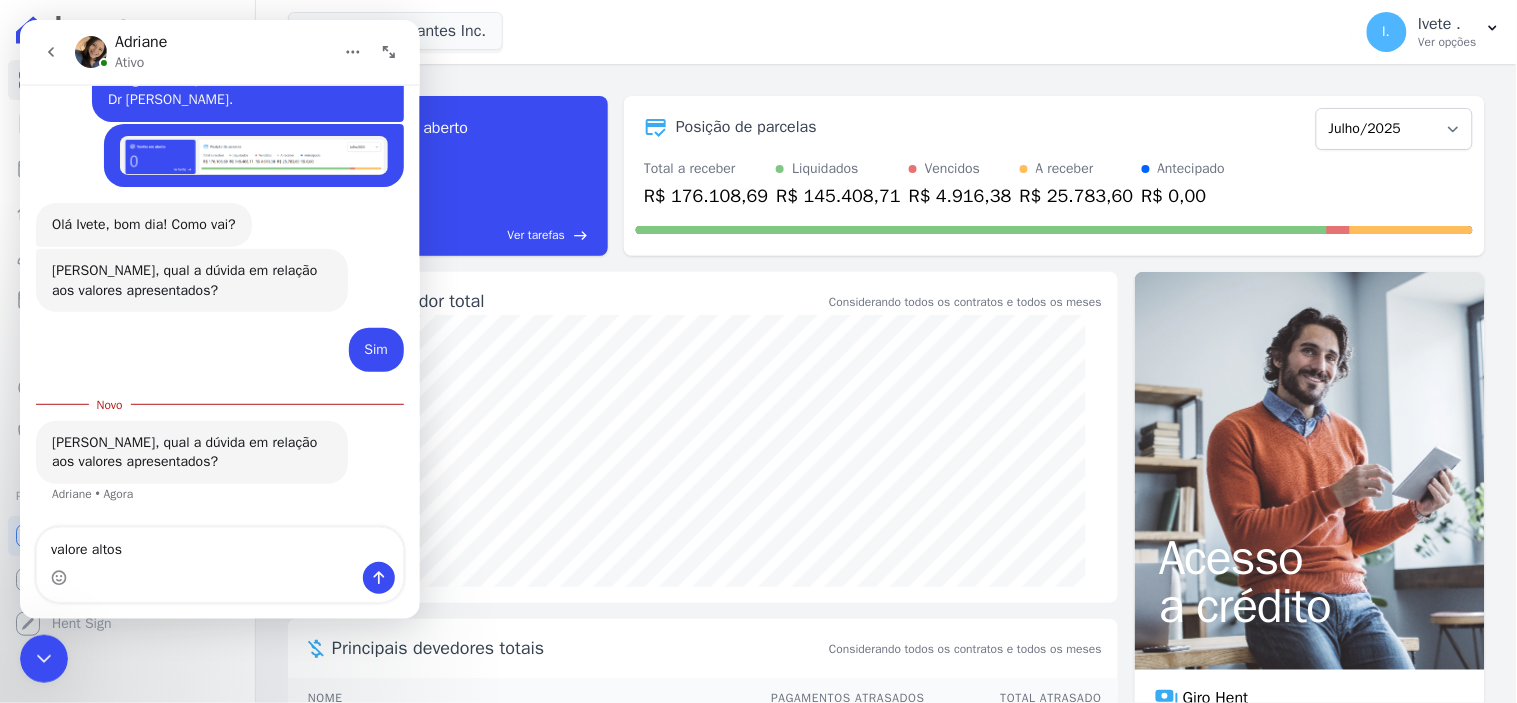 type 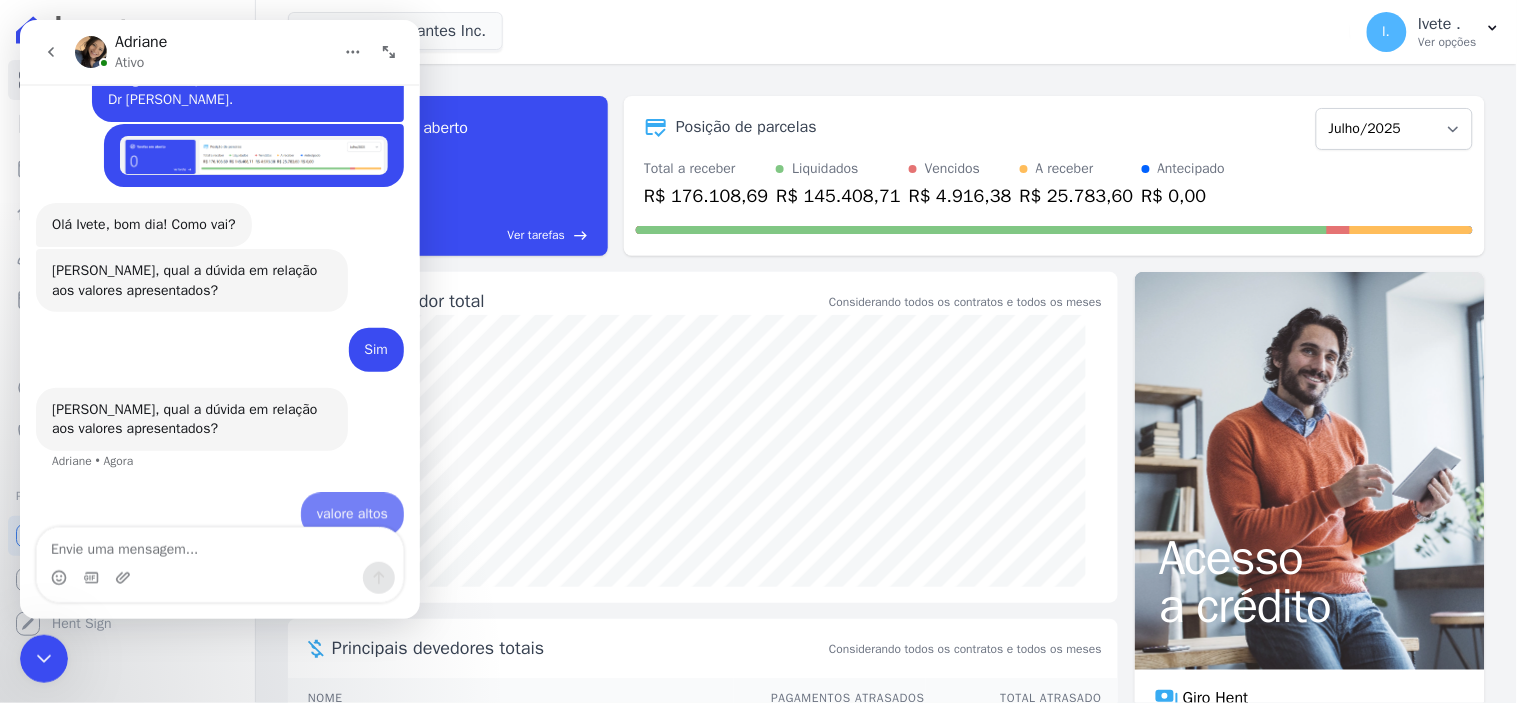 scroll, scrollTop: 935, scrollLeft: 0, axis: vertical 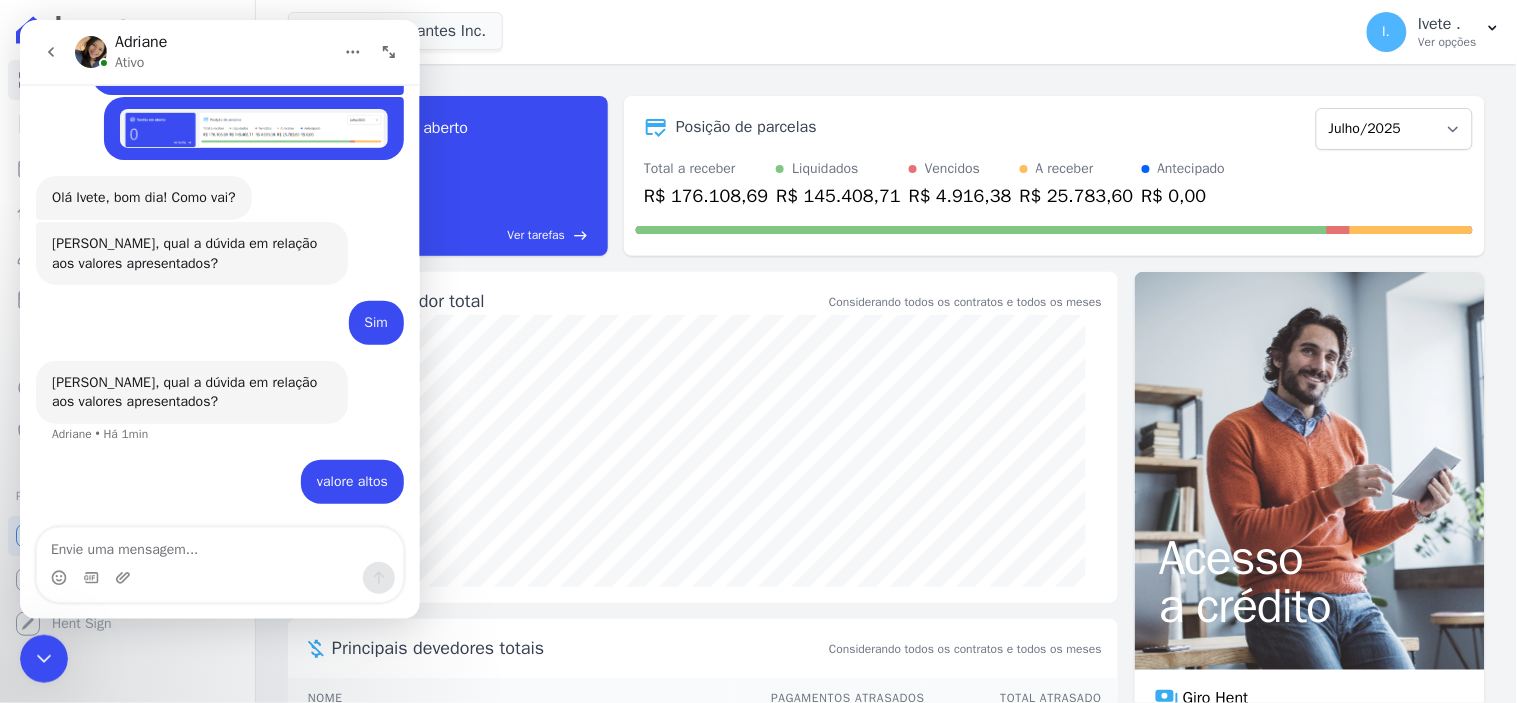 click 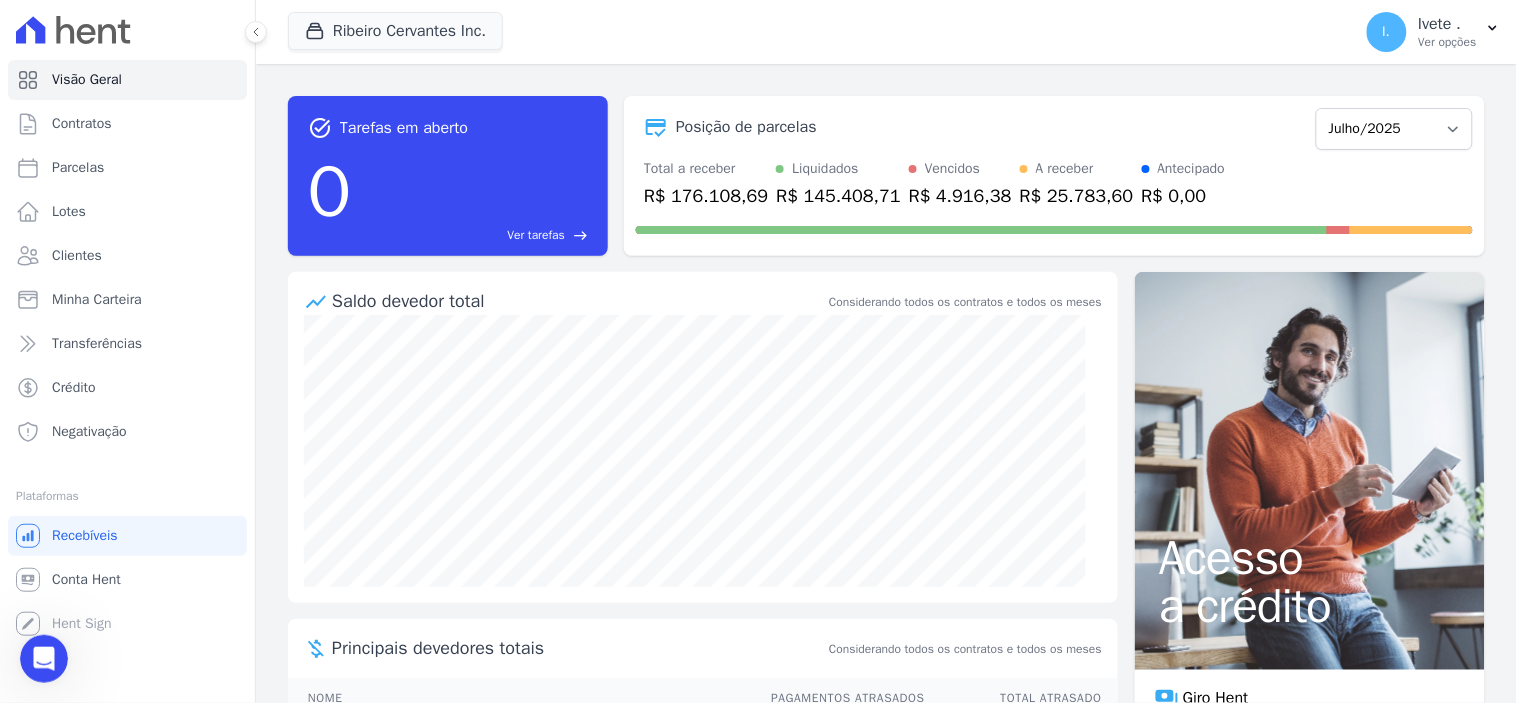scroll, scrollTop: 2, scrollLeft: 0, axis: vertical 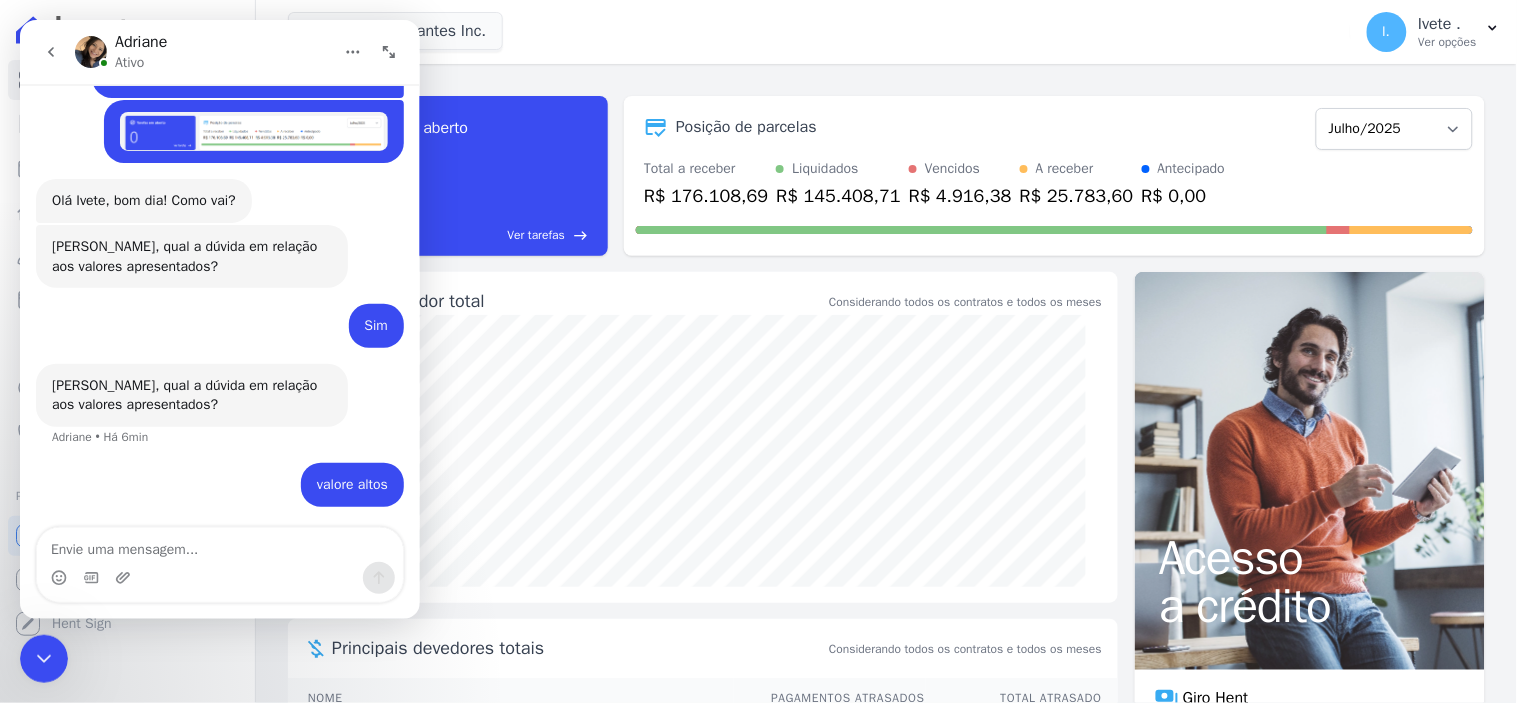 click 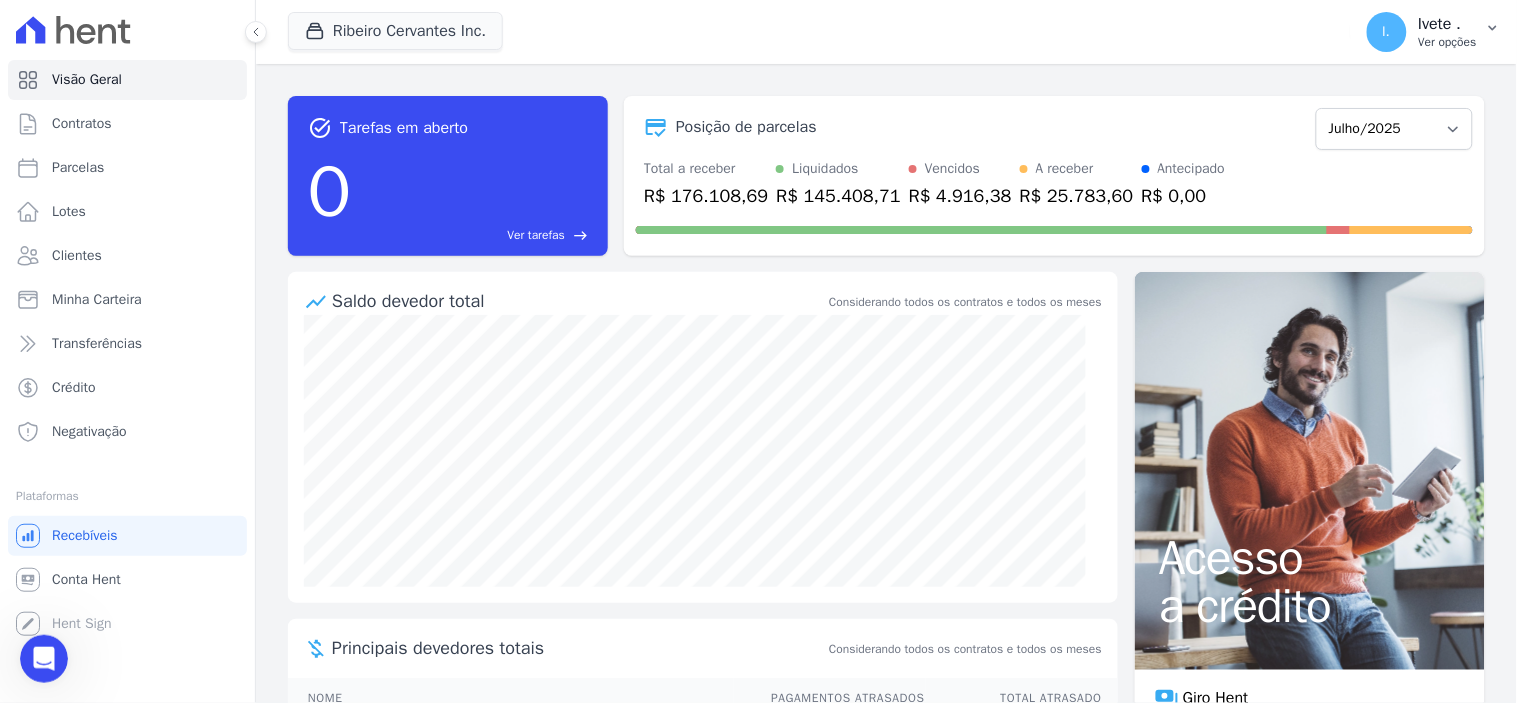click on "I." at bounding box center [1387, 32] 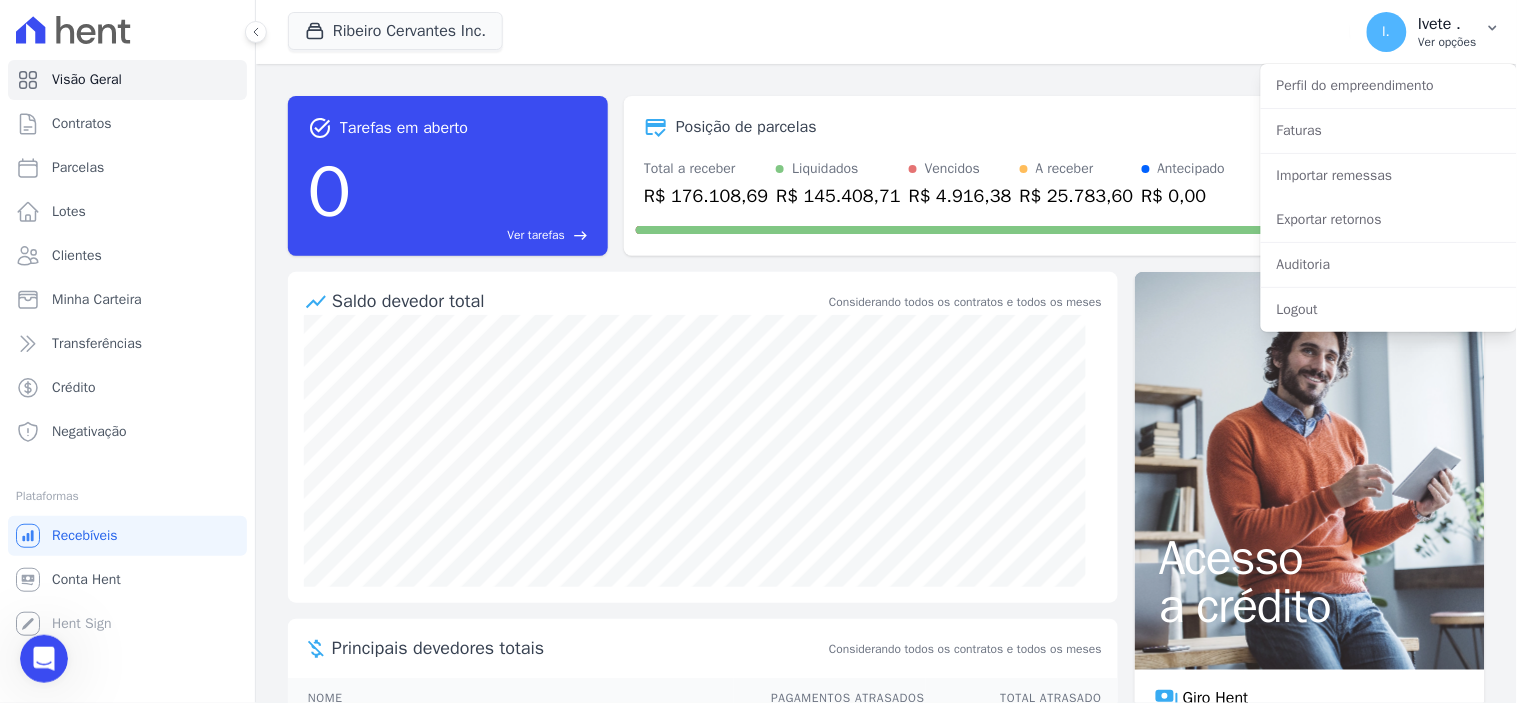 click on "I." at bounding box center [1387, 32] 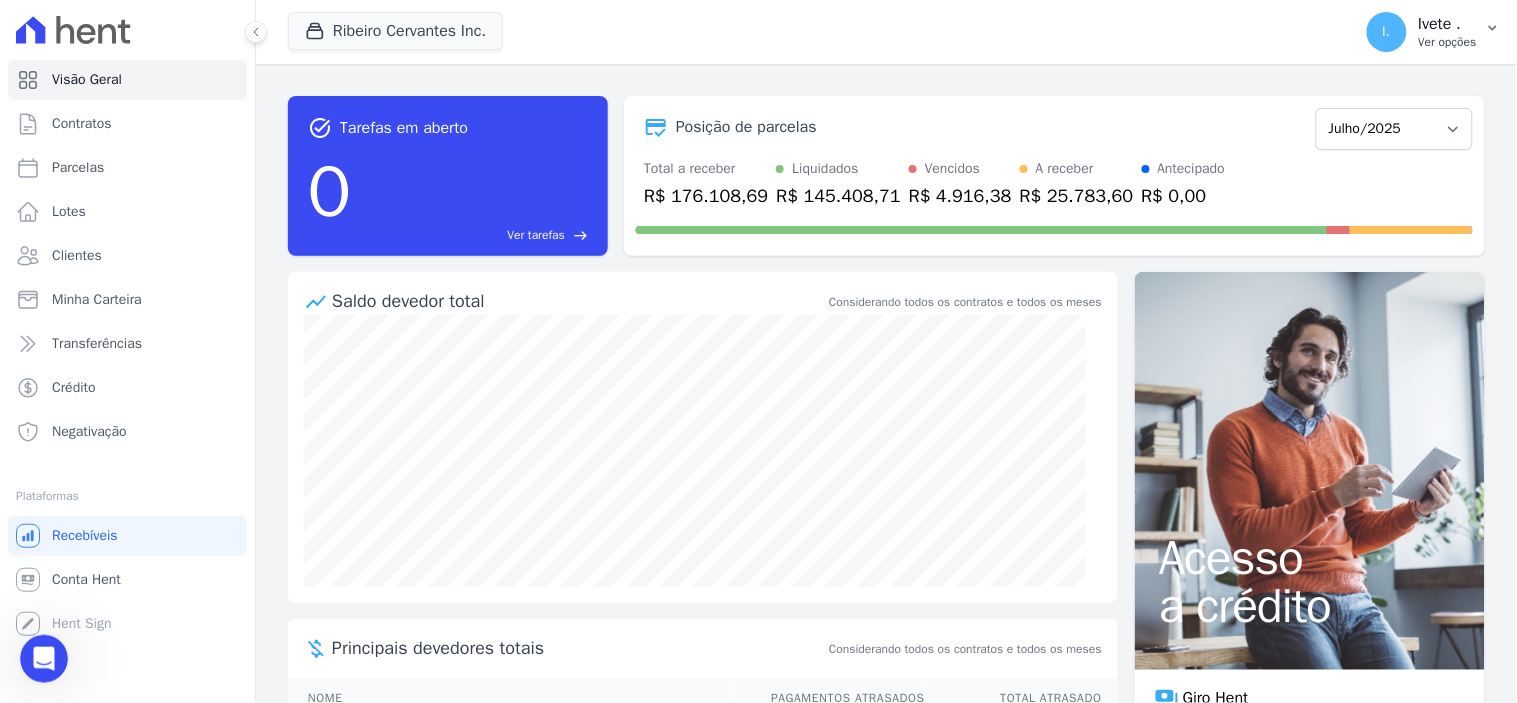 click on "I." at bounding box center [1387, 32] 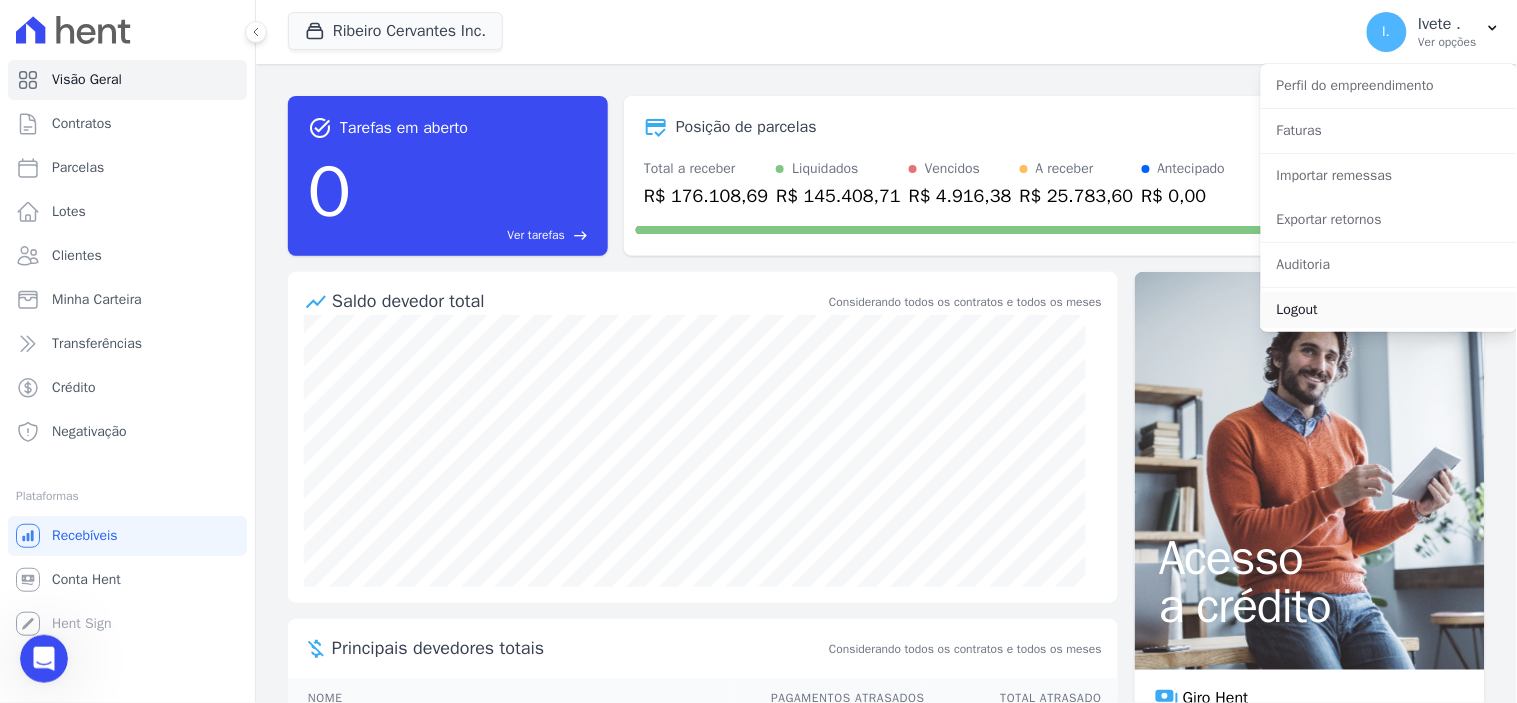 click on "Logout" at bounding box center [1389, 310] 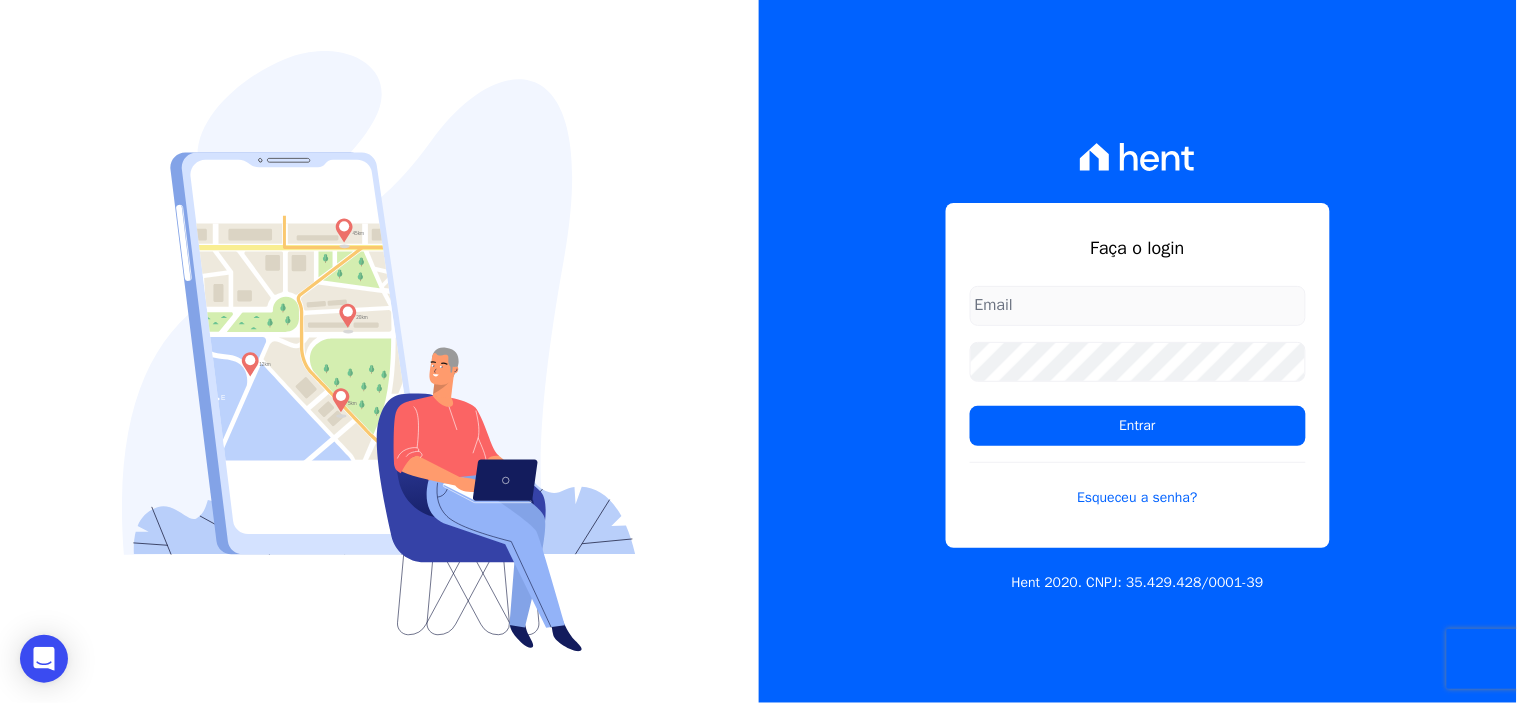 click at bounding box center (1138, 306) 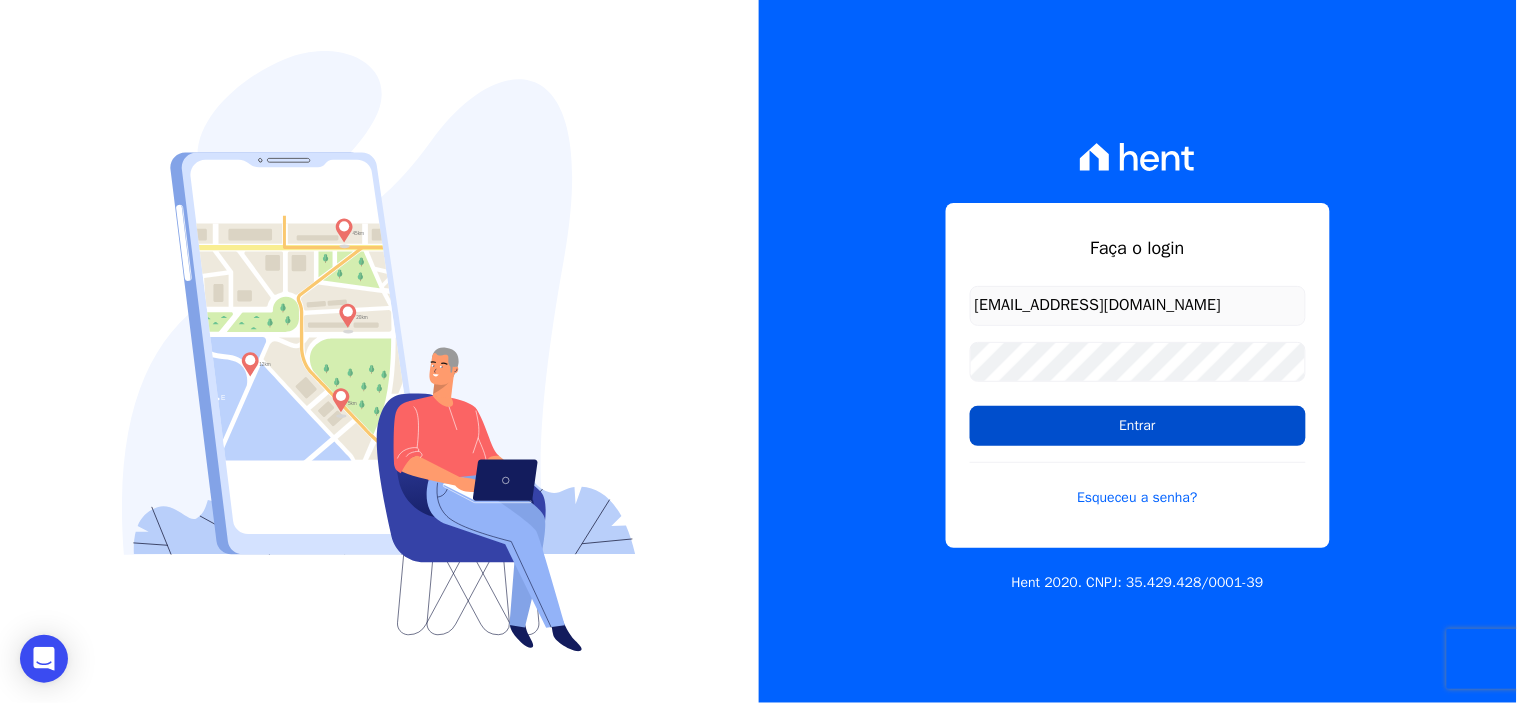 click on "Entrar" at bounding box center (1138, 426) 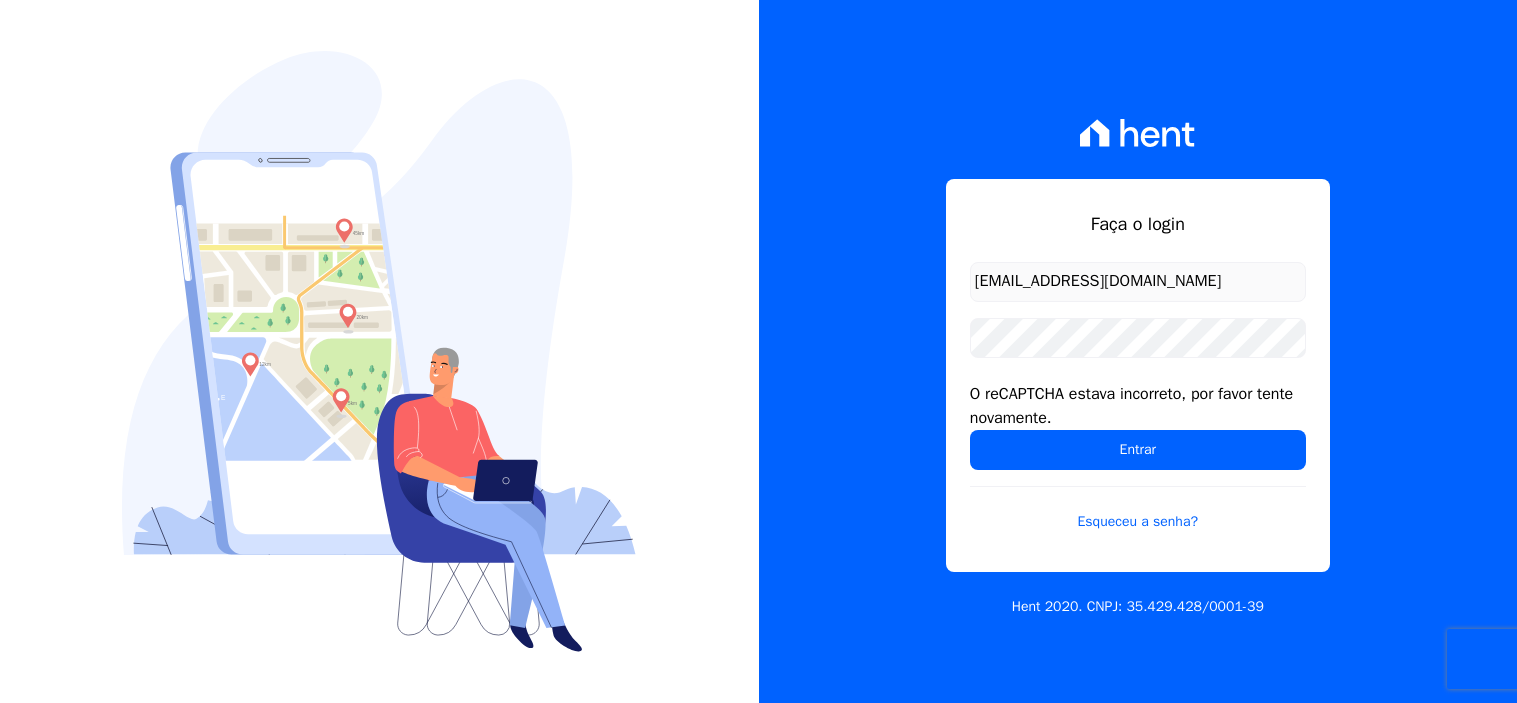 scroll, scrollTop: 0, scrollLeft: 0, axis: both 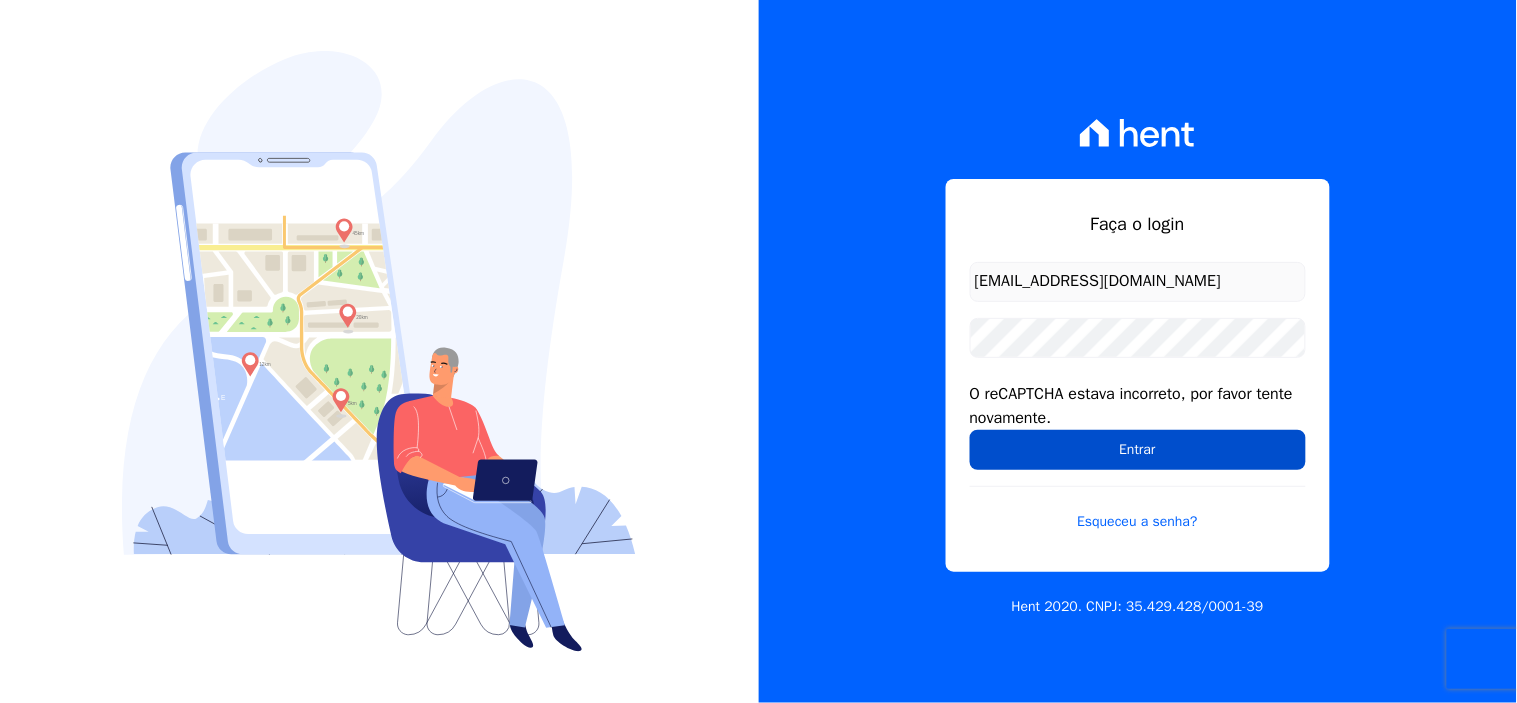 click on "Entrar" at bounding box center [1138, 450] 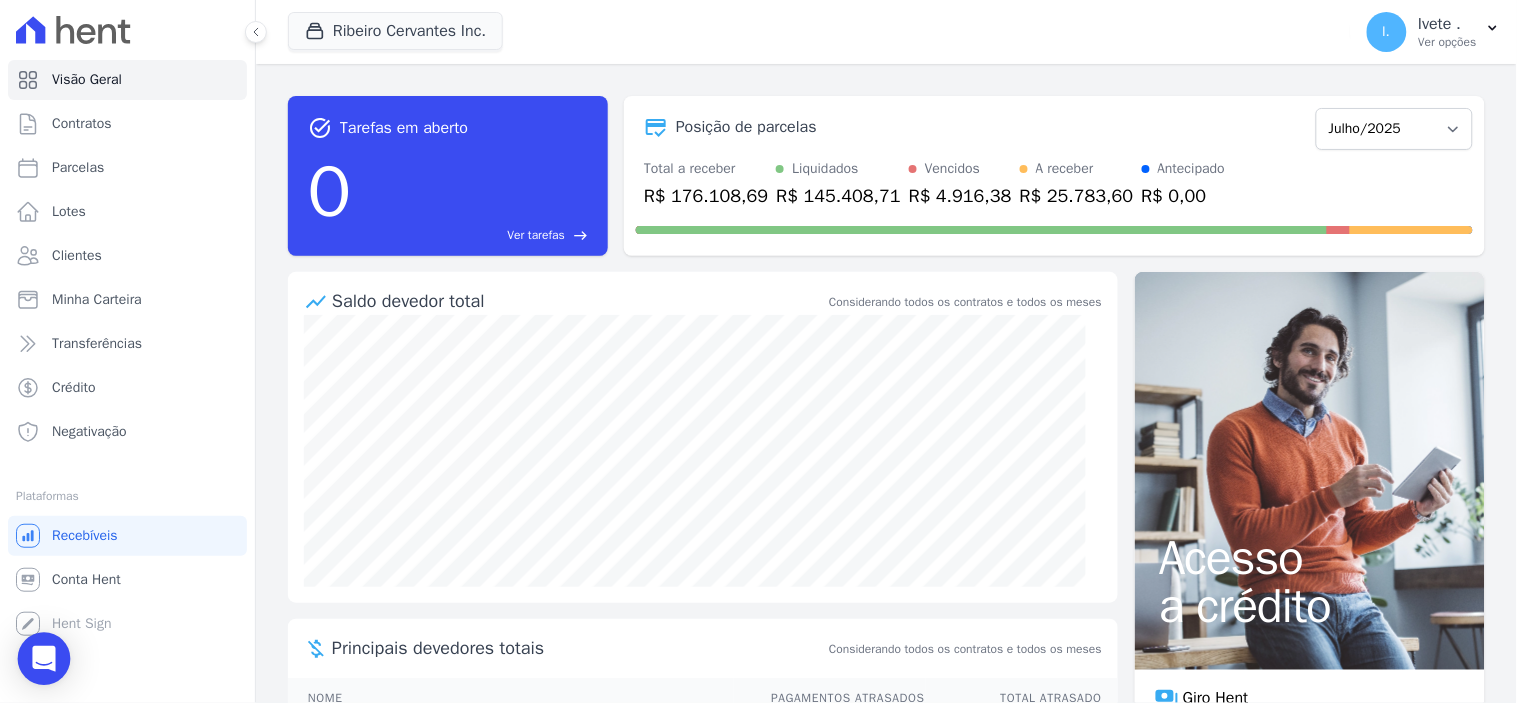 click 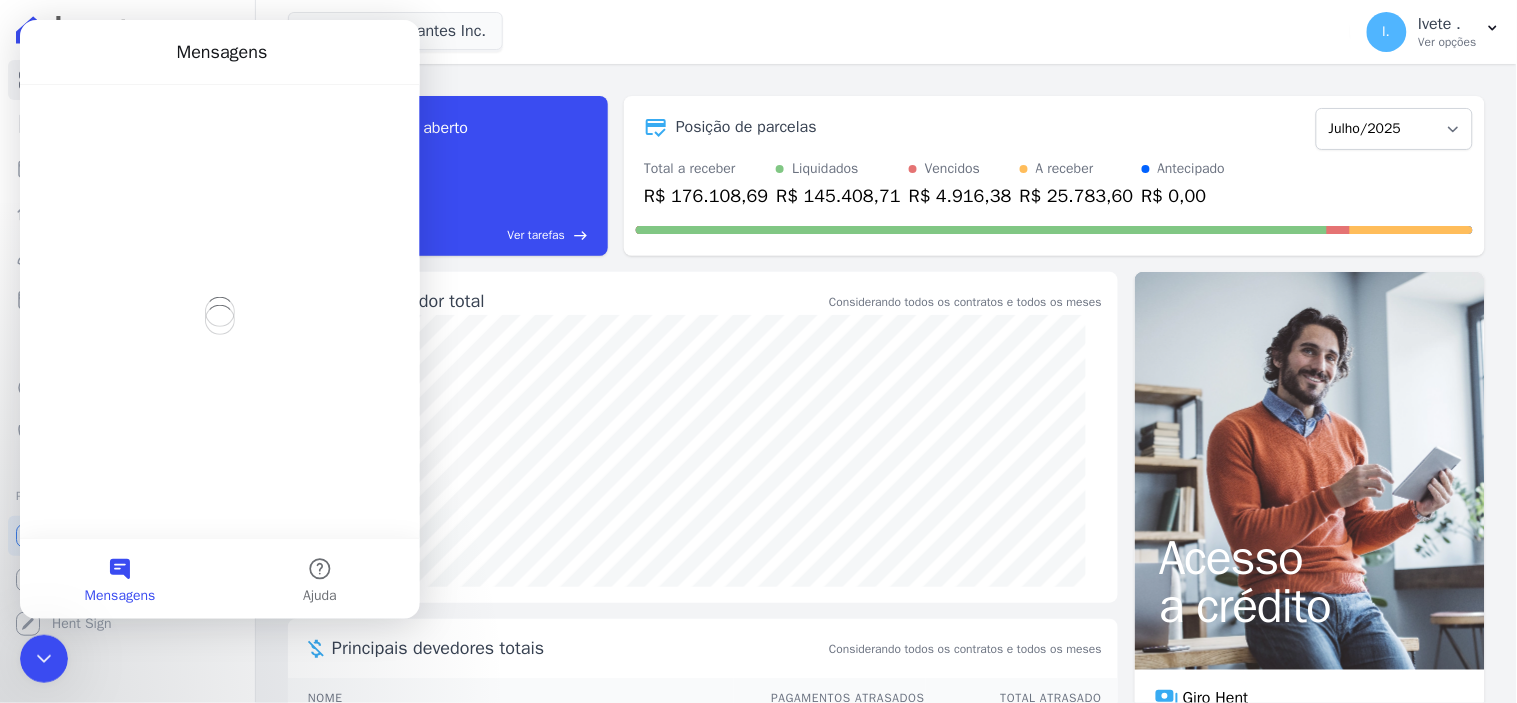 scroll, scrollTop: 0, scrollLeft: 0, axis: both 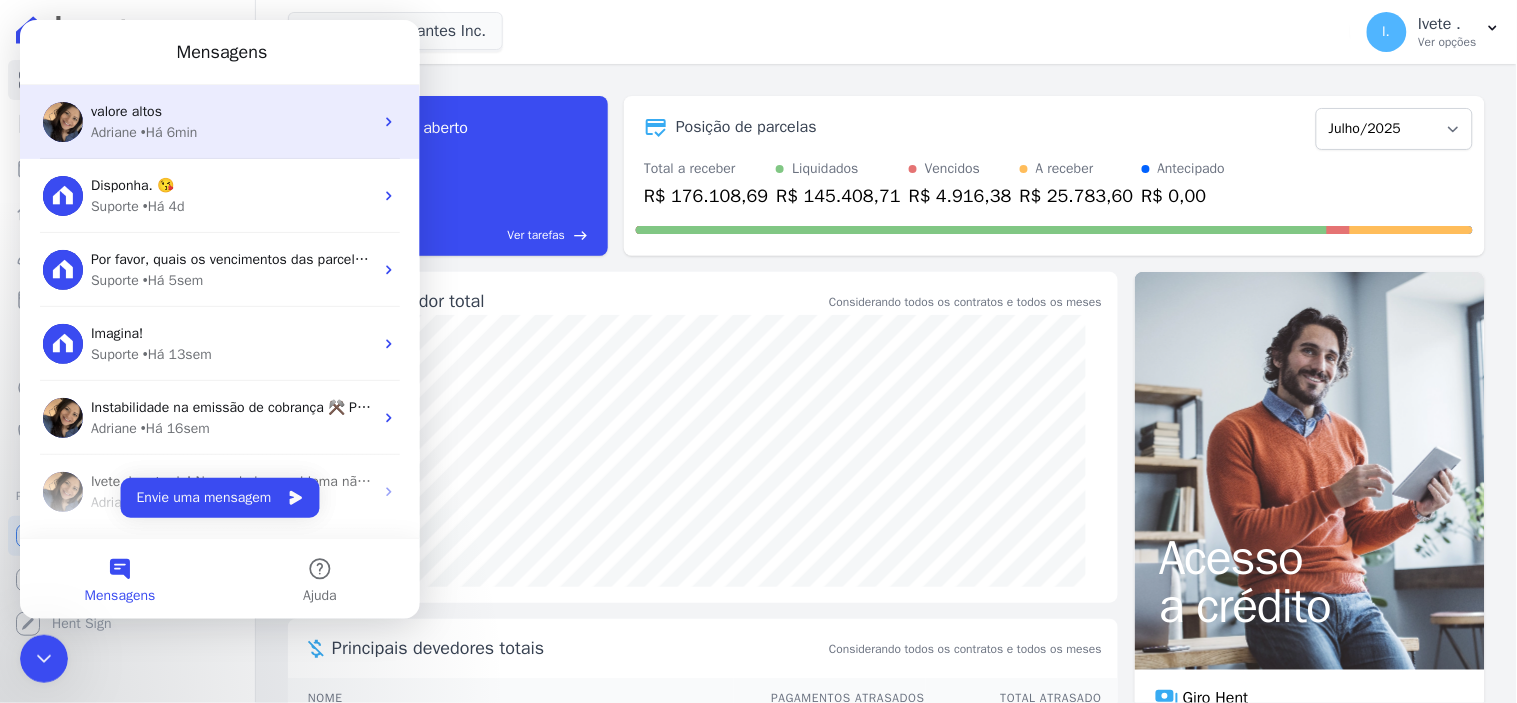 click on "valore altos [PERSON_NAME] •  Há 6min" at bounding box center (219, 121) 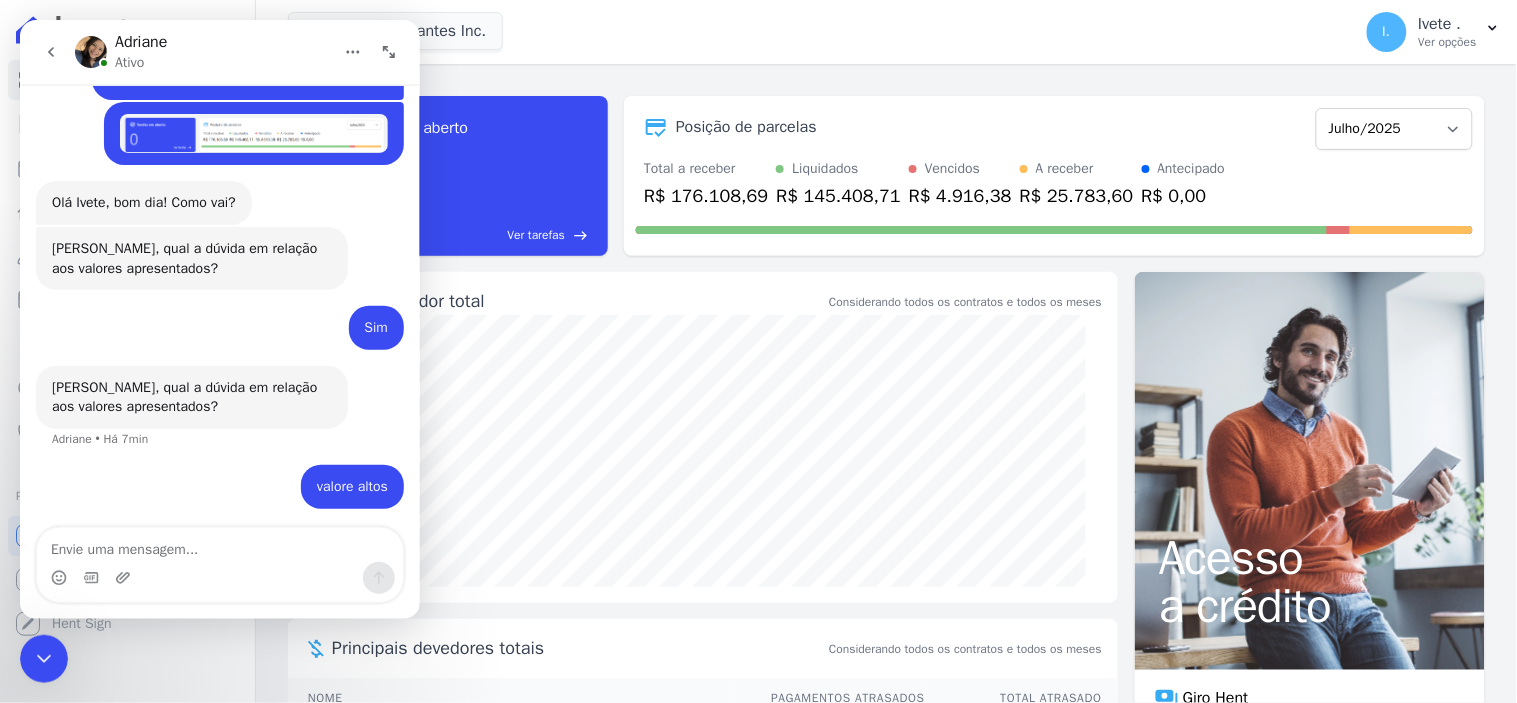 scroll, scrollTop: 935, scrollLeft: 0, axis: vertical 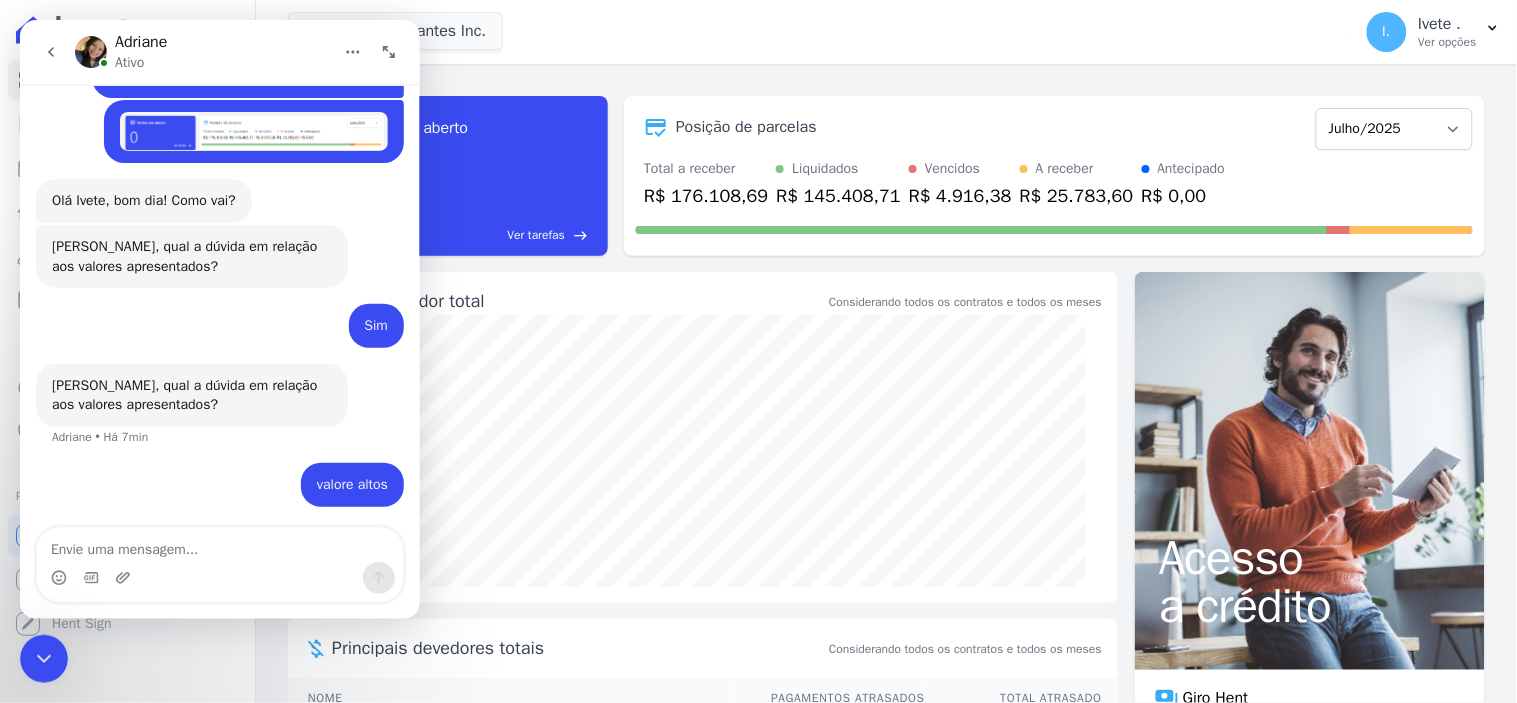 drag, startPoint x: 334, startPoint y: 488, endPoint x: 207, endPoint y: 466, distance: 128.89143 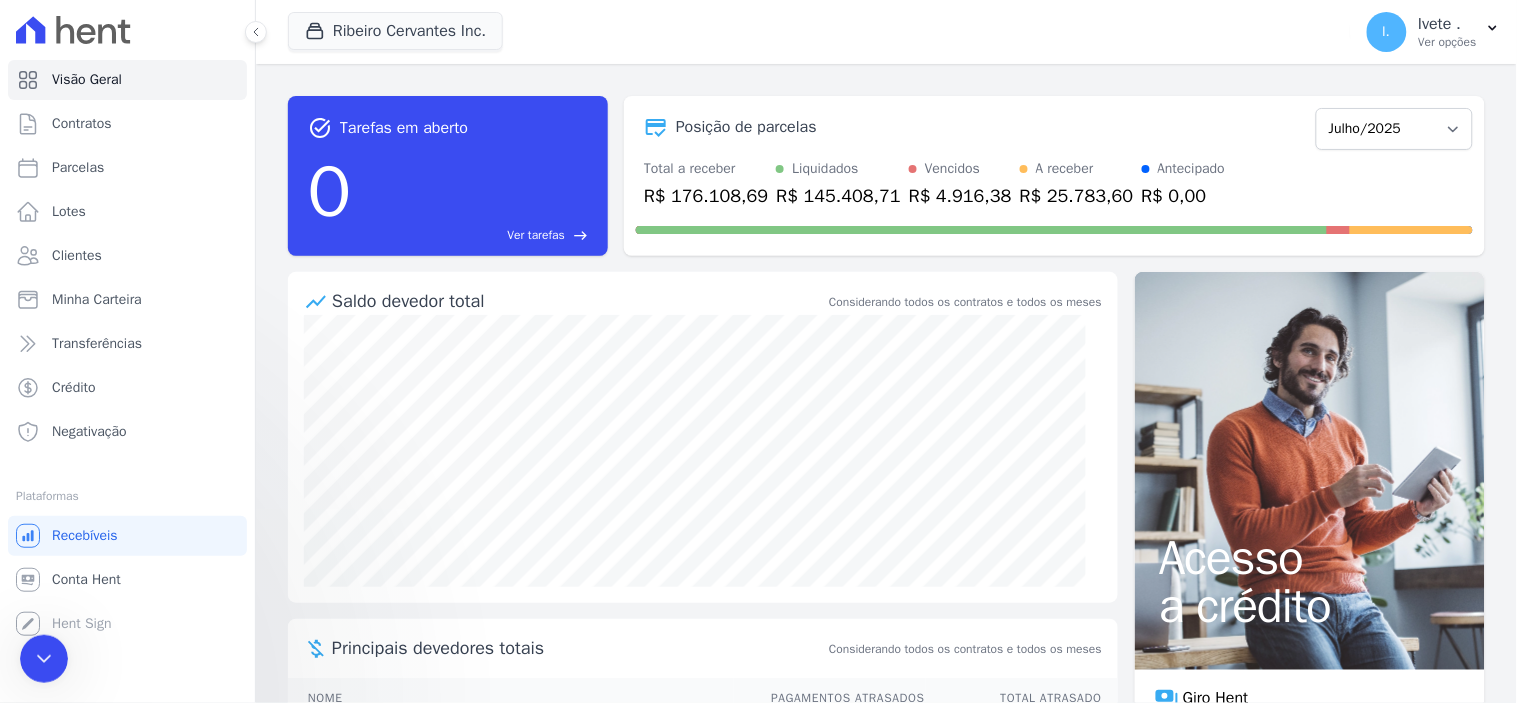 scroll, scrollTop: 0, scrollLeft: 0, axis: both 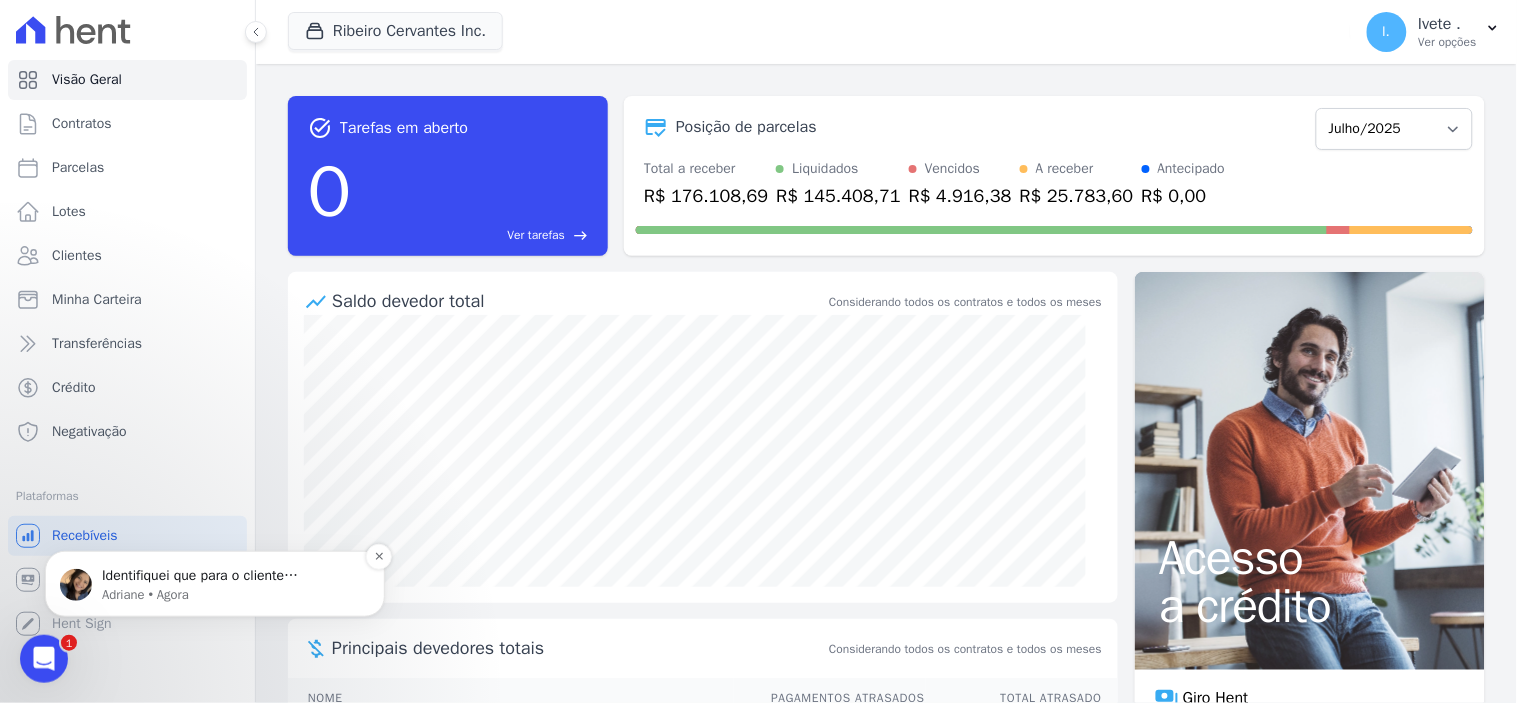 click on "Adriane • Agora" at bounding box center [231, 594] 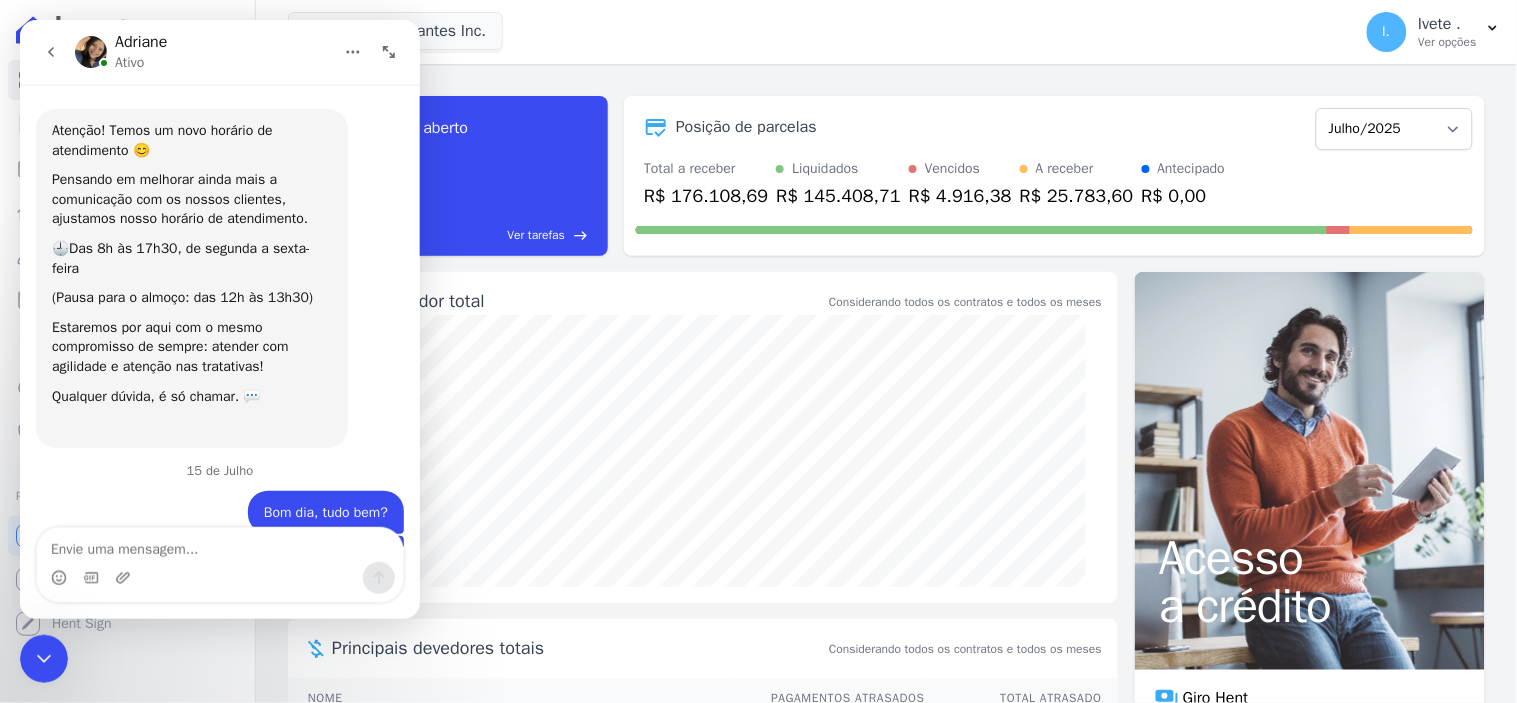 scroll, scrollTop: 3, scrollLeft: 0, axis: vertical 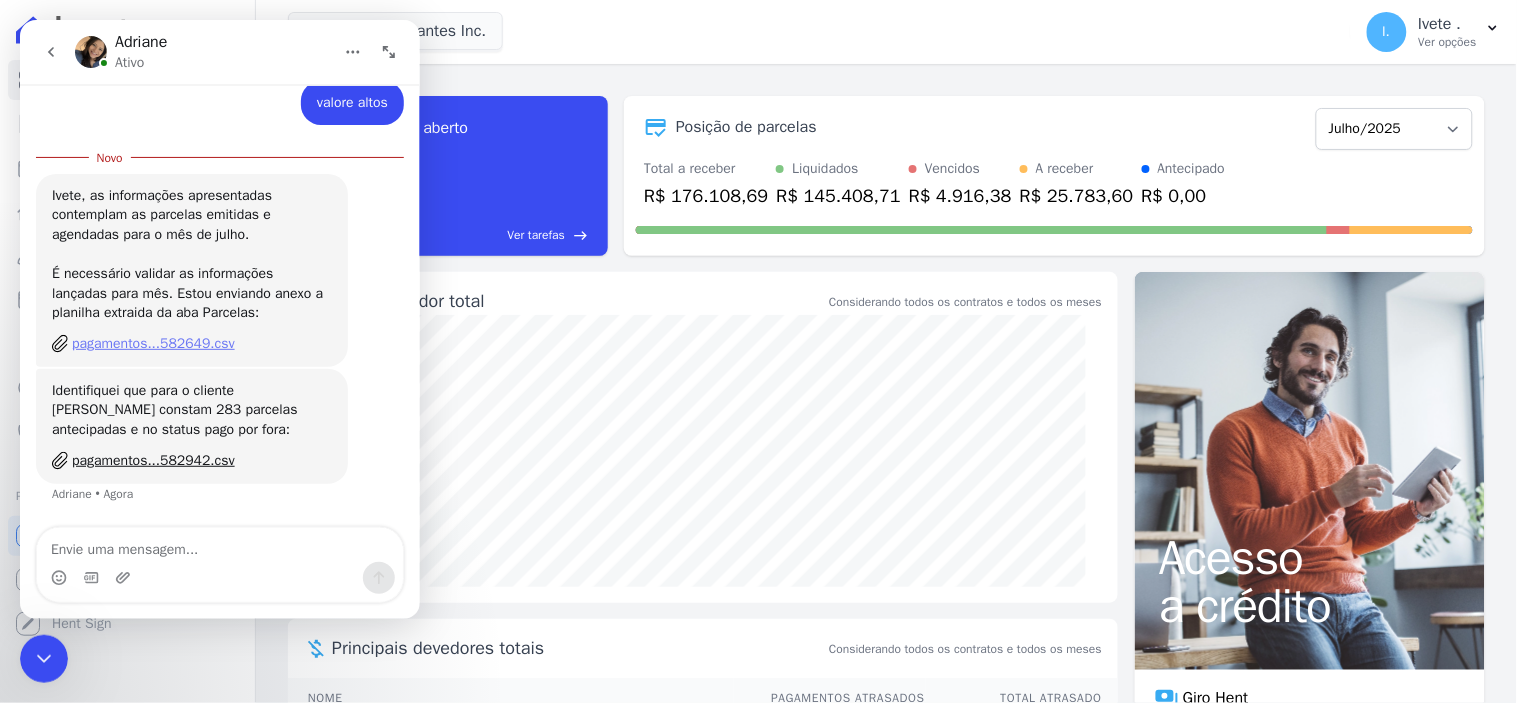 click on "pagamentos...582649.csv" at bounding box center (152, 342) 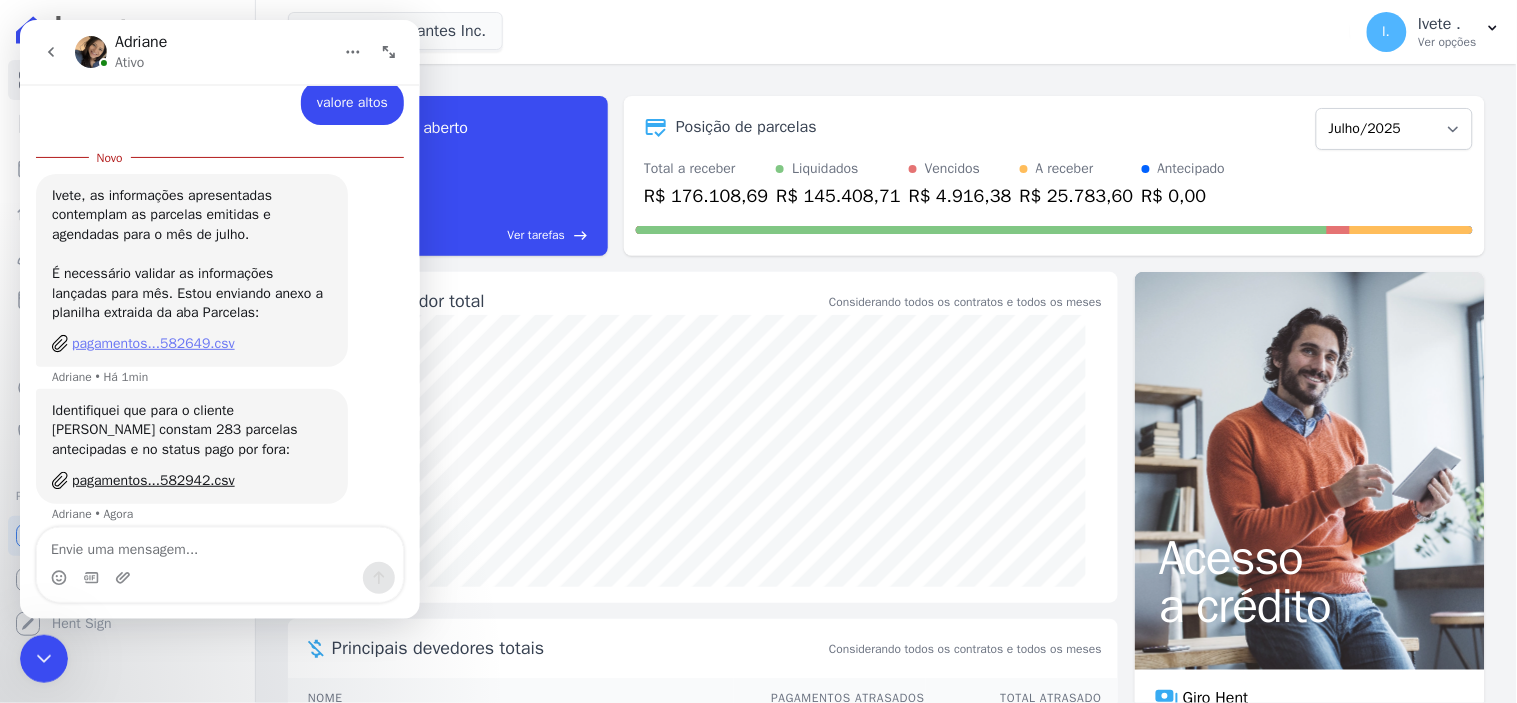 scroll, scrollTop: 1314, scrollLeft: 0, axis: vertical 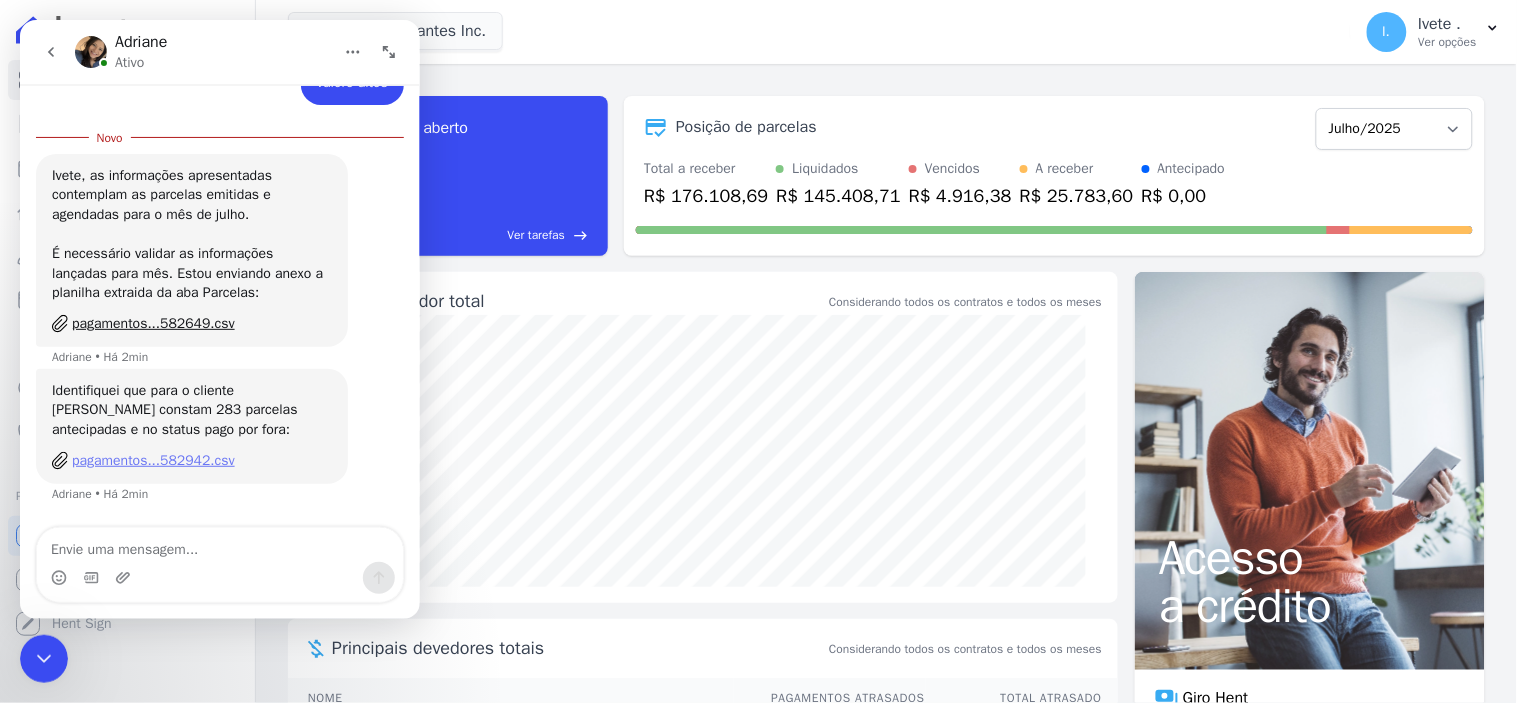 click on "pagamentos...582942.csv" at bounding box center [152, 459] 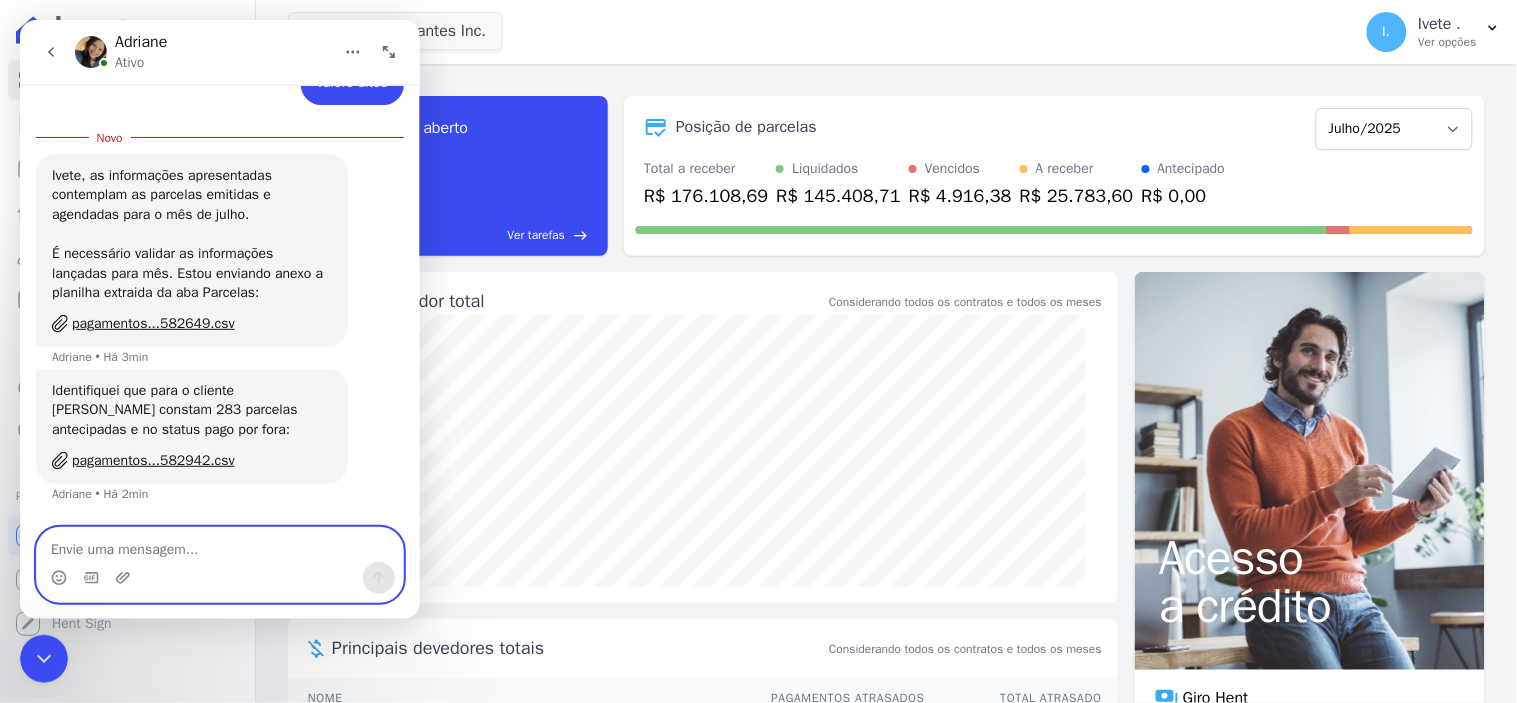 click at bounding box center (219, 544) 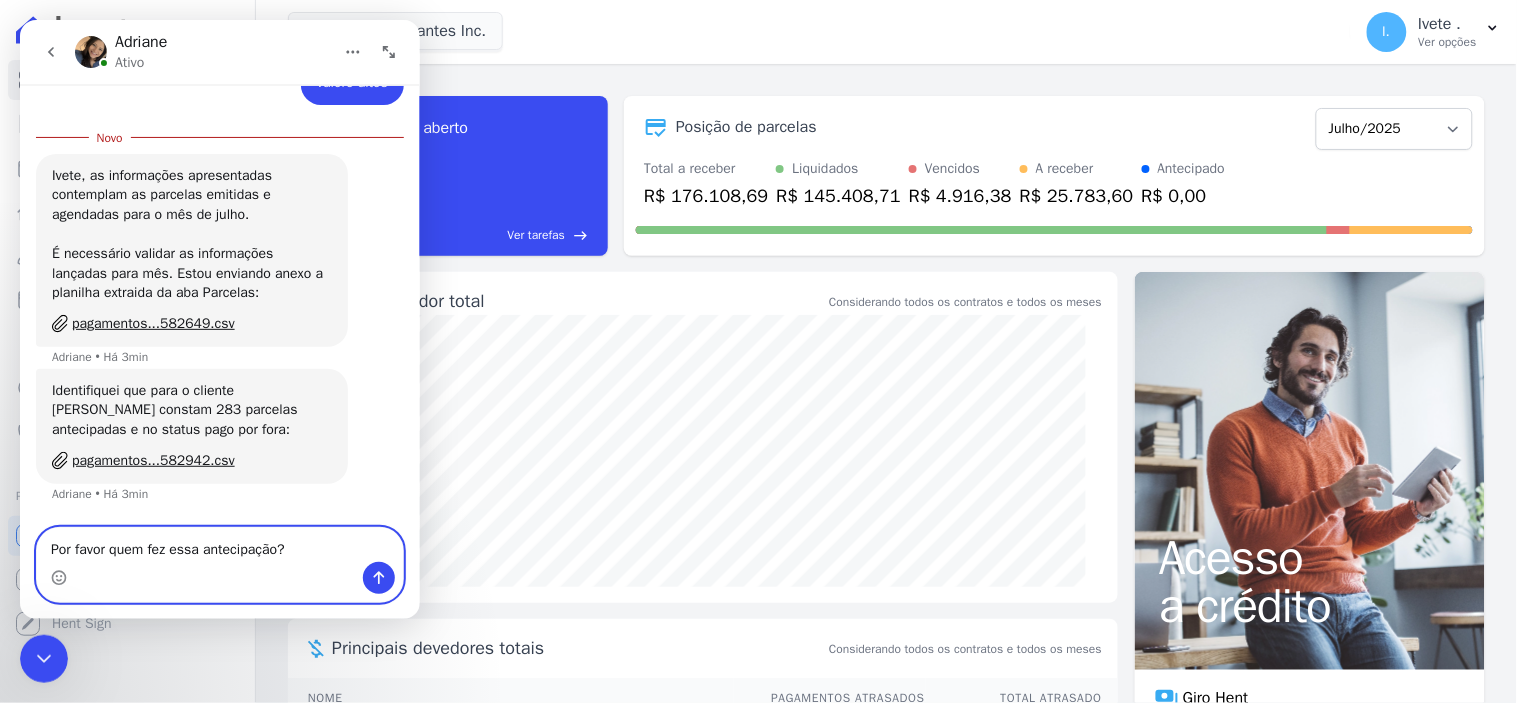 scroll, scrollTop: 1354, scrollLeft: 0, axis: vertical 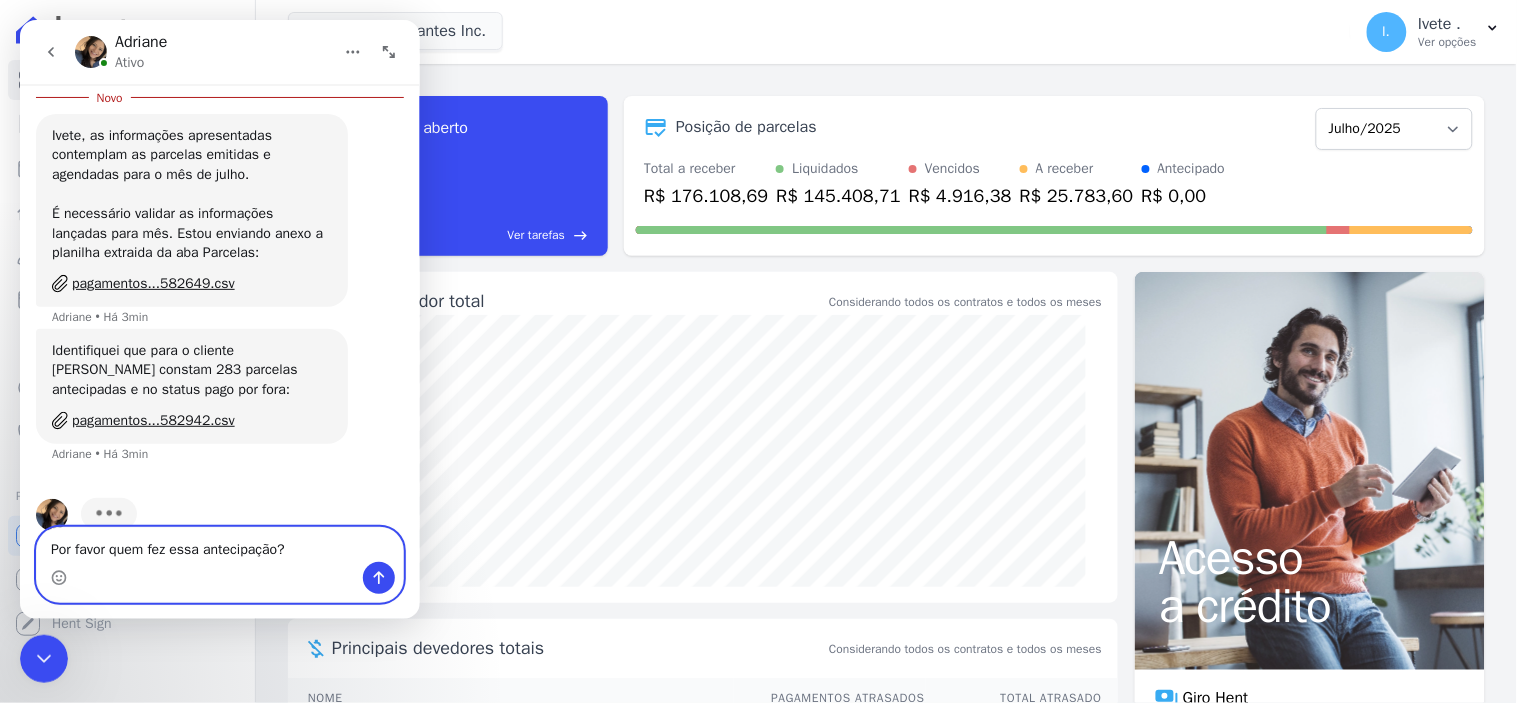 type on "Por favor quem fez essa antecipação?" 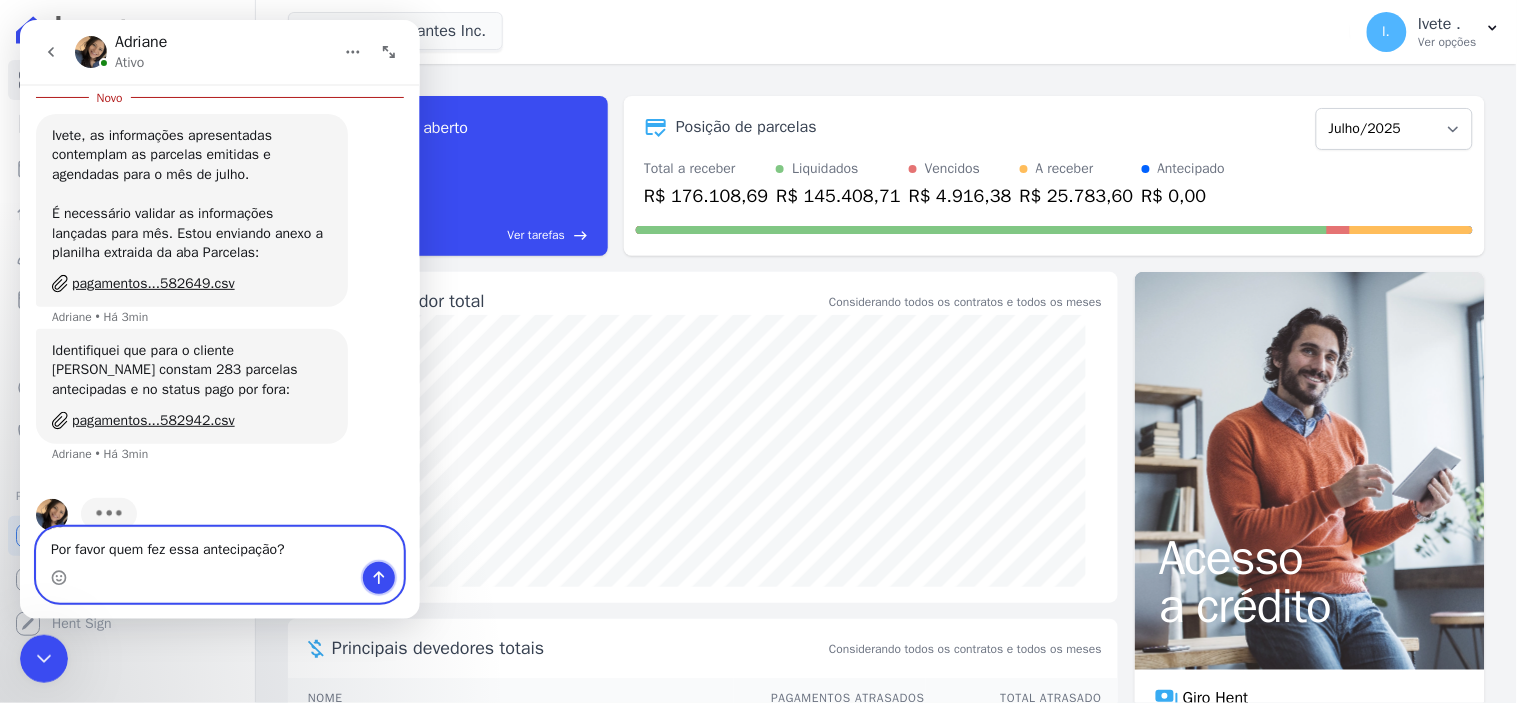 click 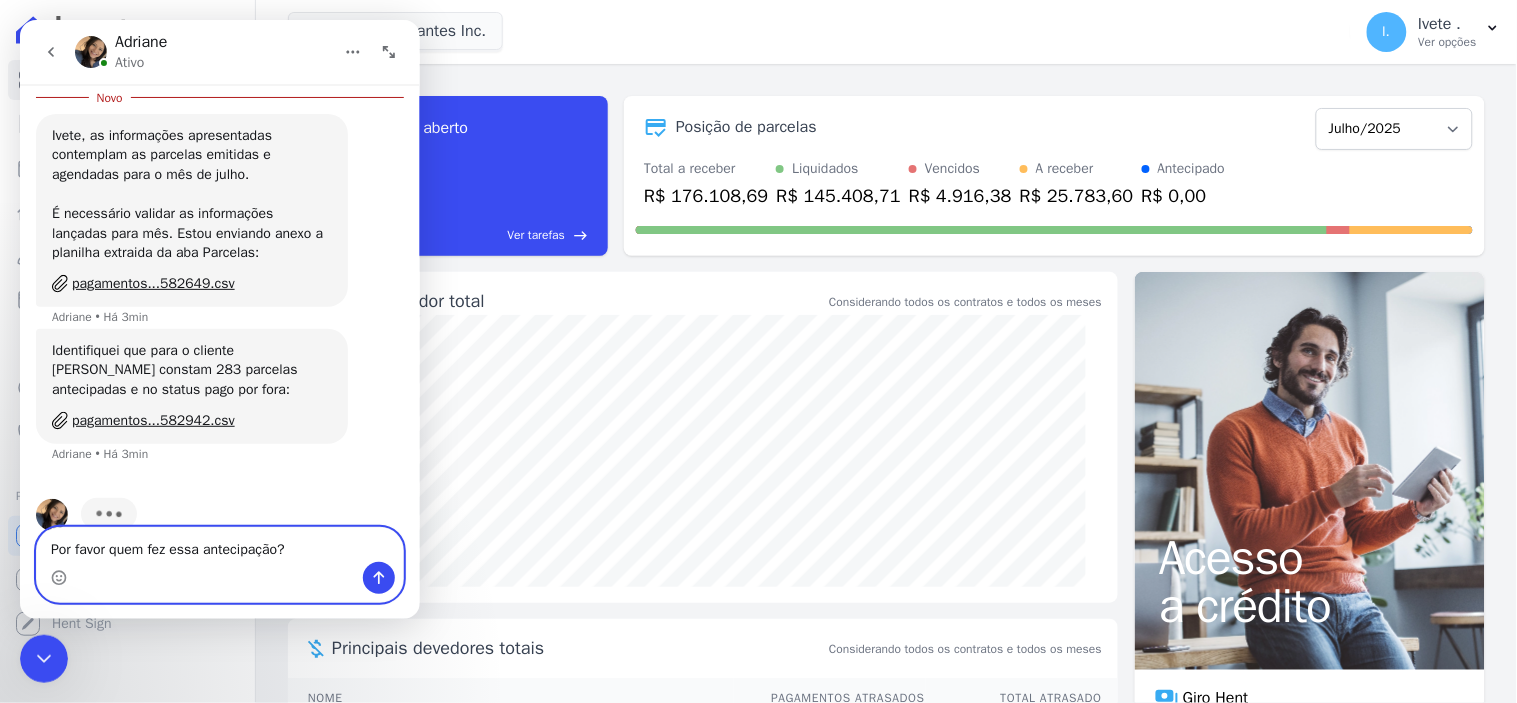 type 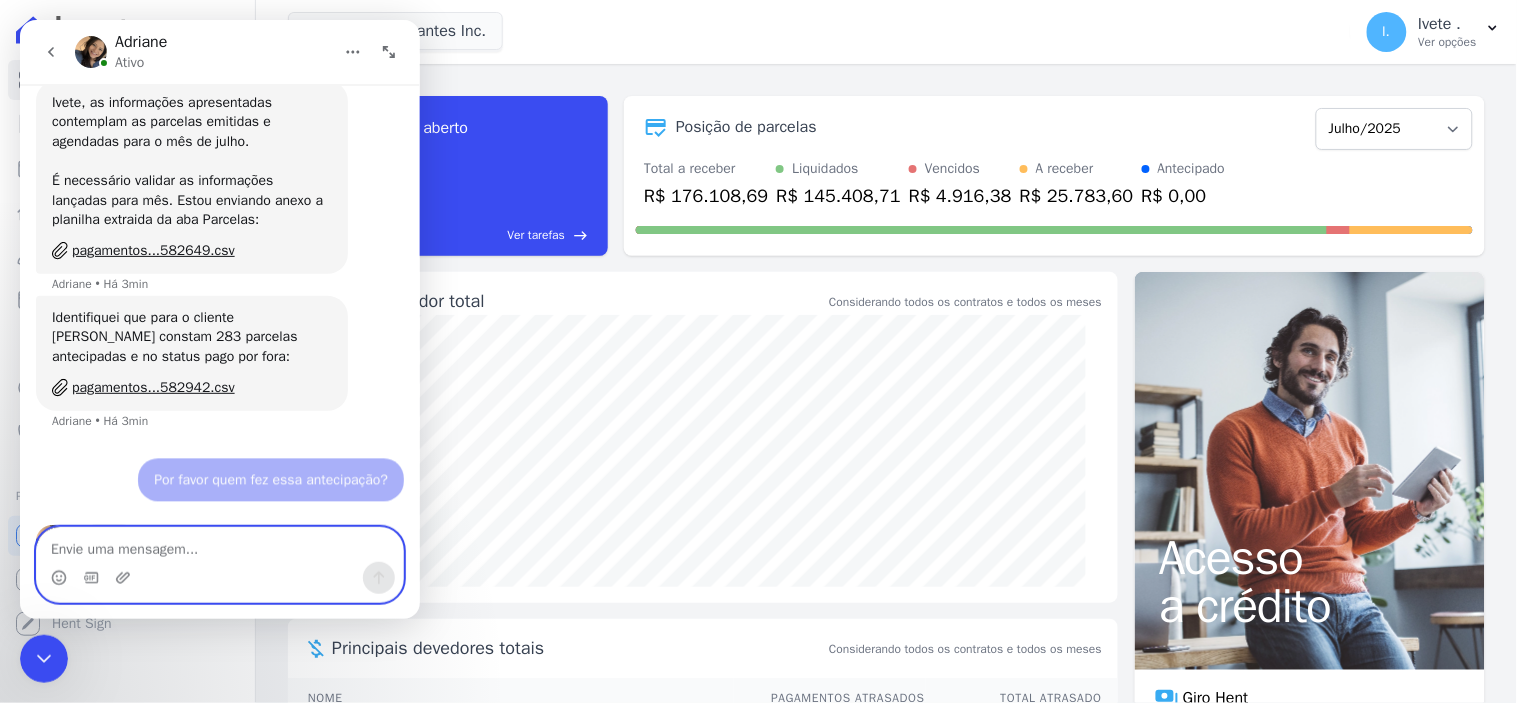 scroll, scrollTop: 2, scrollLeft: 0, axis: vertical 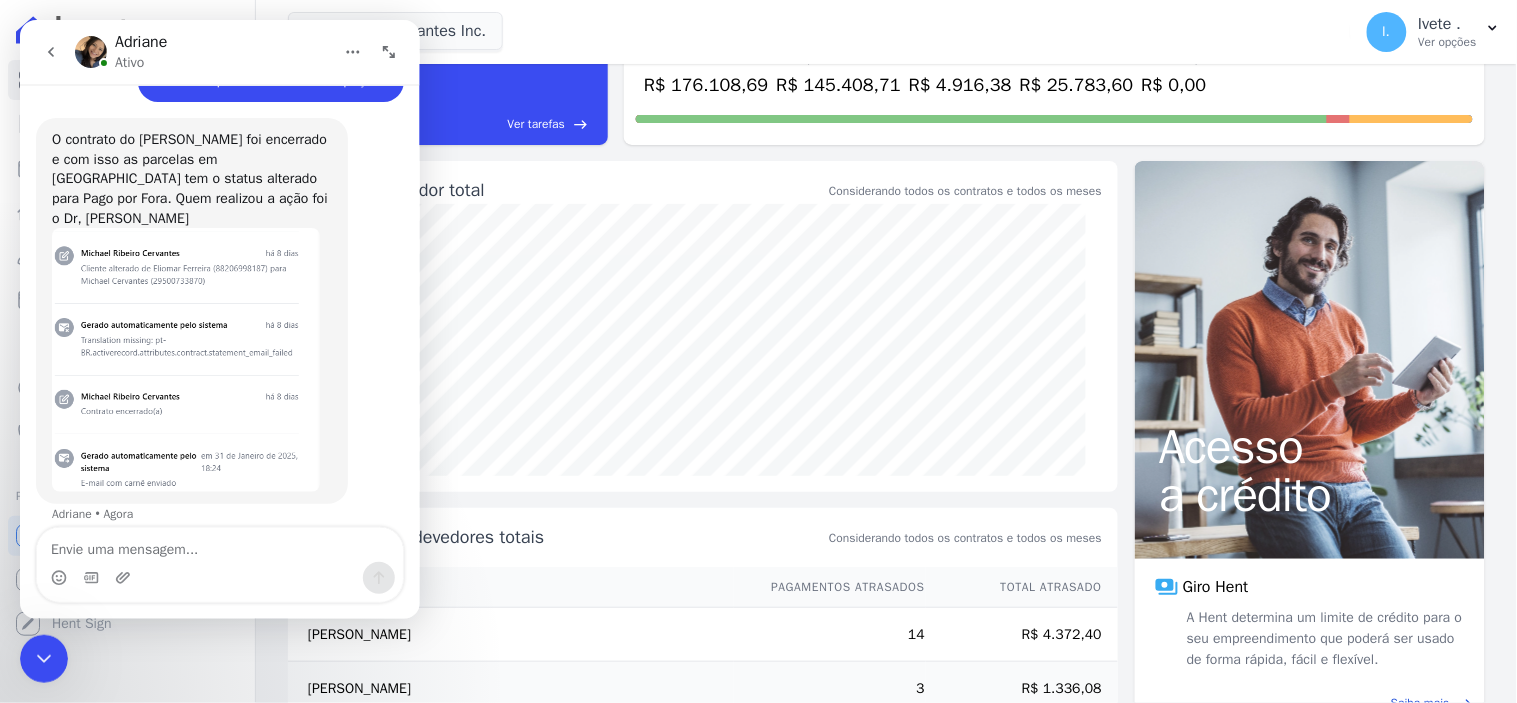 click at bounding box center (185, 359) 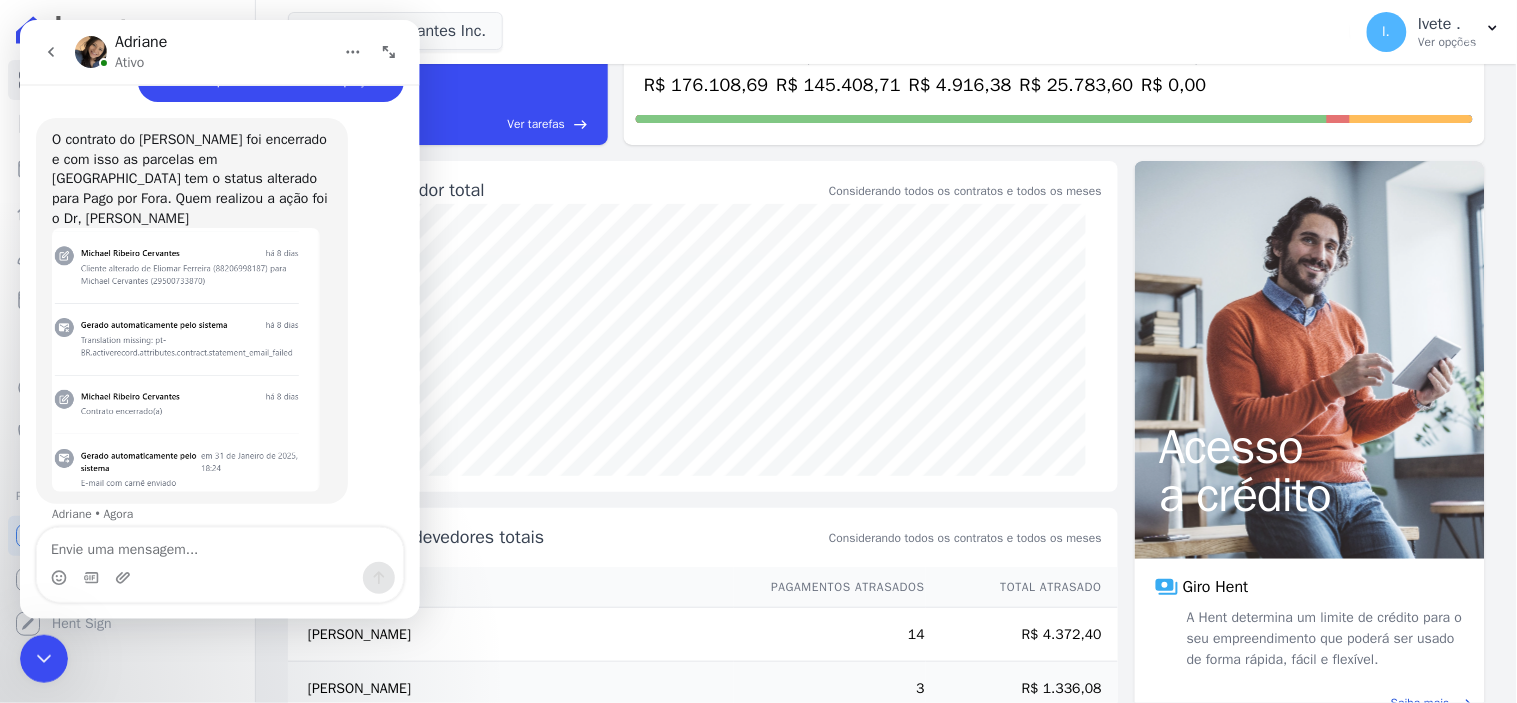 scroll, scrollTop: 0, scrollLeft: 0, axis: both 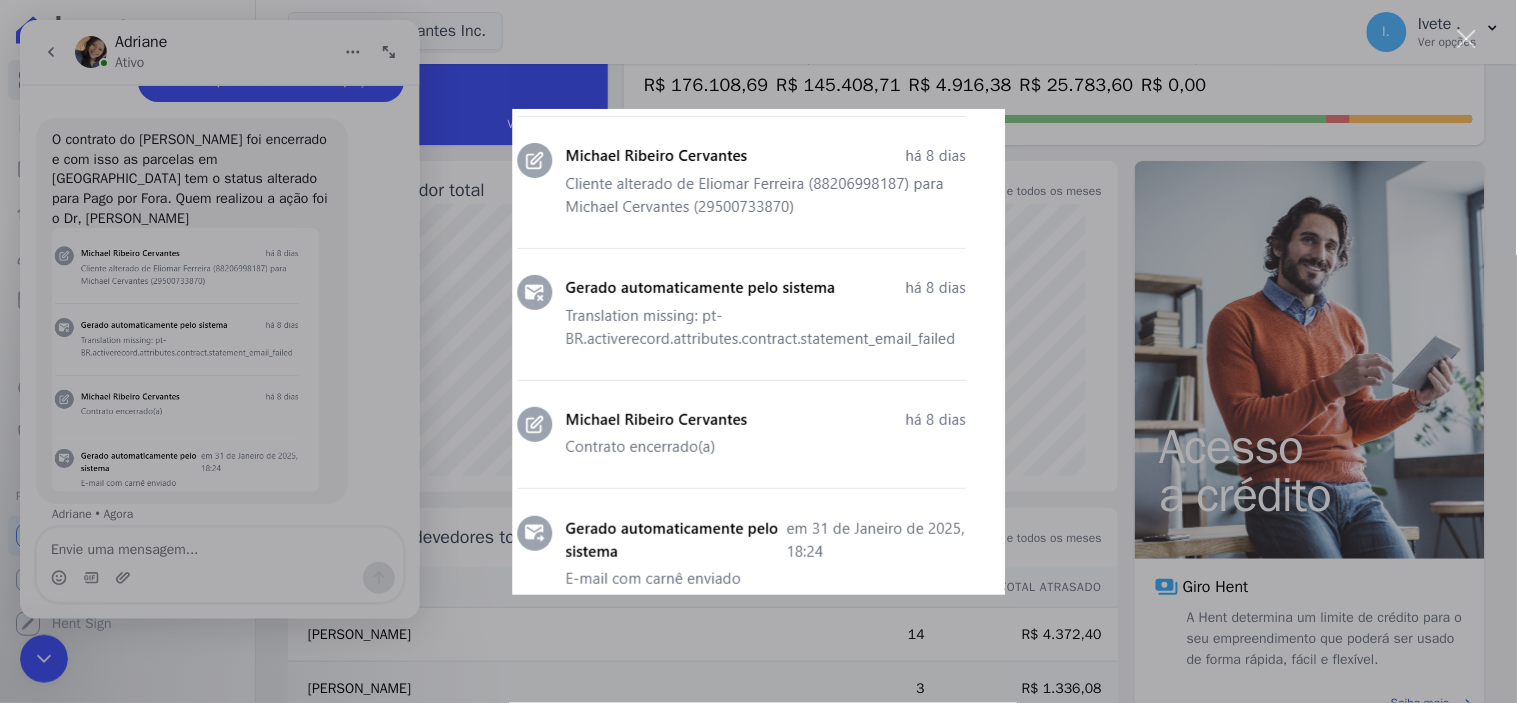 click at bounding box center (758, 351) 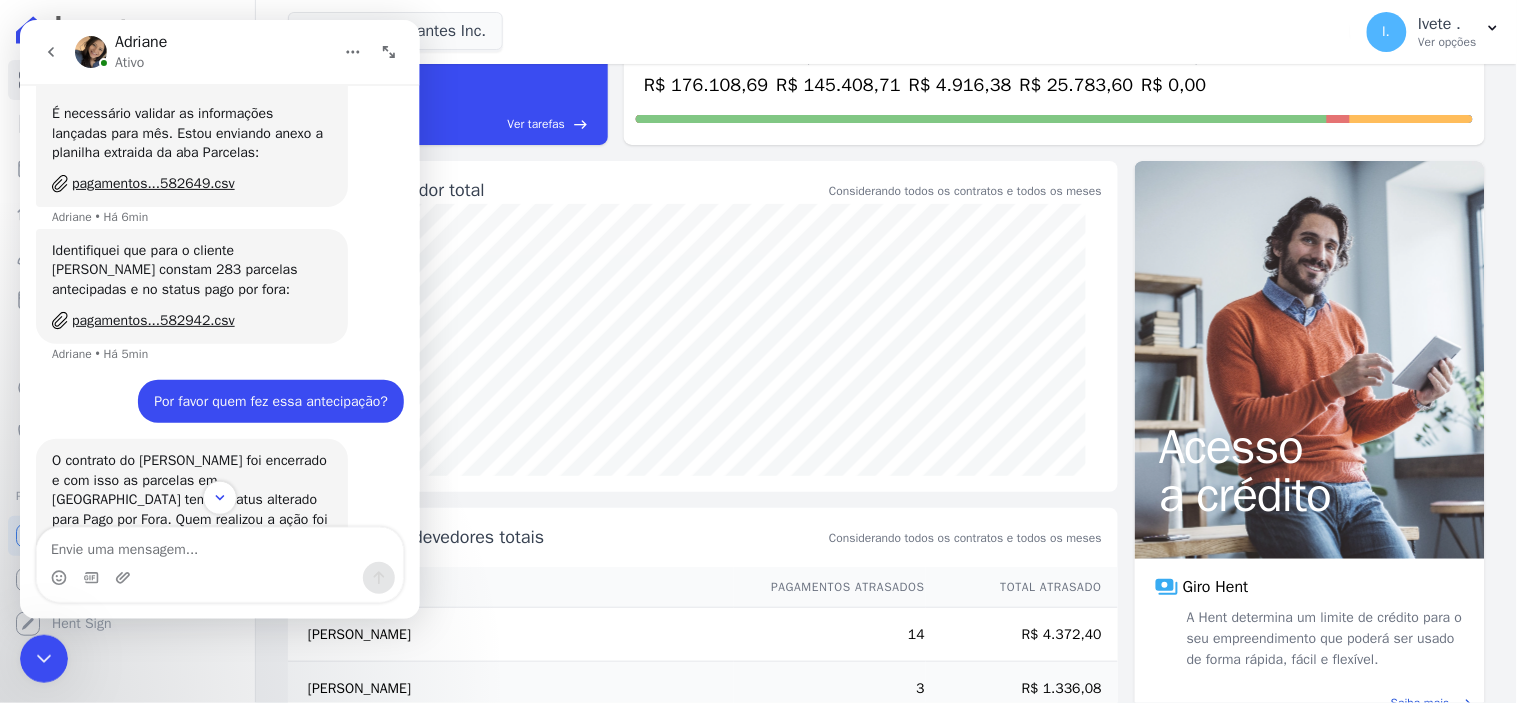 scroll, scrollTop: 1521, scrollLeft: 0, axis: vertical 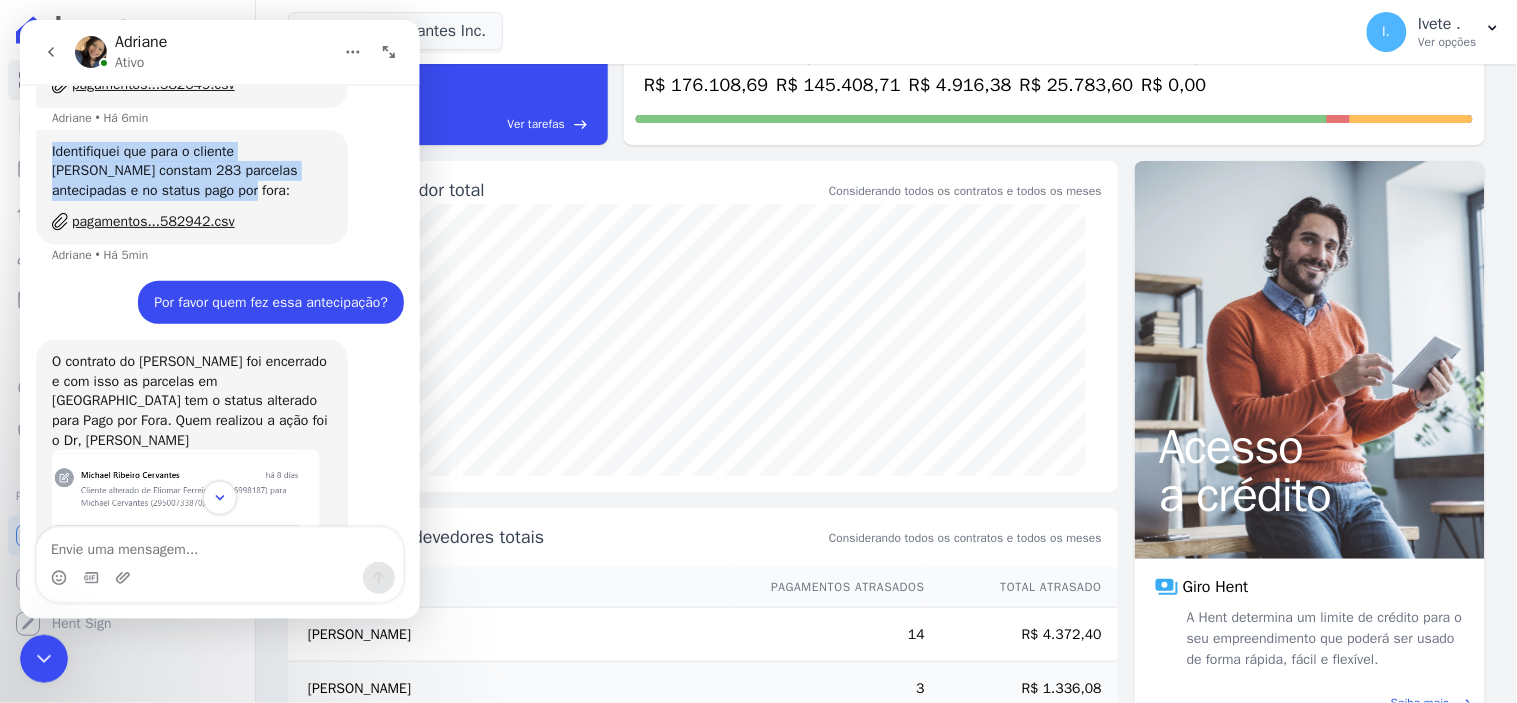drag, startPoint x: 47, startPoint y: 143, endPoint x: 274, endPoint y: 196, distance: 233.10513 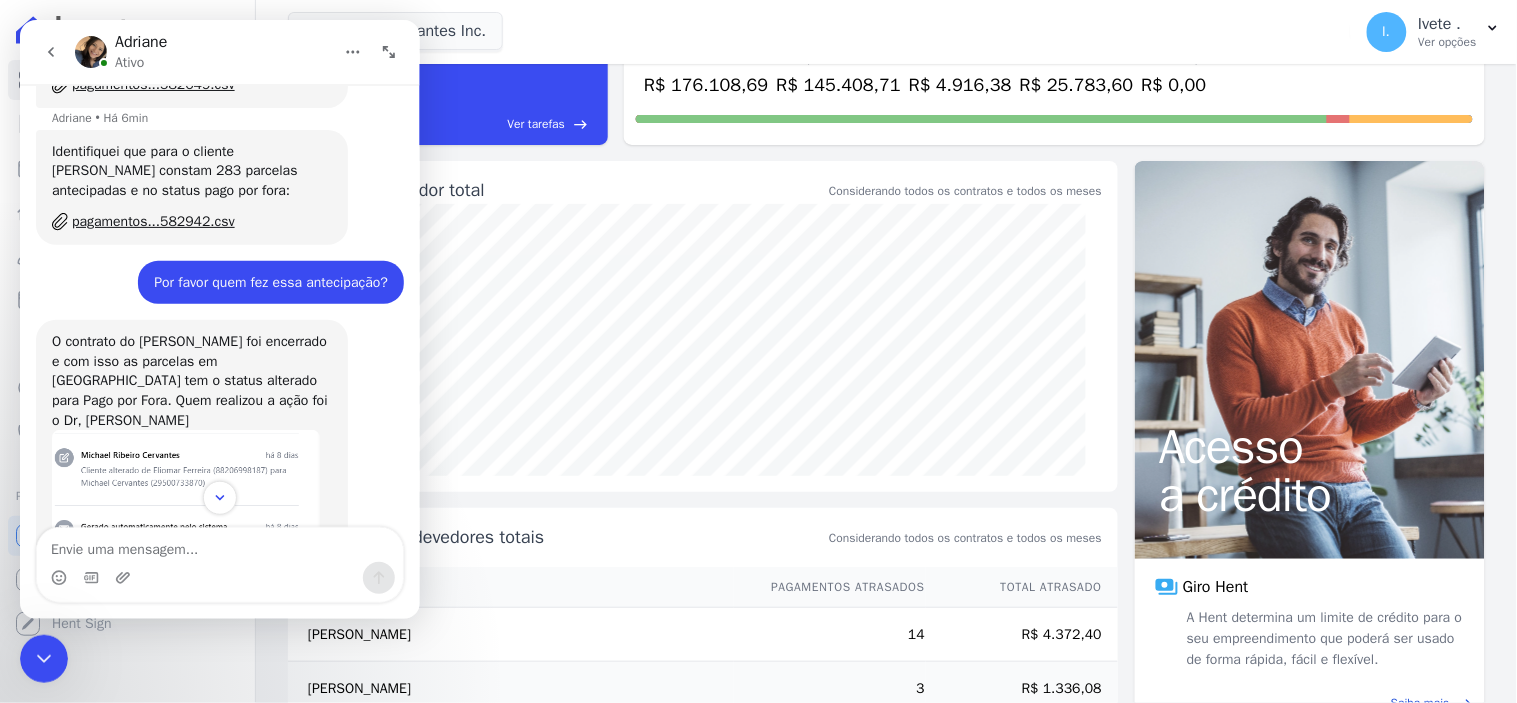 click on "Por favor quem fez essa antecipação?  Ivete    •   Há 2min" at bounding box center (219, 290) 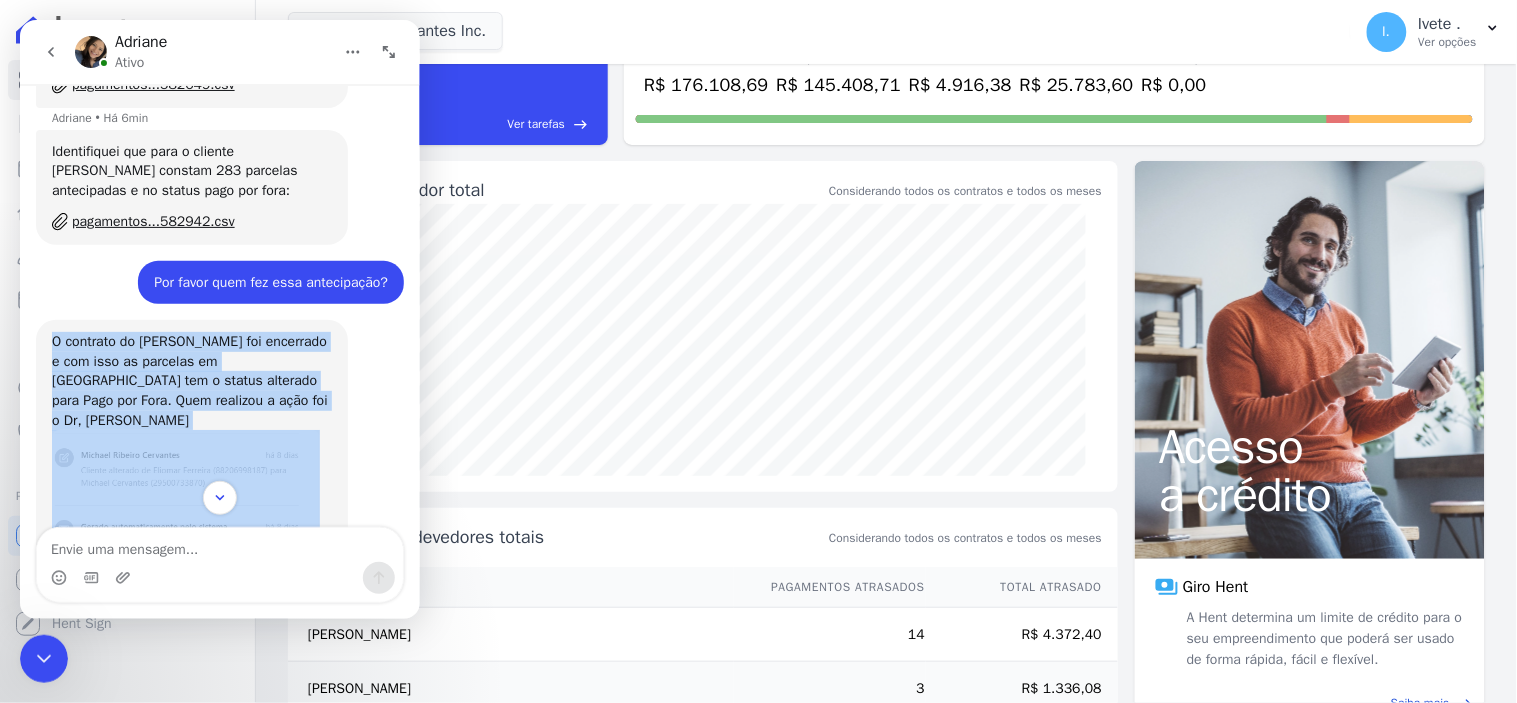 scroll, scrollTop: 1723, scrollLeft: 0, axis: vertical 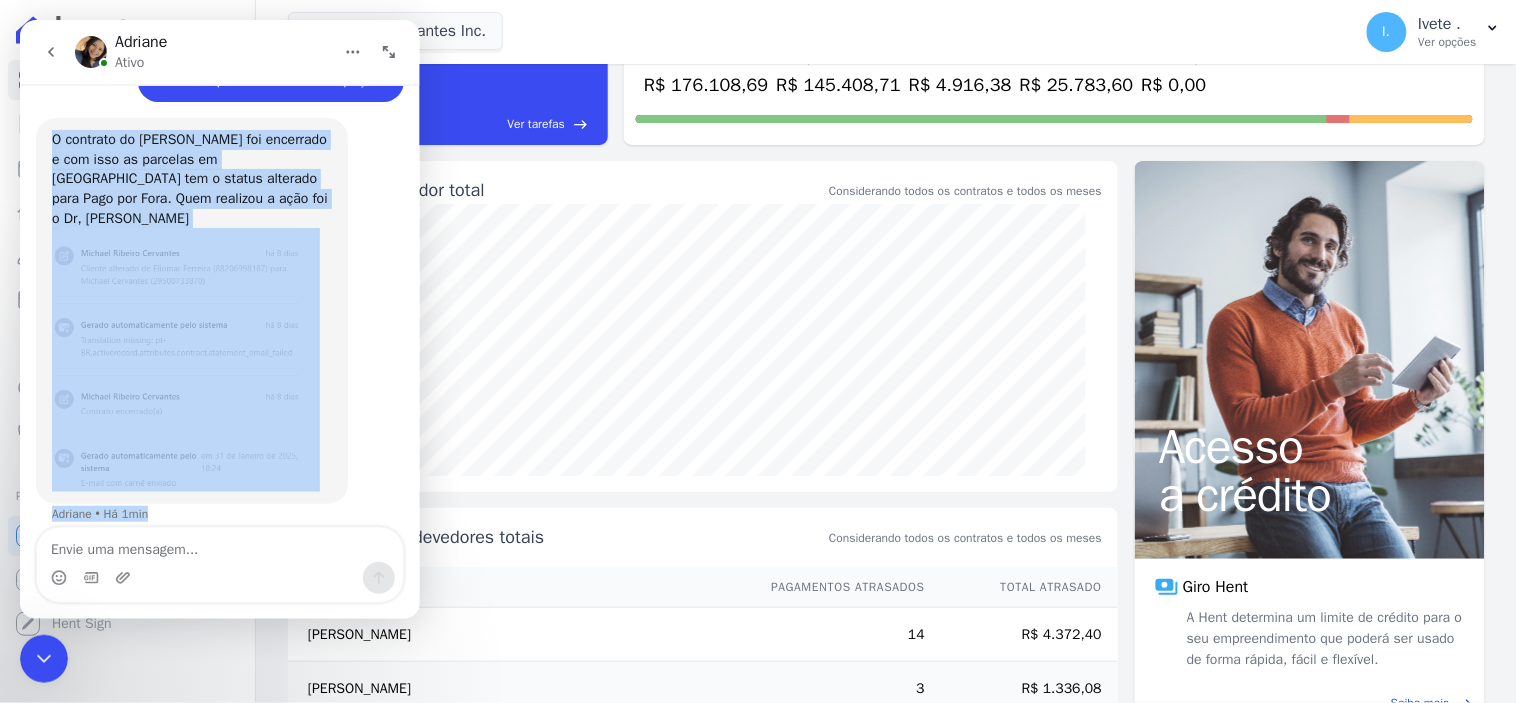 drag, startPoint x: 41, startPoint y: 334, endPoint x: 270, endPoint y: 530, distance: 301.42496 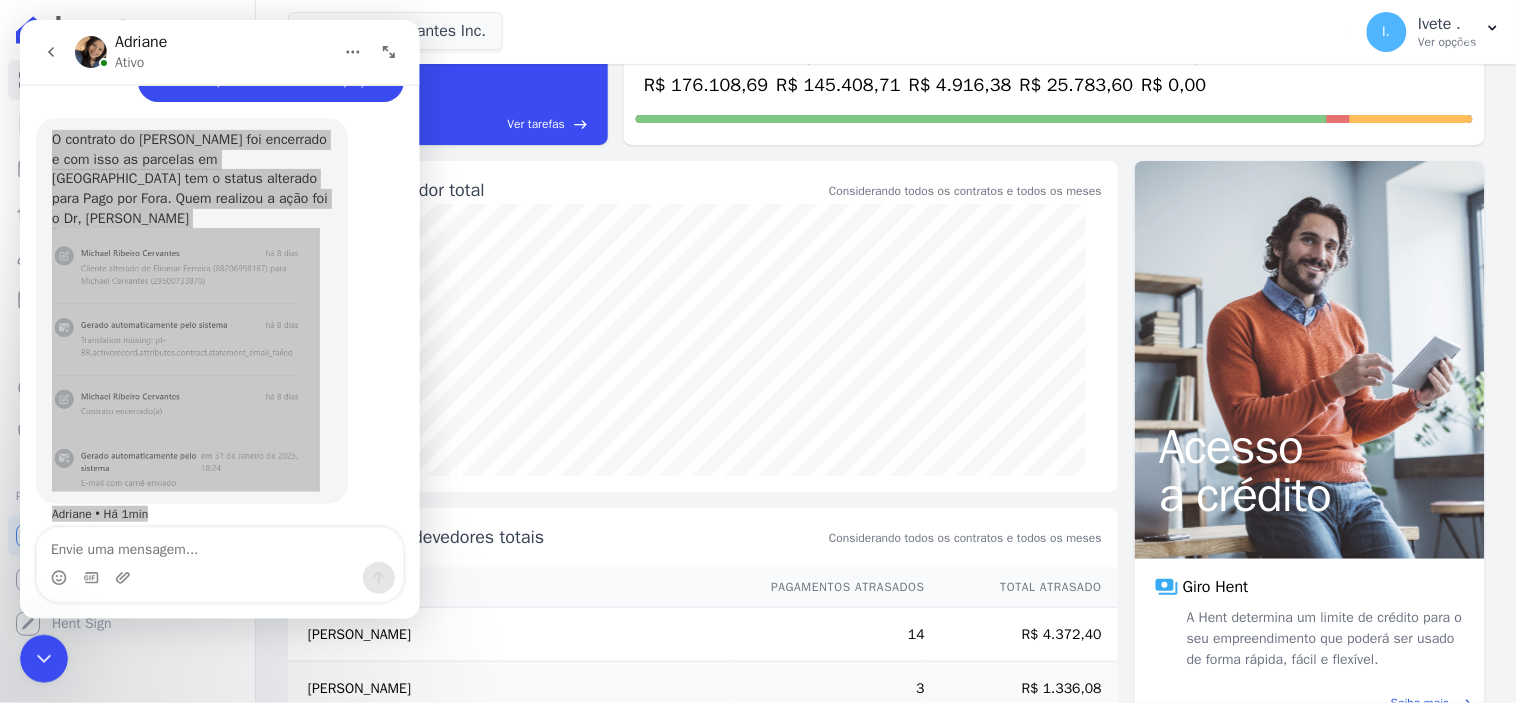 scroll, scrollTop: 0, scrollLeft: 0, axis: both 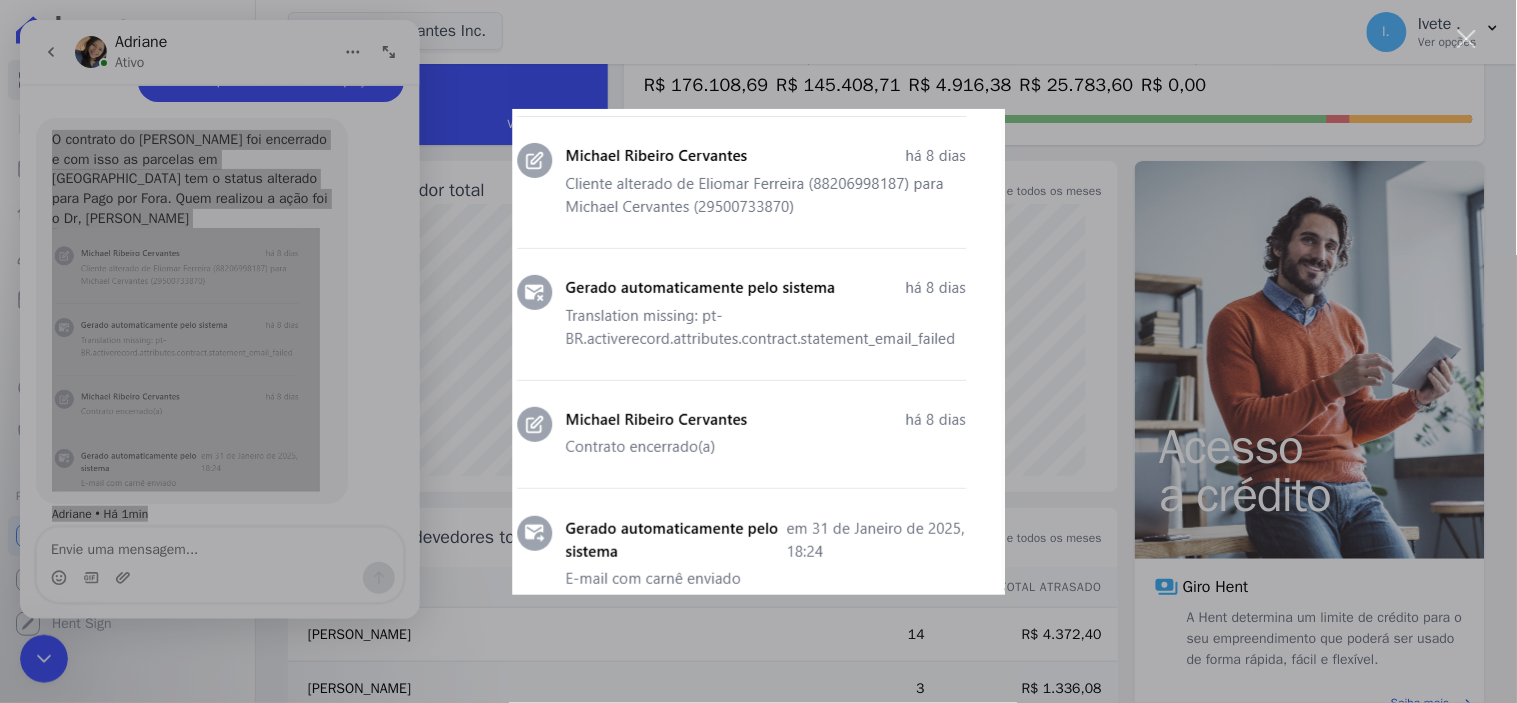 click at bounding box center (758, 351) 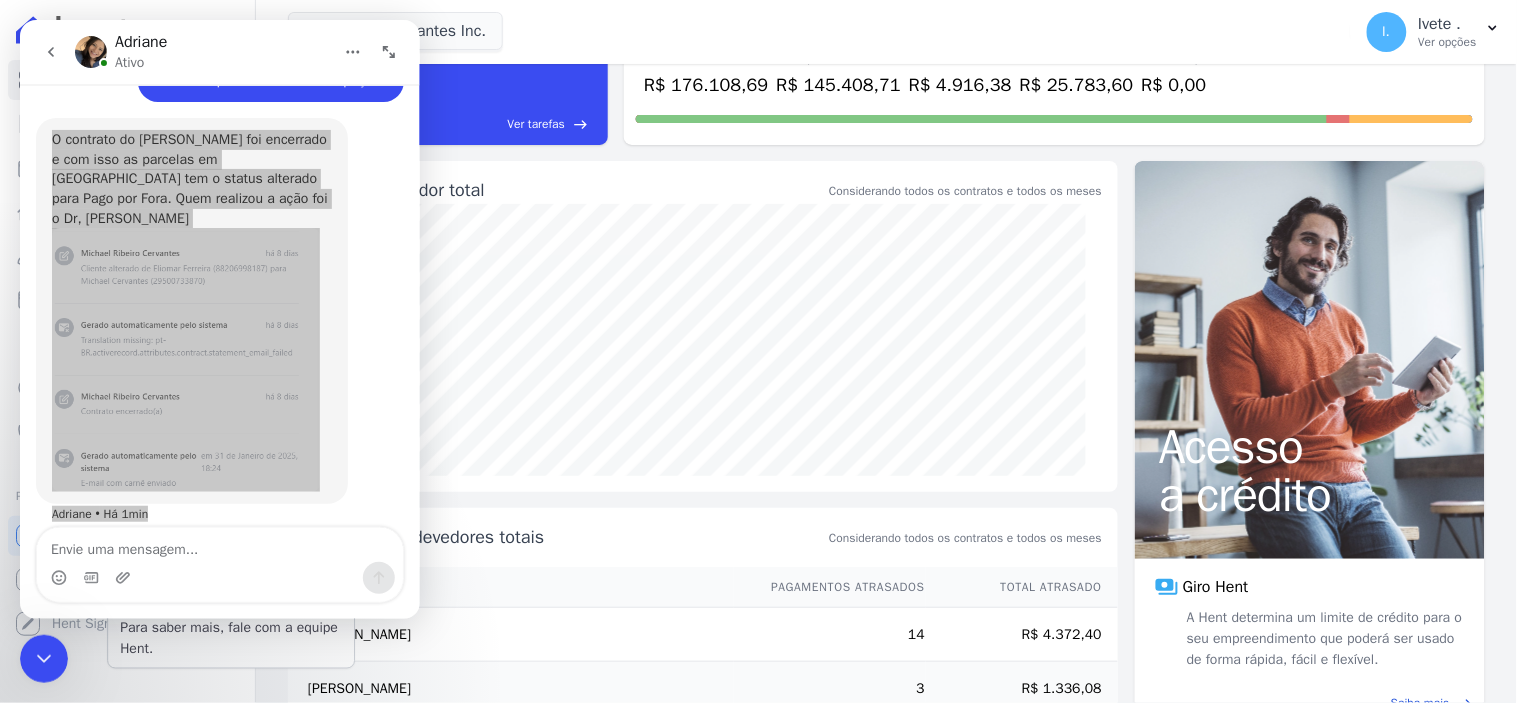 click on "Você não possui Hent Sign ativado. Para saber mais, fale com a equipe Hent." at bounding box center [231, 628] 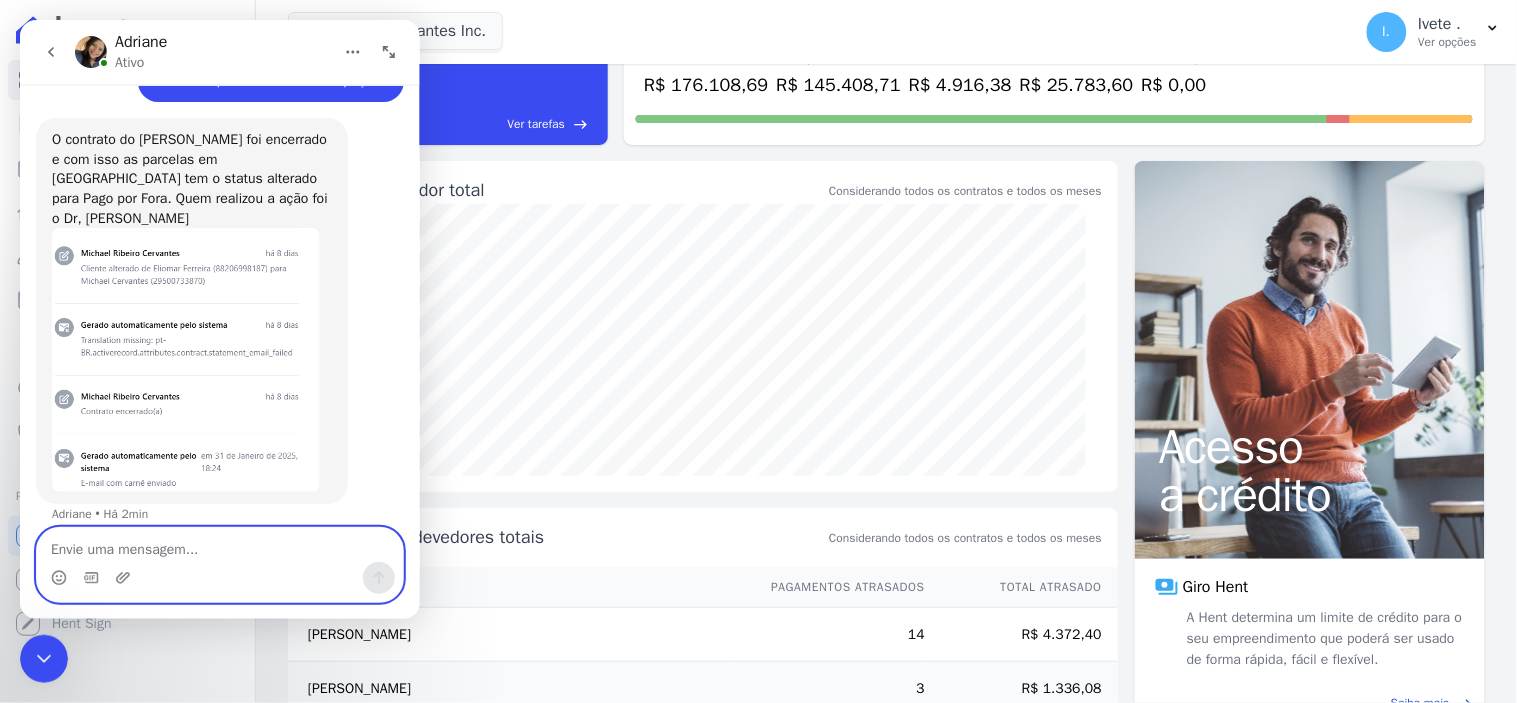 click at bounding box center [219, 544] 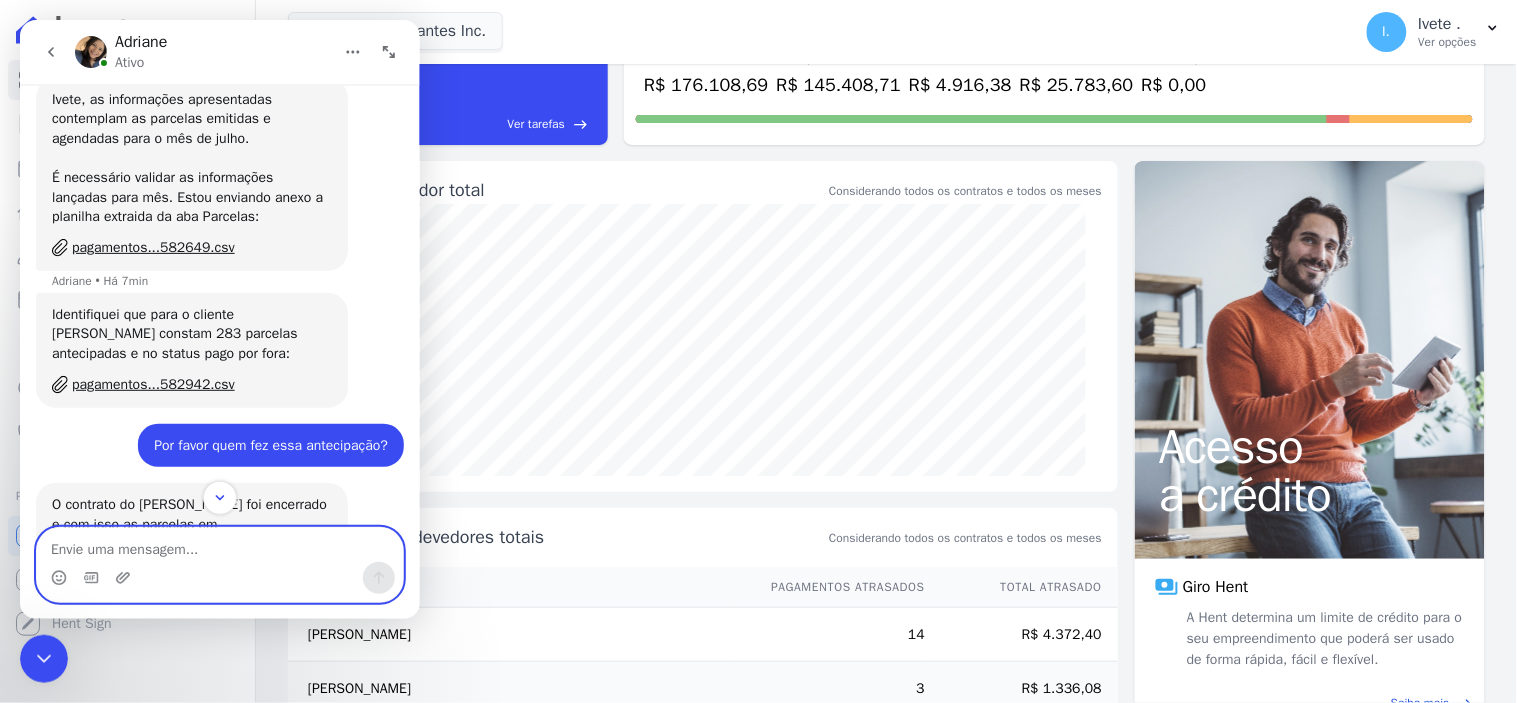scroll, scrollTop: 1390, scrollLeft: 0, axis: vertical 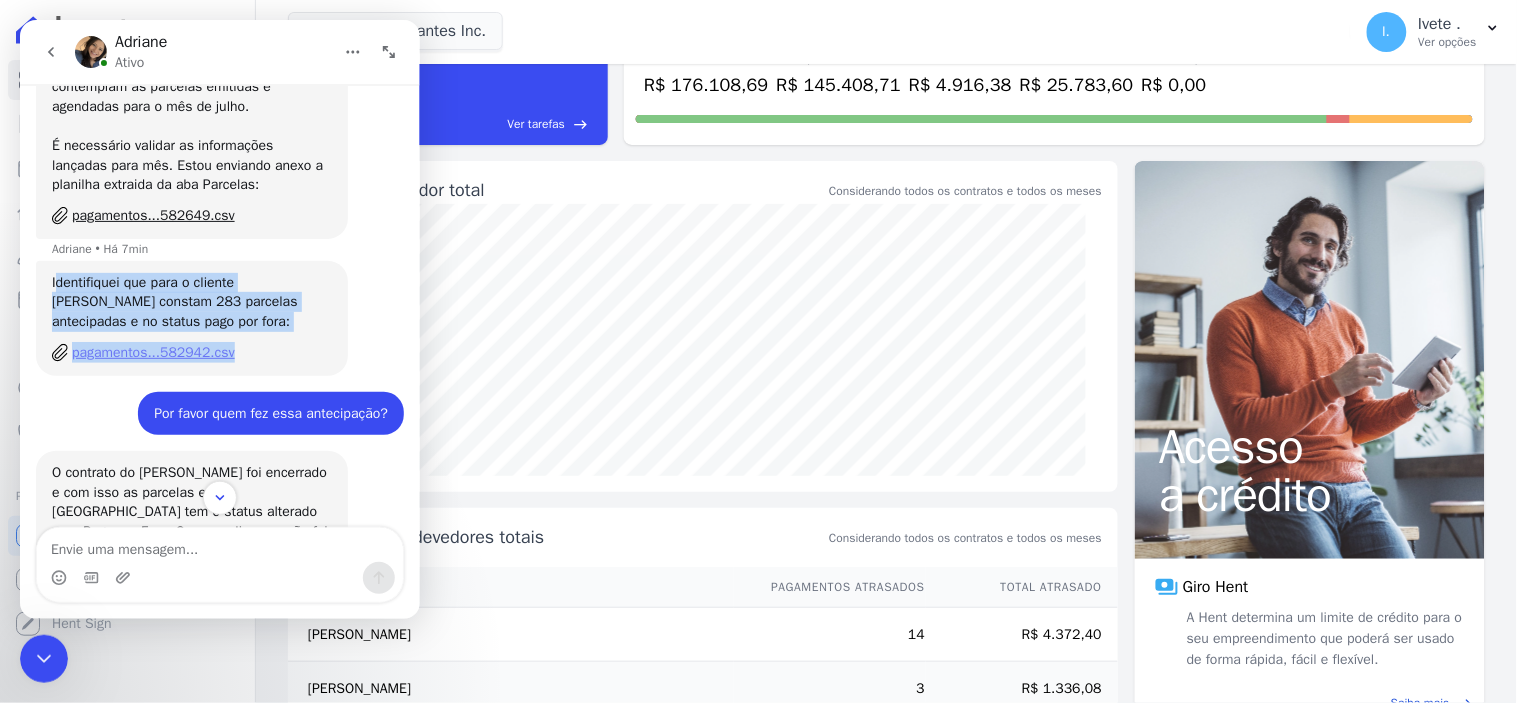 drag, startPoint x: 54, startPoint y: 278, endPoint x: 311, endPoint y: 338, distance: 263.91098 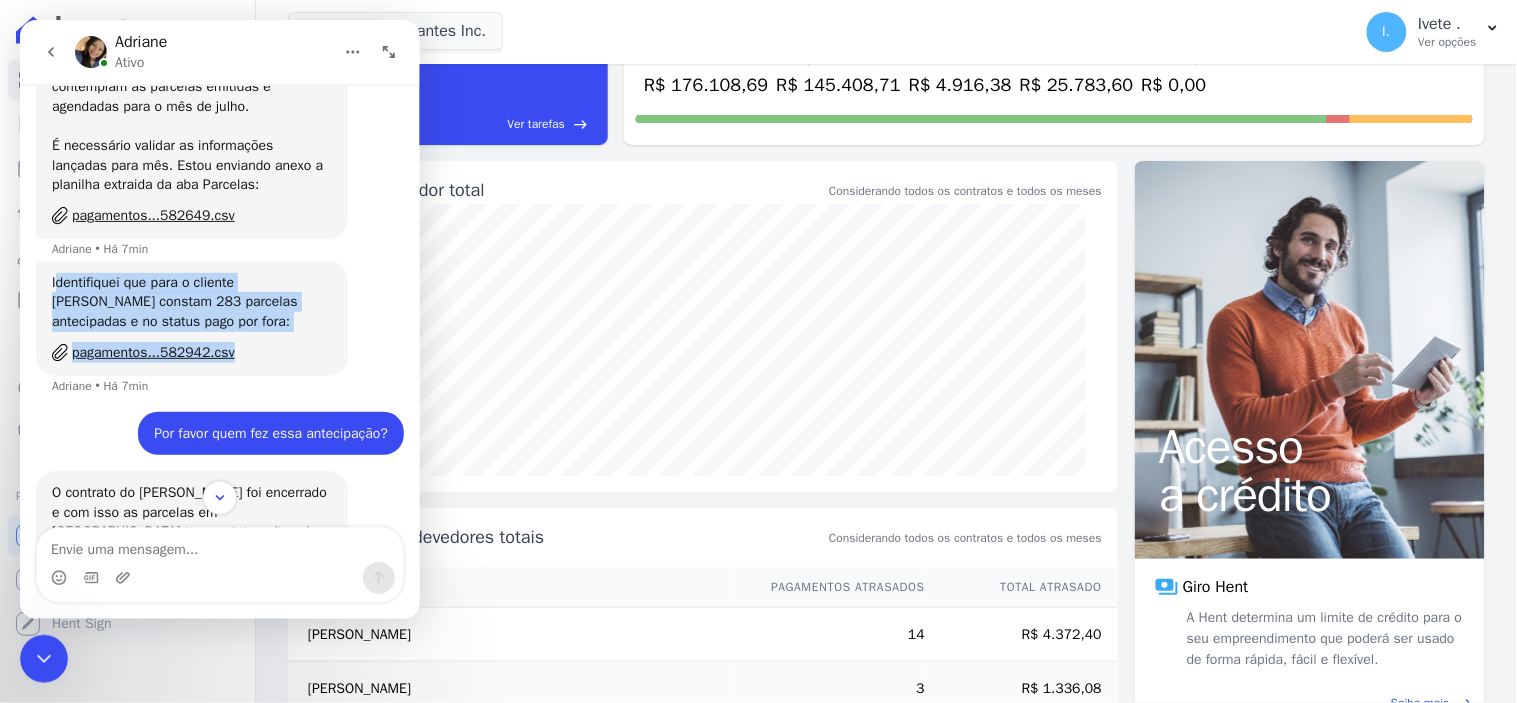 copy on "dentifiquei que para o cliente [PERSON_NAME] constam 283 parcelas antecipadas e no status pago por fora:  pagamentos...582942.csv" 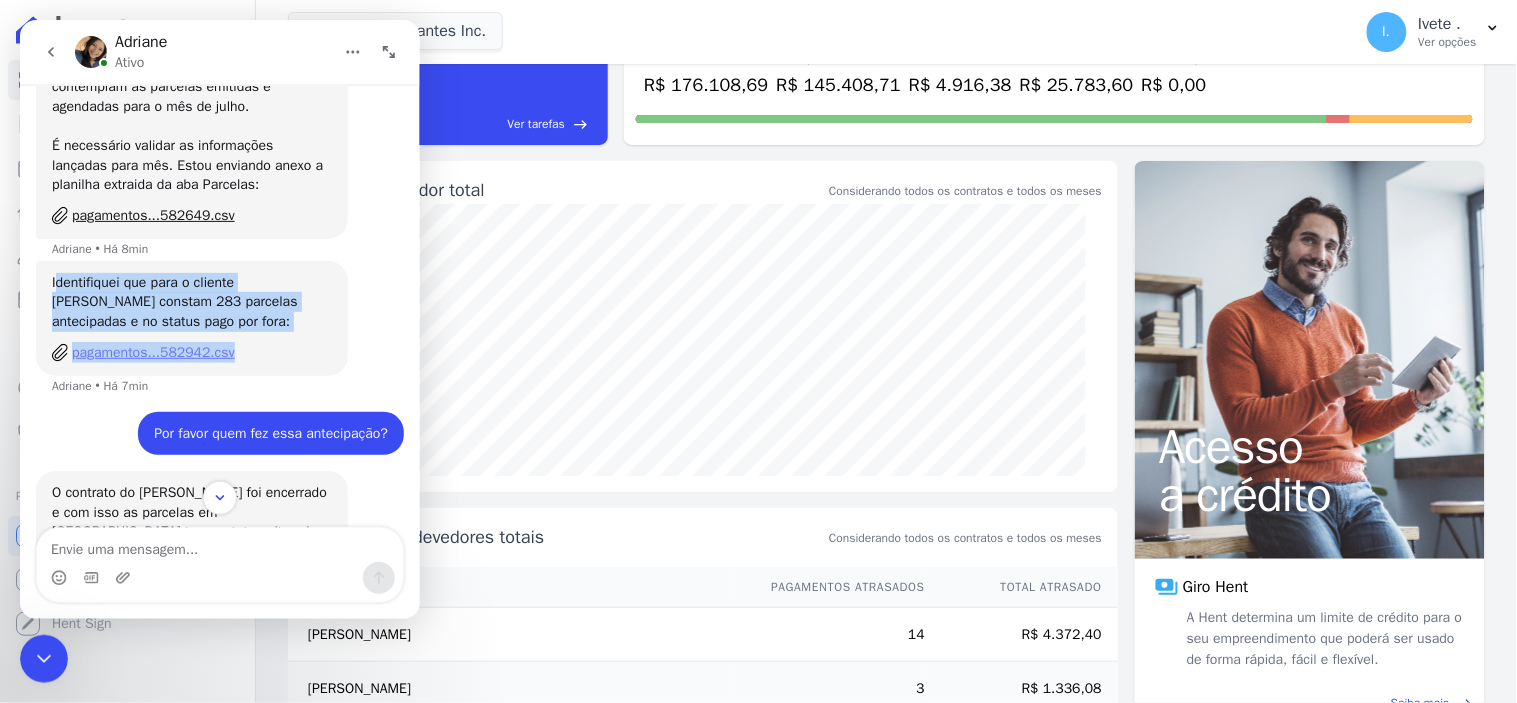 click on "pagamentos...582942.csv" at bounding box center (191, 352) 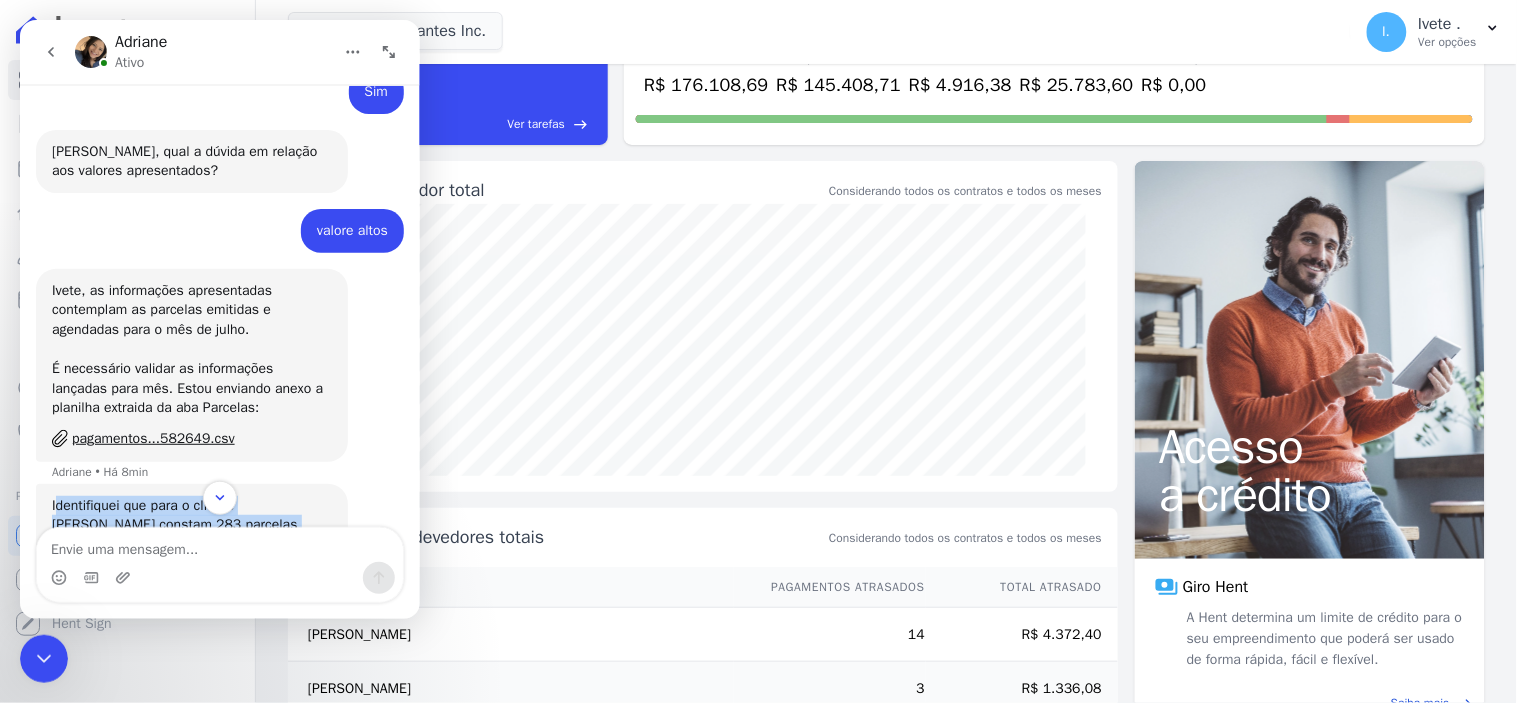 scroll, scrollTop: 1278, scrollLeft: 0, axis: vertical 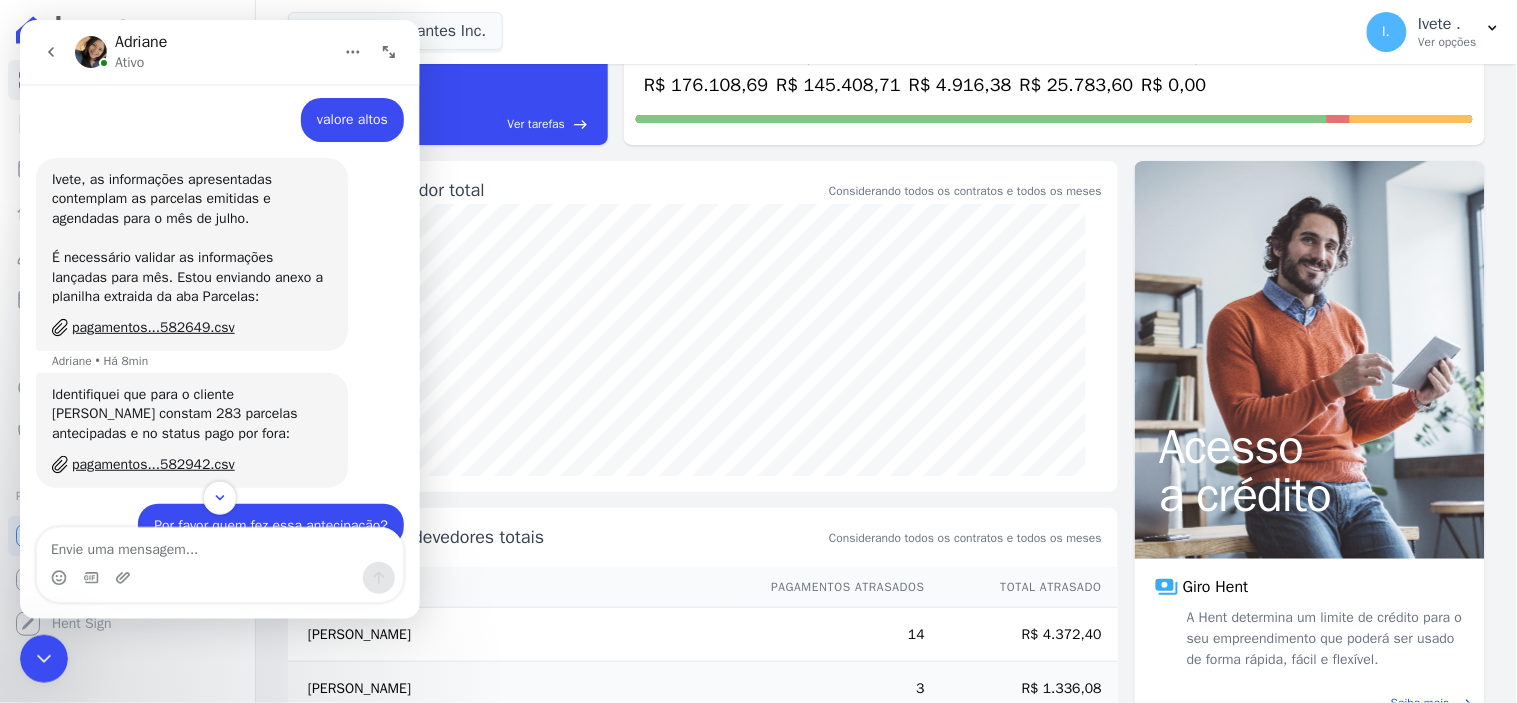 click on "Ivete, as informações apresentadas contemplam as parcelas emitidas e agendadas para o mês de julho.  É necessário validar as informações lançadas para mês. Estou enviando anexo a planilha extraida da aba Parcelas:  pagamentos...582649.csv Adriane    •   Há 8min" at bounding box center (219, 264) 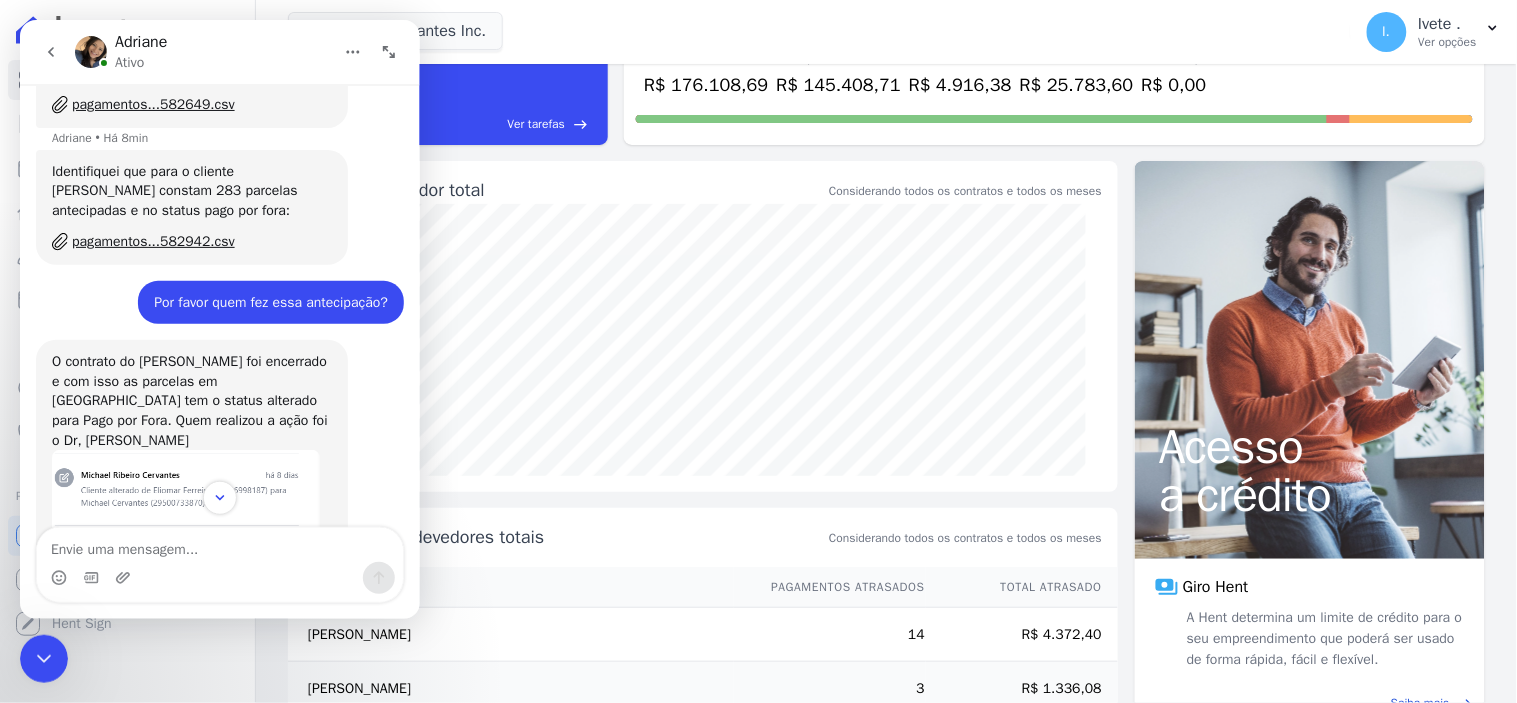 scroll, scrollTop: 1390, scrollLeft: 0, axis: vertical 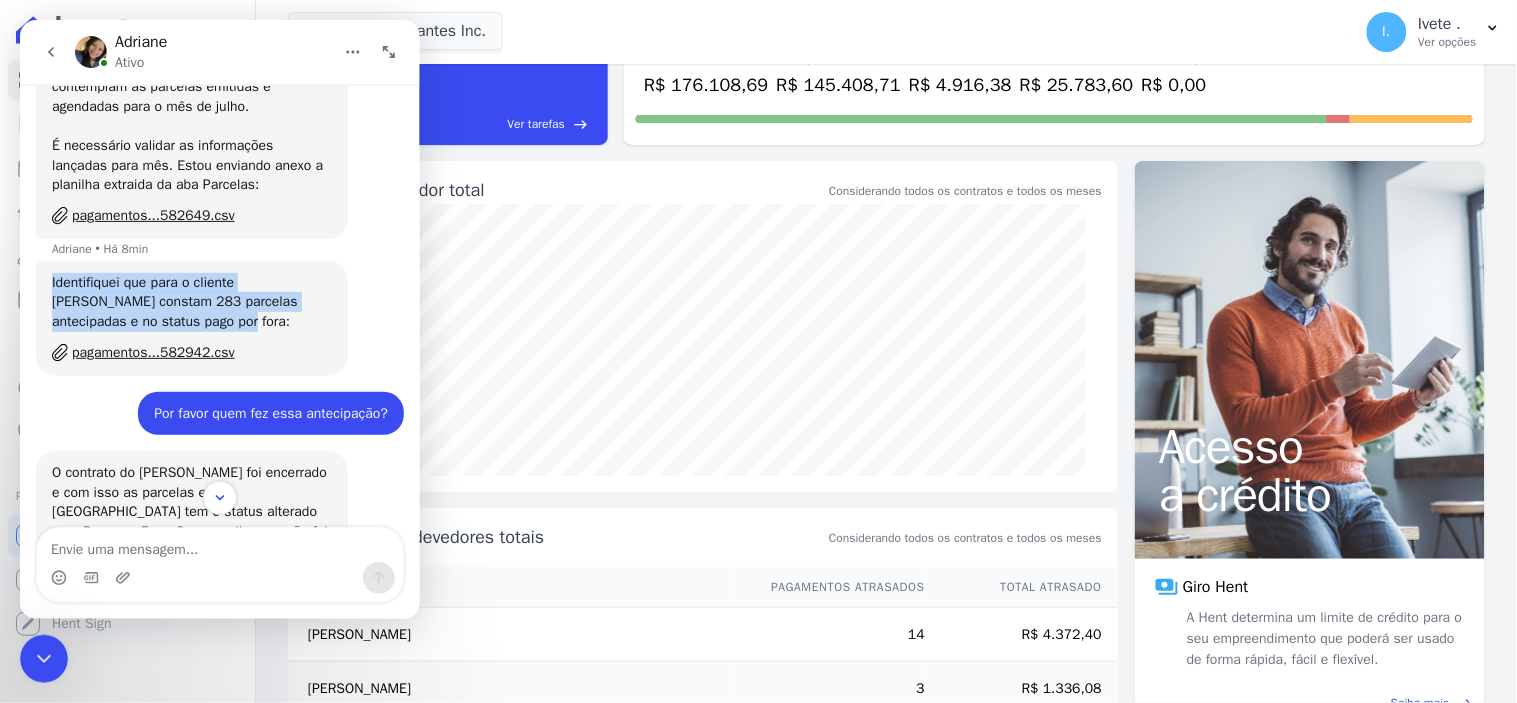 drag, startPoint x: 51, startPoint y: 280, endPoint x: 291, endPoint y: 321, distance: 243.4769 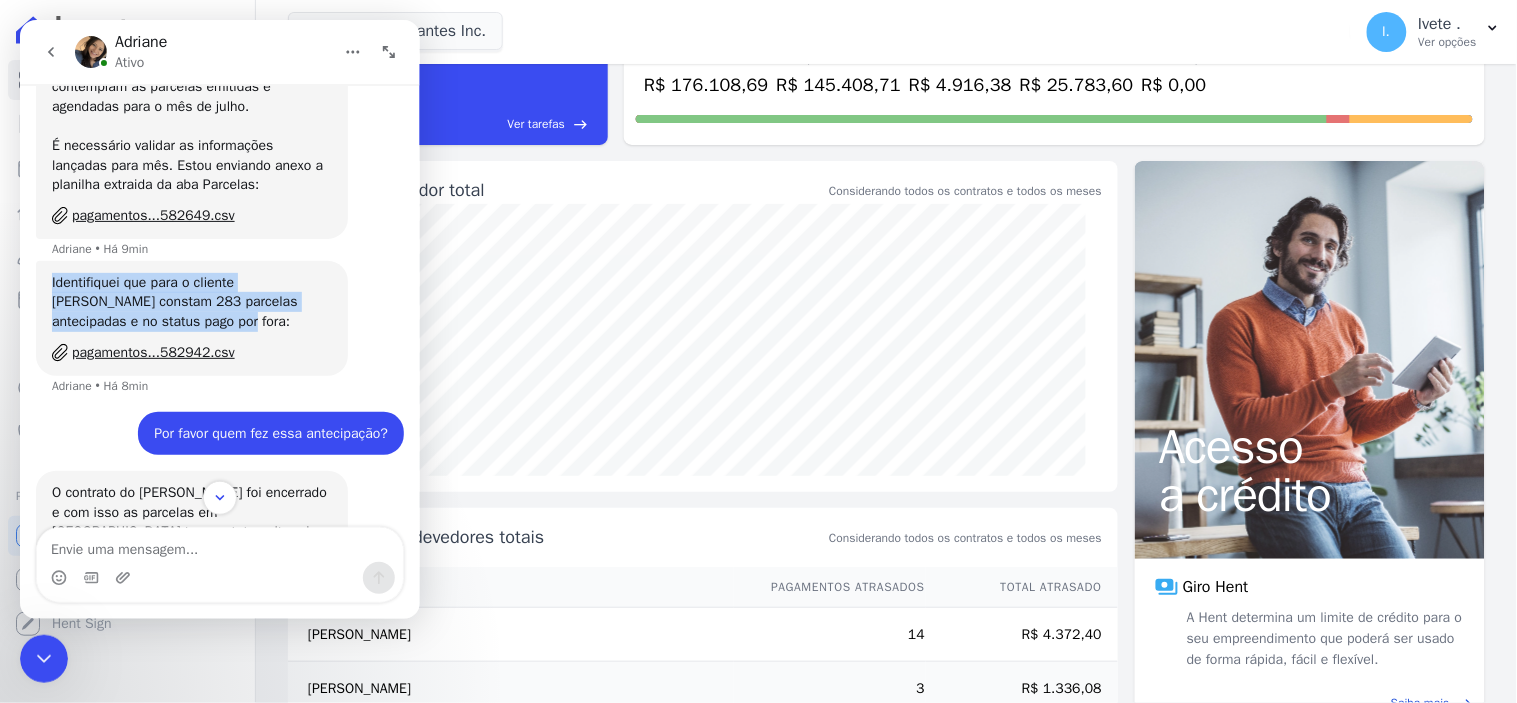 copy on "Identifiquei que para o cliente [PERSON_NAME] constam 283 parcelas antecipadas e no status pago por fora:" 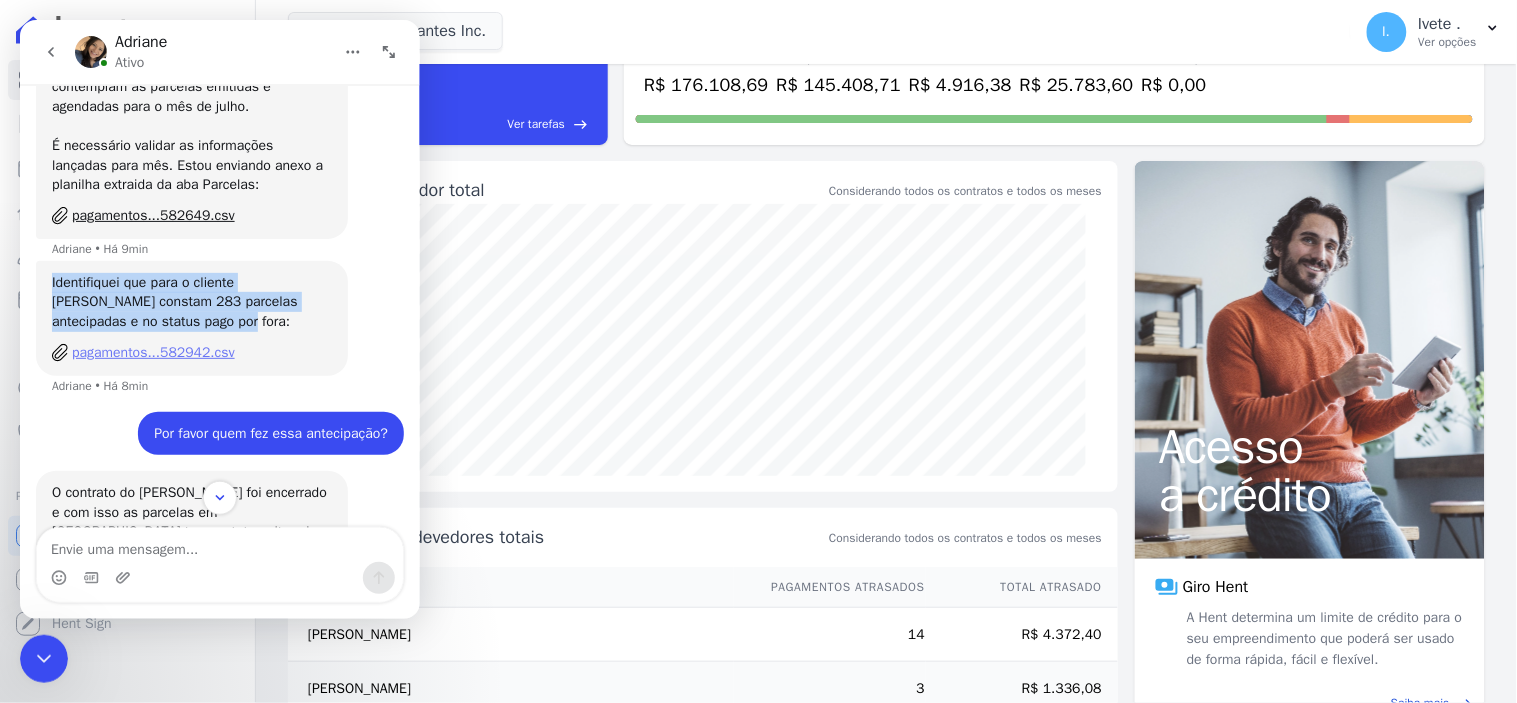click on "pagamentos...582942.csv" at bounding box center (191, 352) 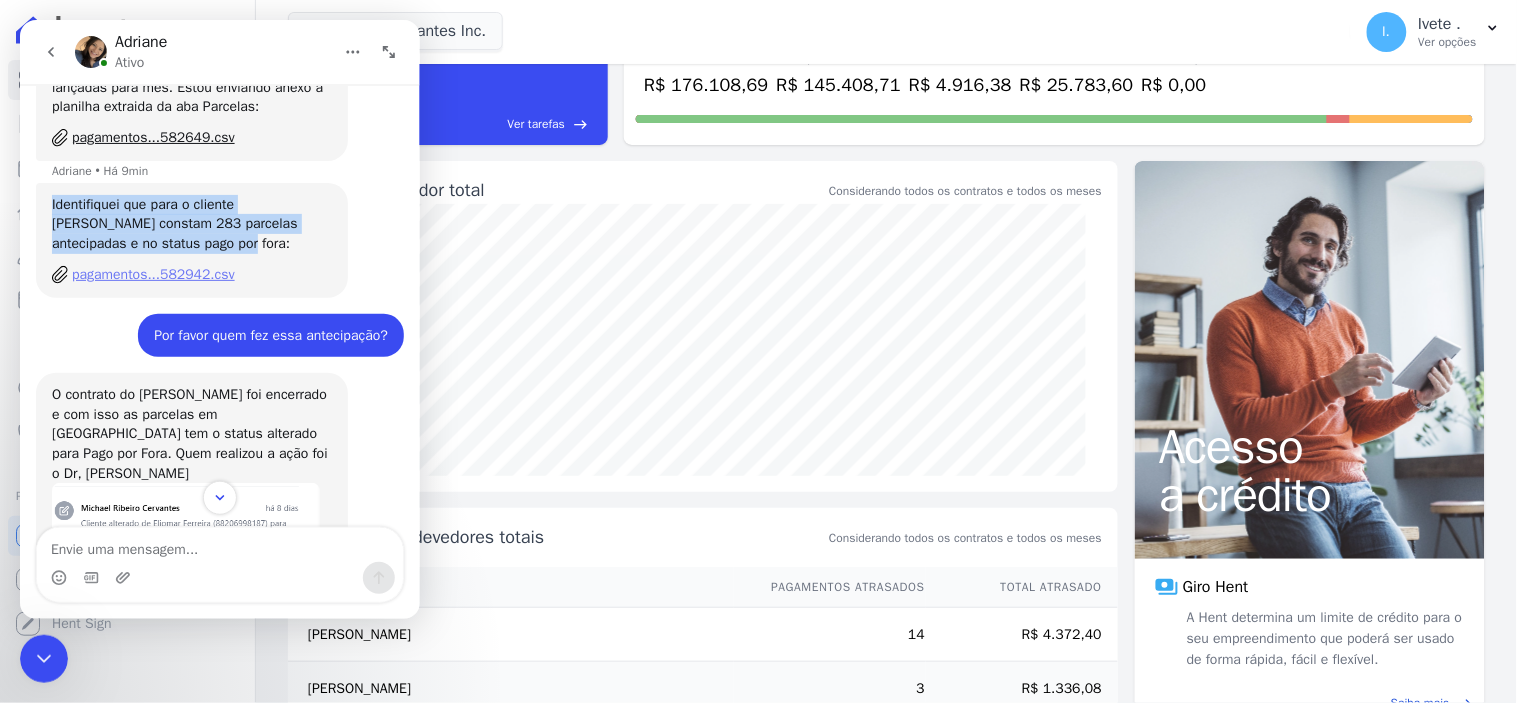 scroll, scrollTop: 1501, scrollLeft: 0, axis: vertical 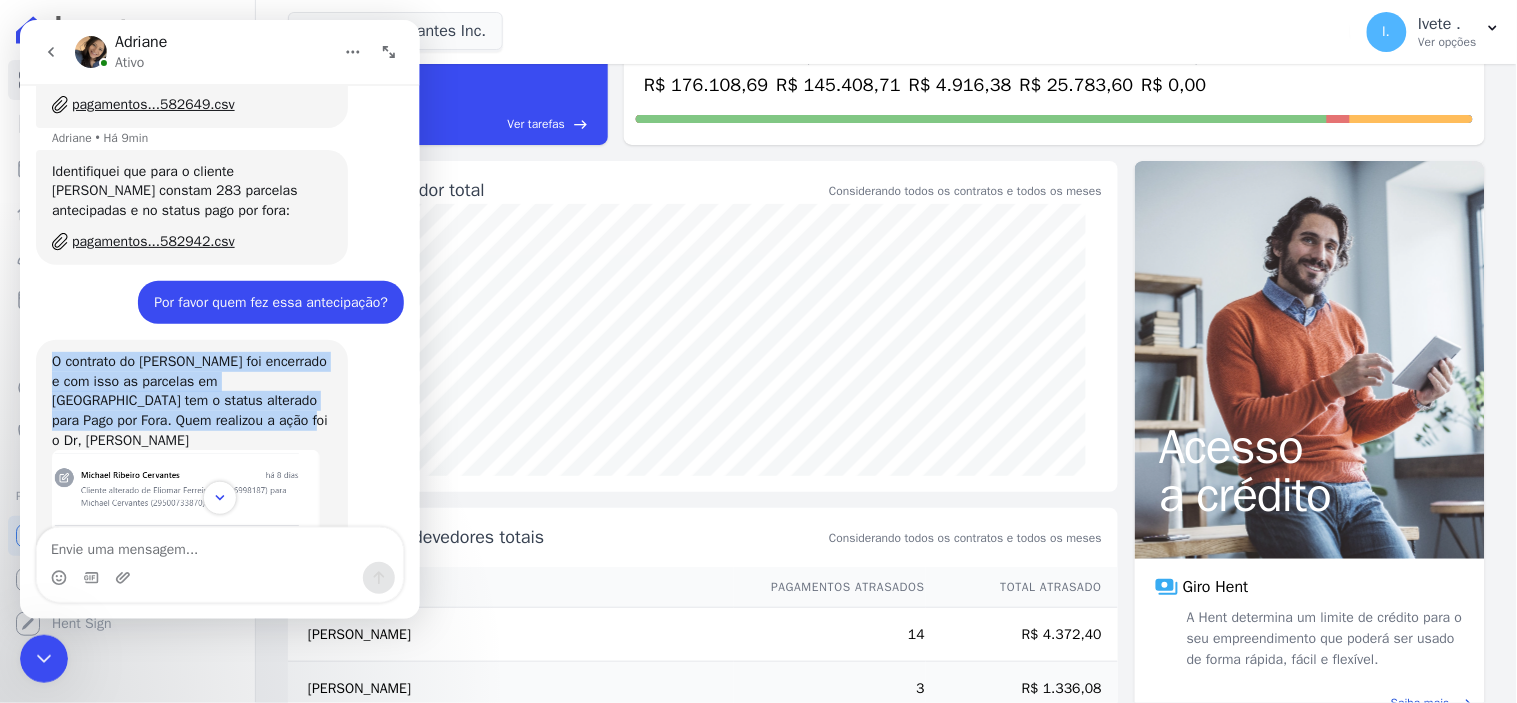 drag, startPoint x: 44, startPoint y: 353, endPoint x: 339, endPoint y: 423, distance: 303.19135 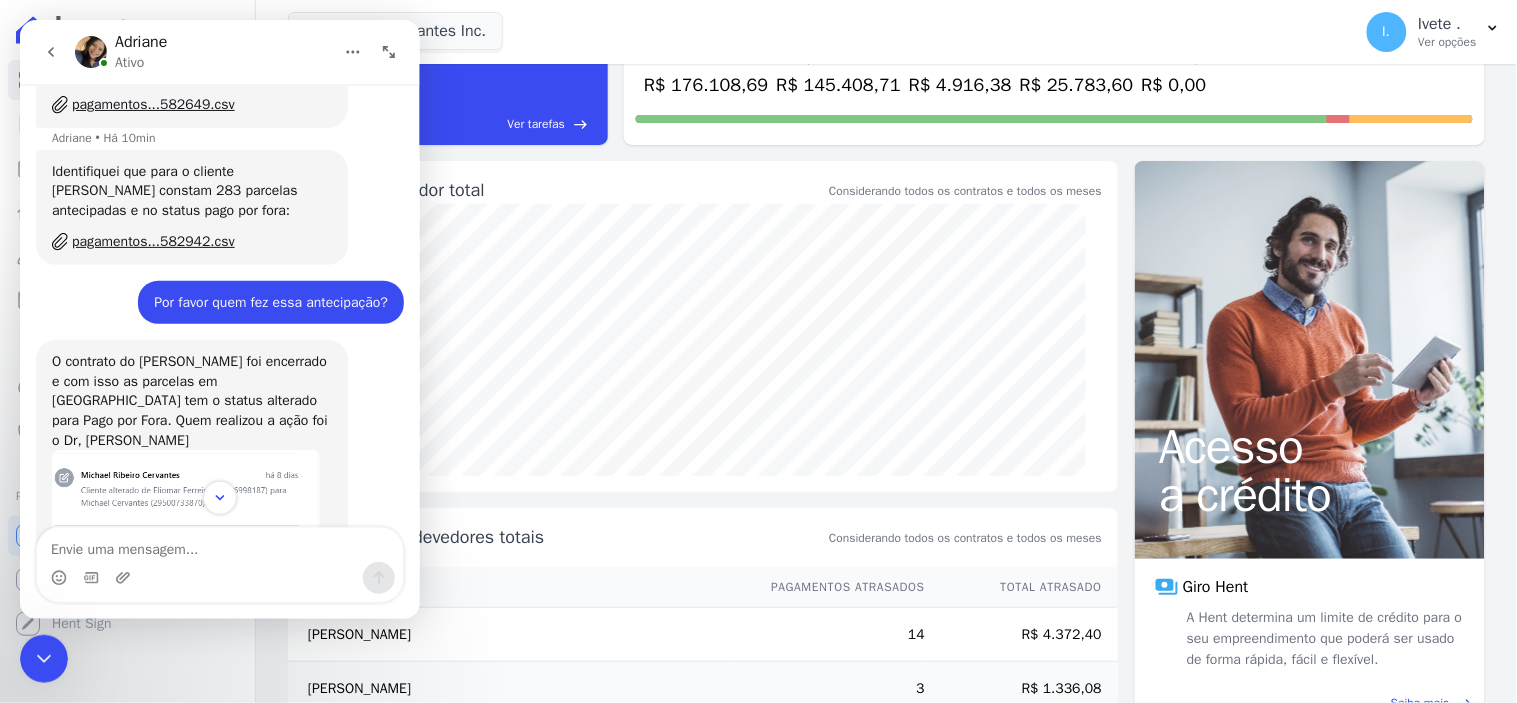 click on "Identifiquei que para o cliente [PERSON_NAME] constam 283 parcelas antecipadas e no status pago por fora:  pagamentos...582942.csv Adriane    •   Há 9min" at bounding box center [191, 206] 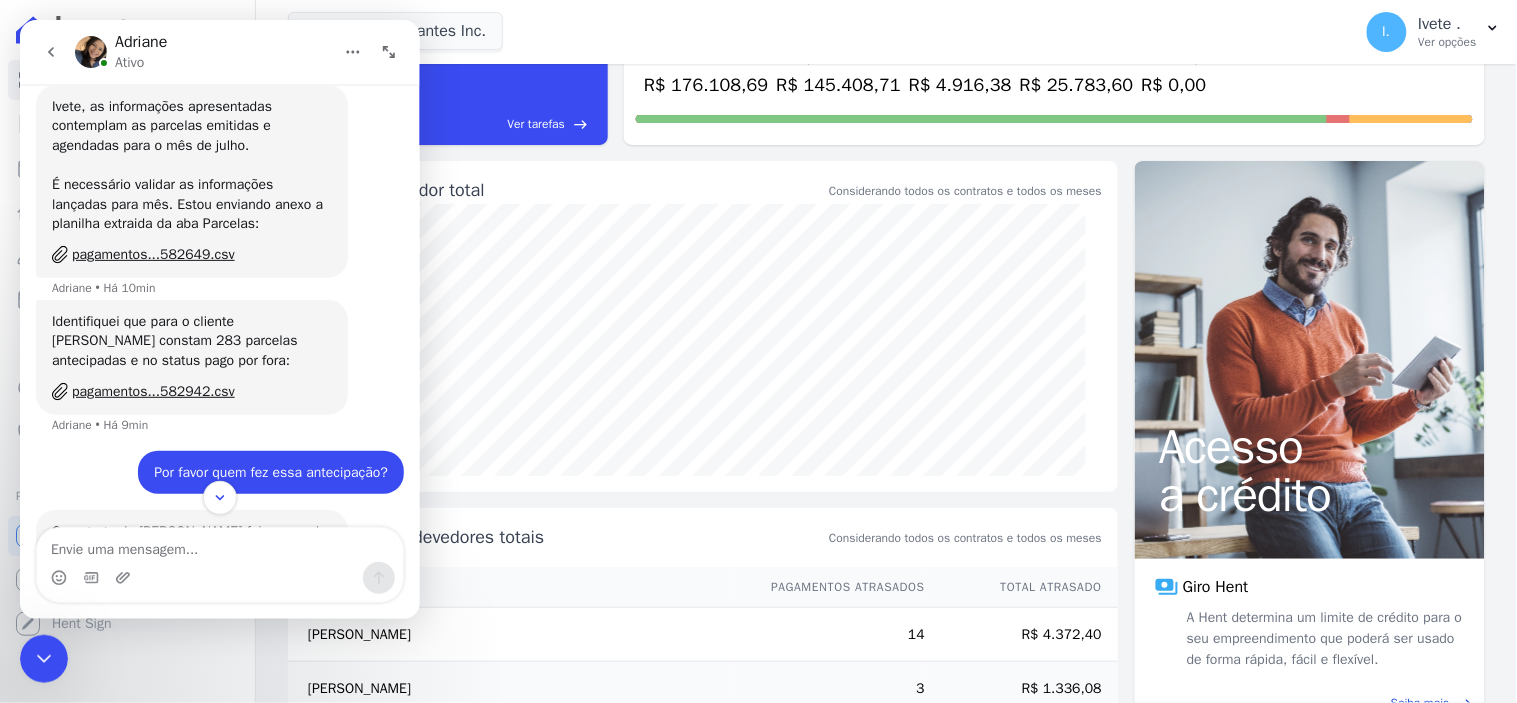 scroll, scrollTop: 1390, scrollLeft: 0, axis: vertical 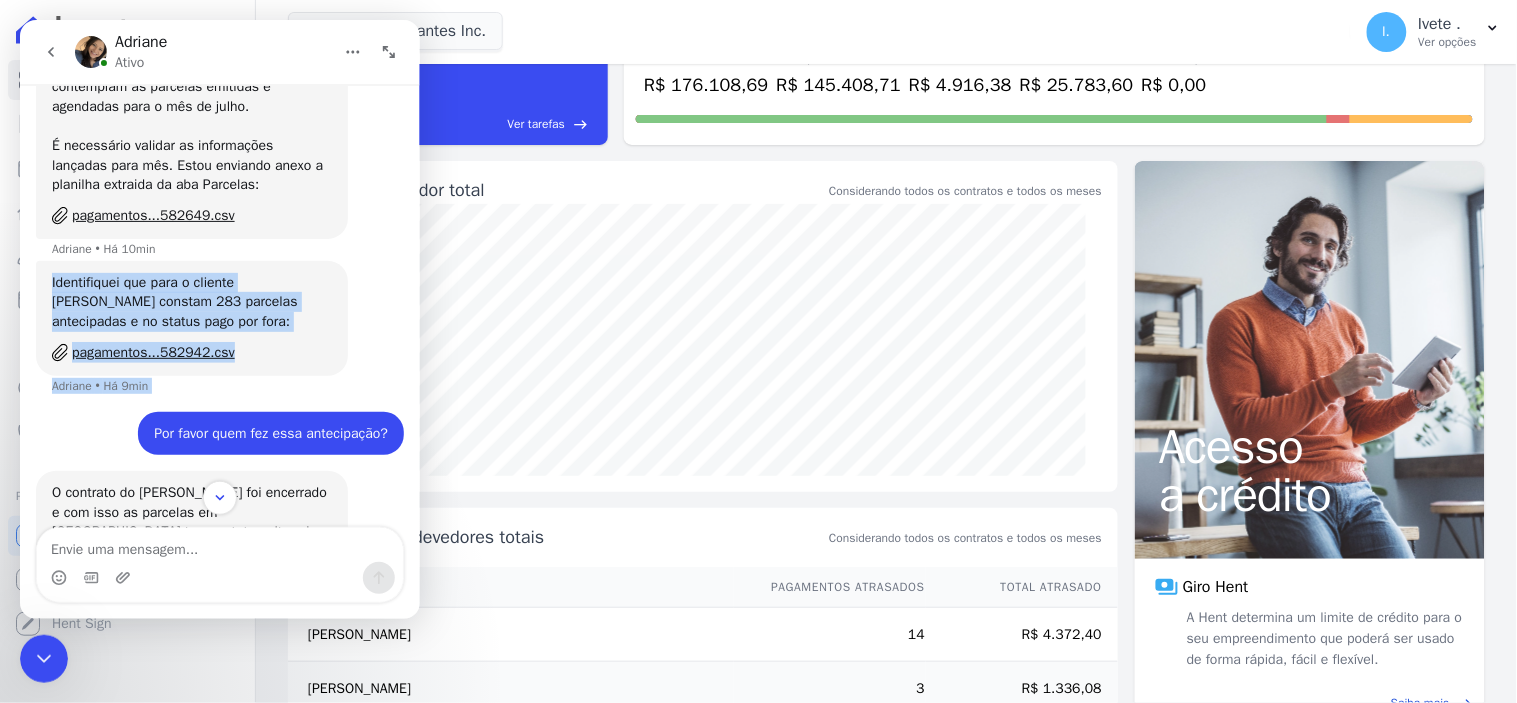 drag, startPoint x: 41, startPoint y: 273, endPoint x: 142, endPoint y: 415, distance: 174.25555 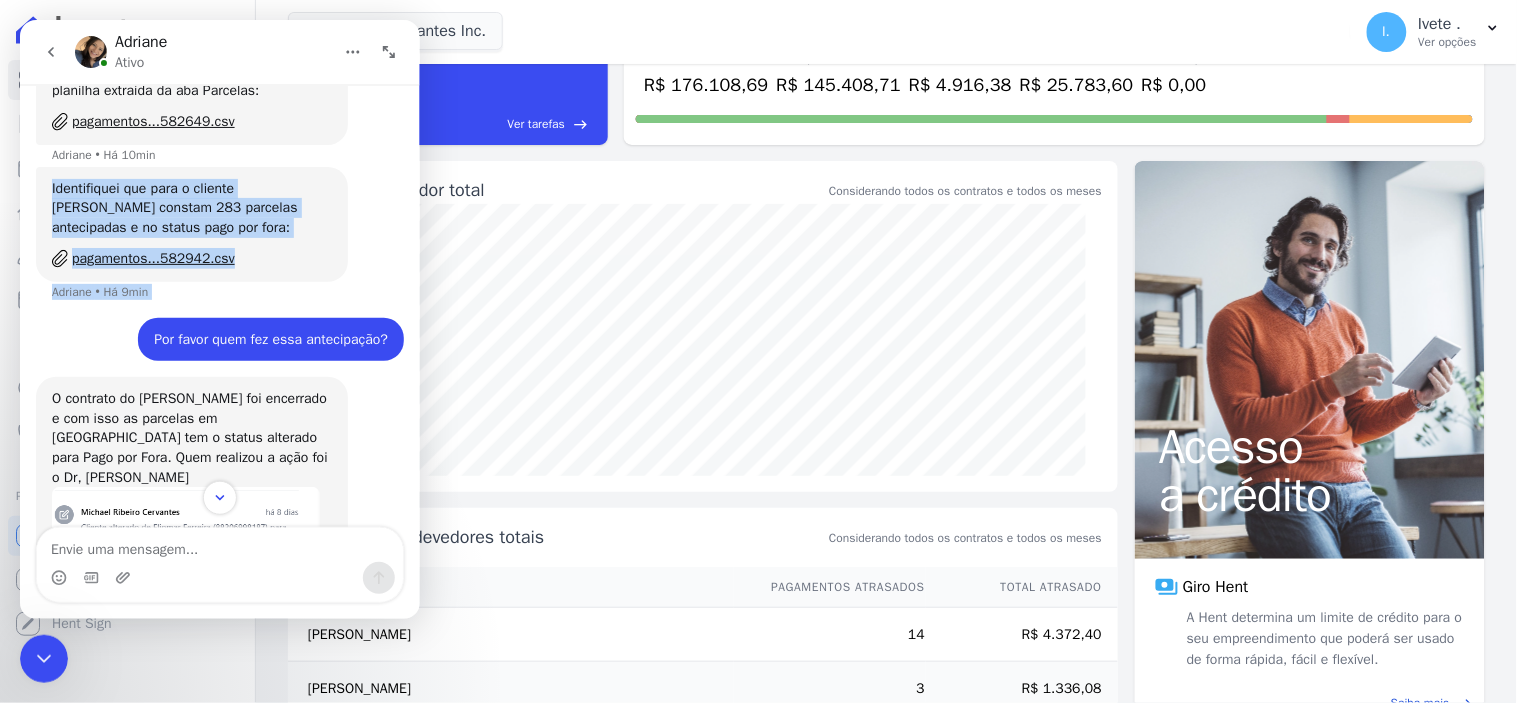 scroll, scrollTop: 1612, scrollLeft: 0, axis: vertical 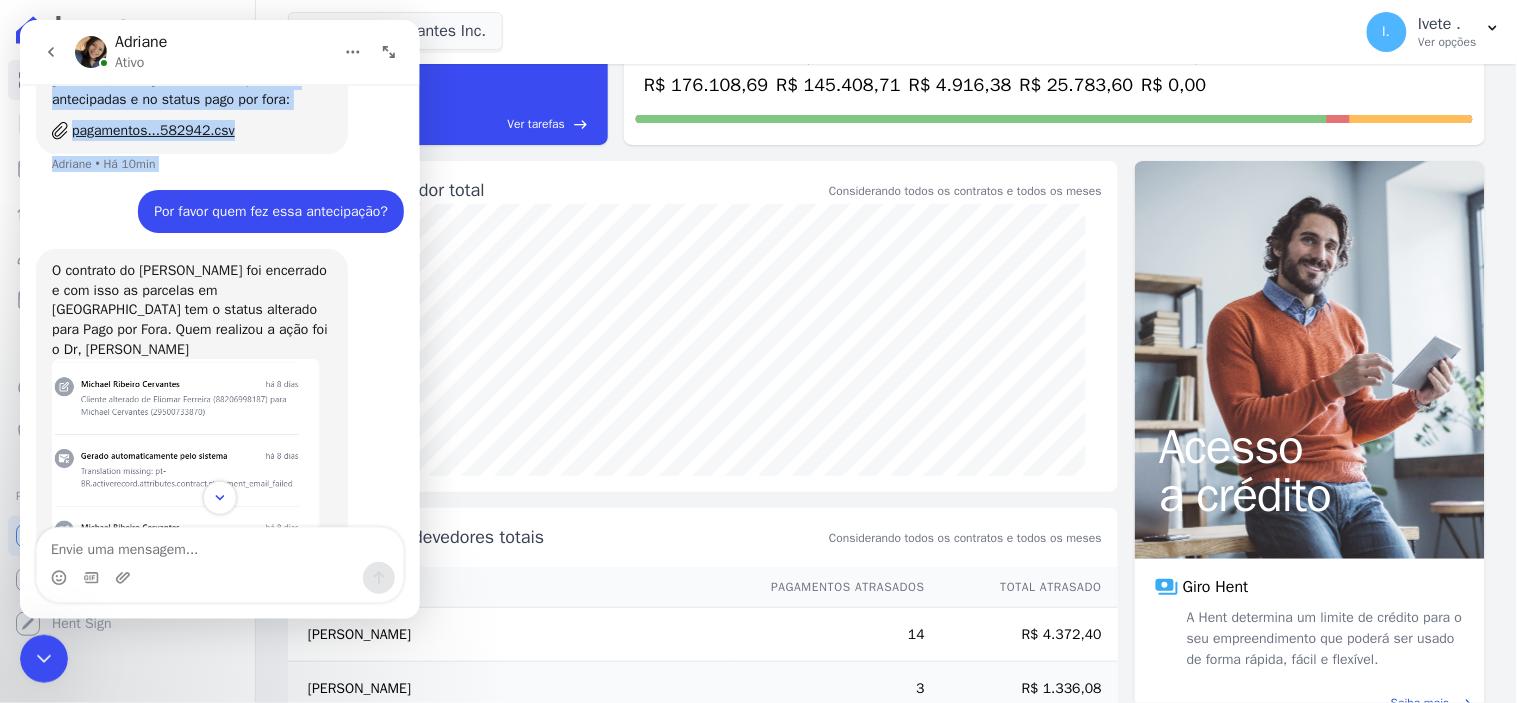click on "Identifiquei que para o cliente [PERSON_NAME] constam 283 parcelas antecipadas e no status pago por fora:  pagamentos...582942.csv Adriane    •   Há 10min" at bounding box center (219, 113) 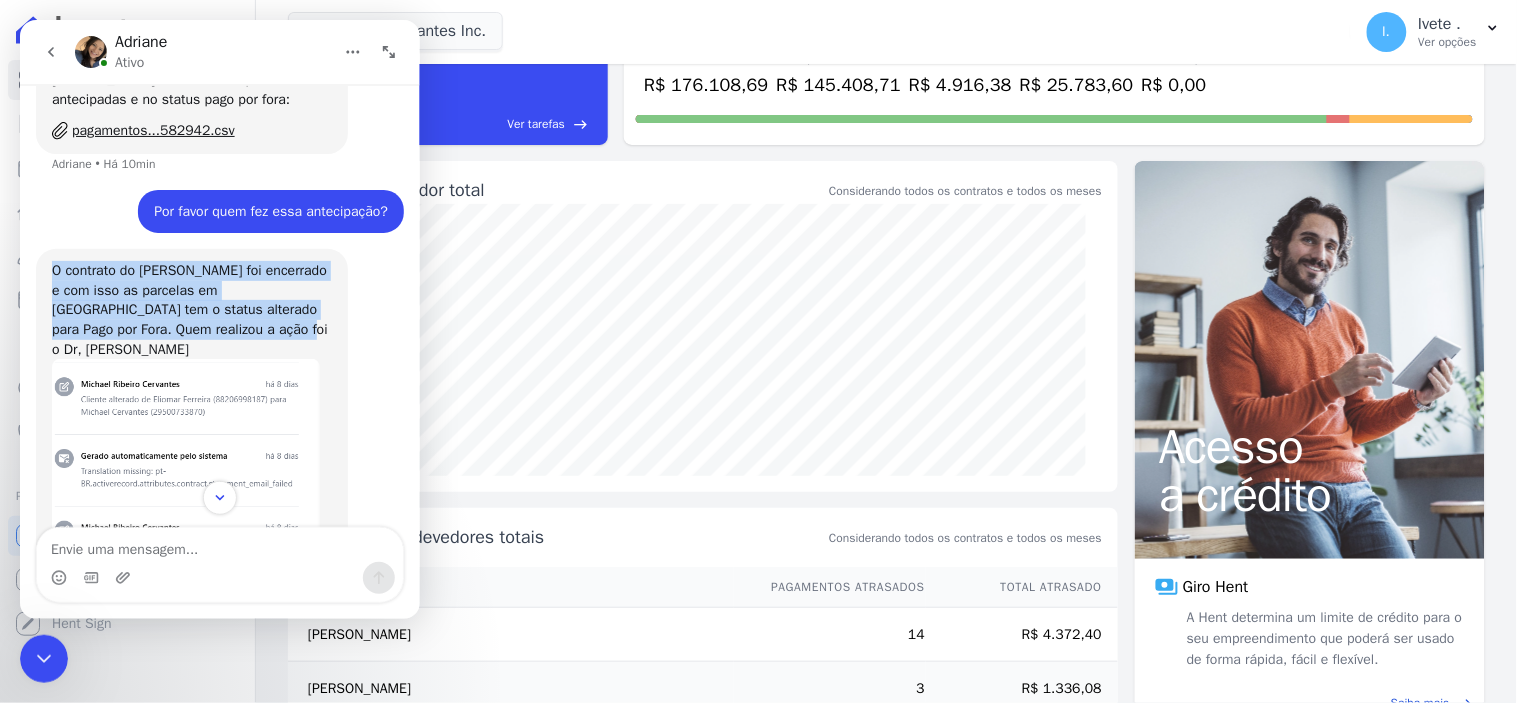 drag, startPoint x: 47, startPoint y: 260, endPoint x: 329, endPoint y: 333, distance: 291.29538 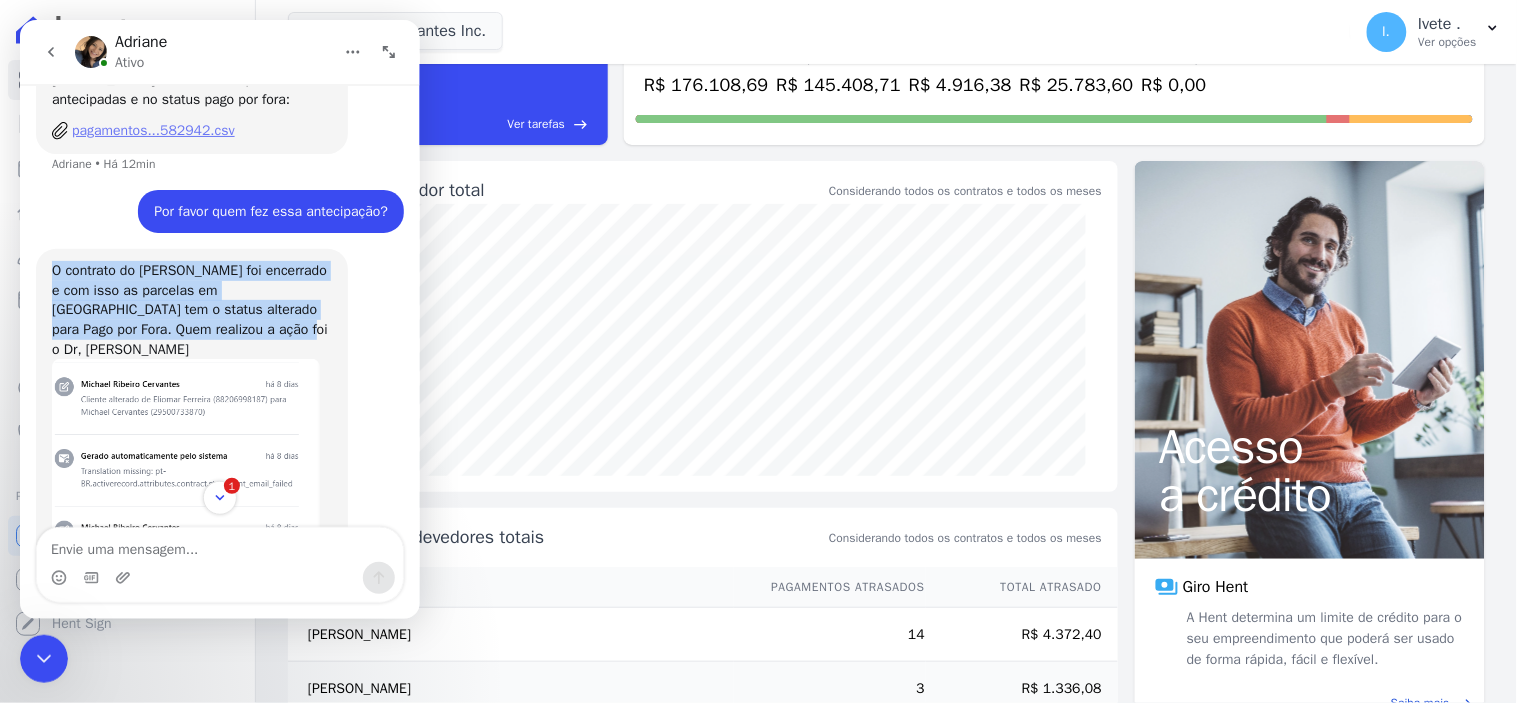click on "pagamentos...582942.csv" at bounding box center (191, 130) 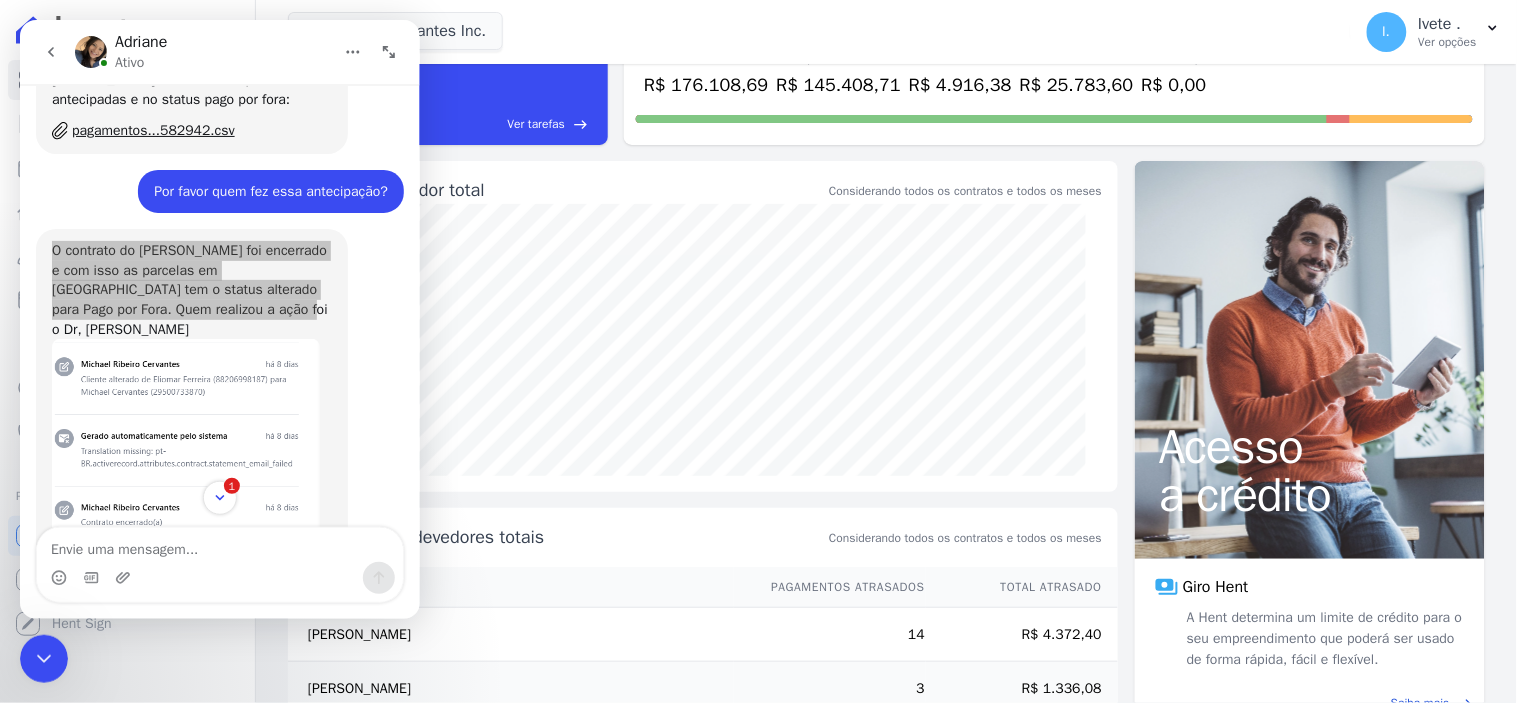 click 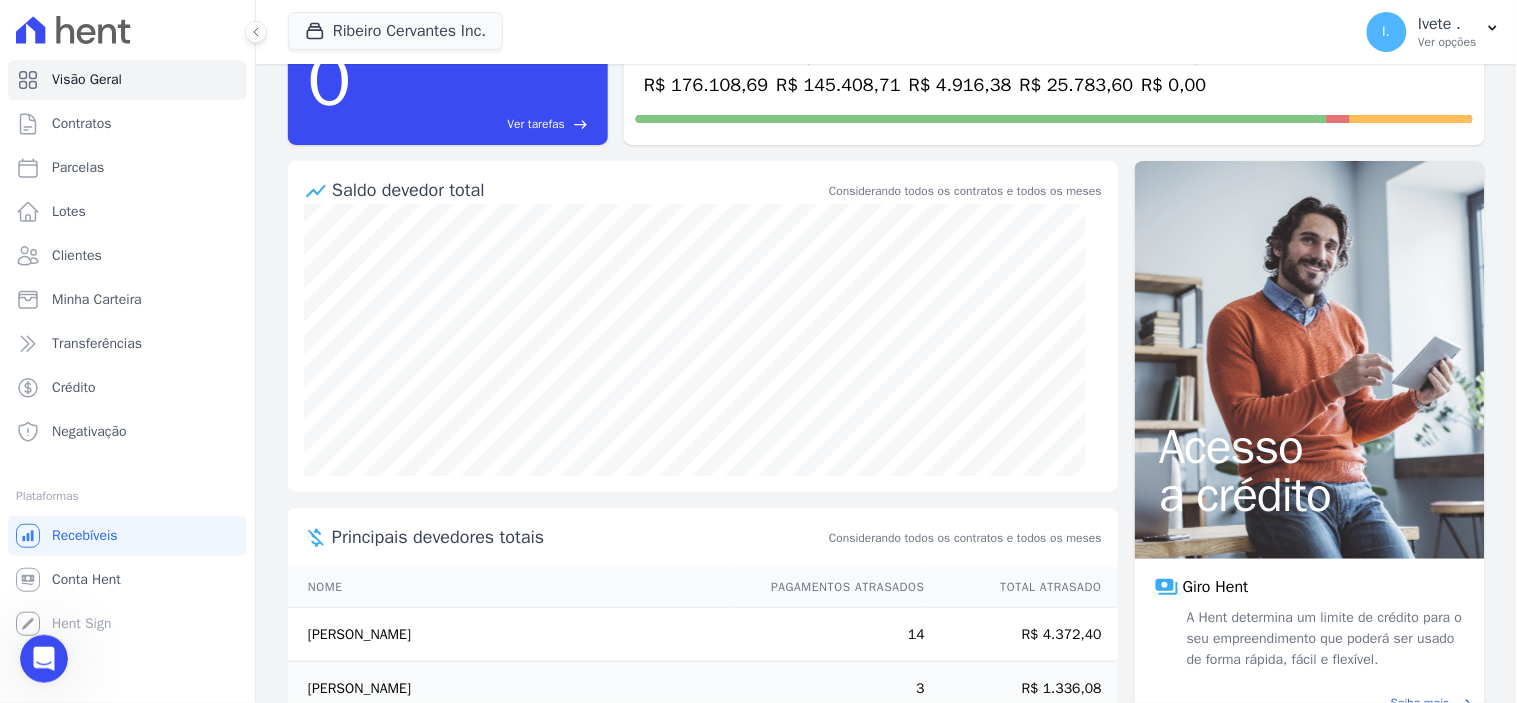 click 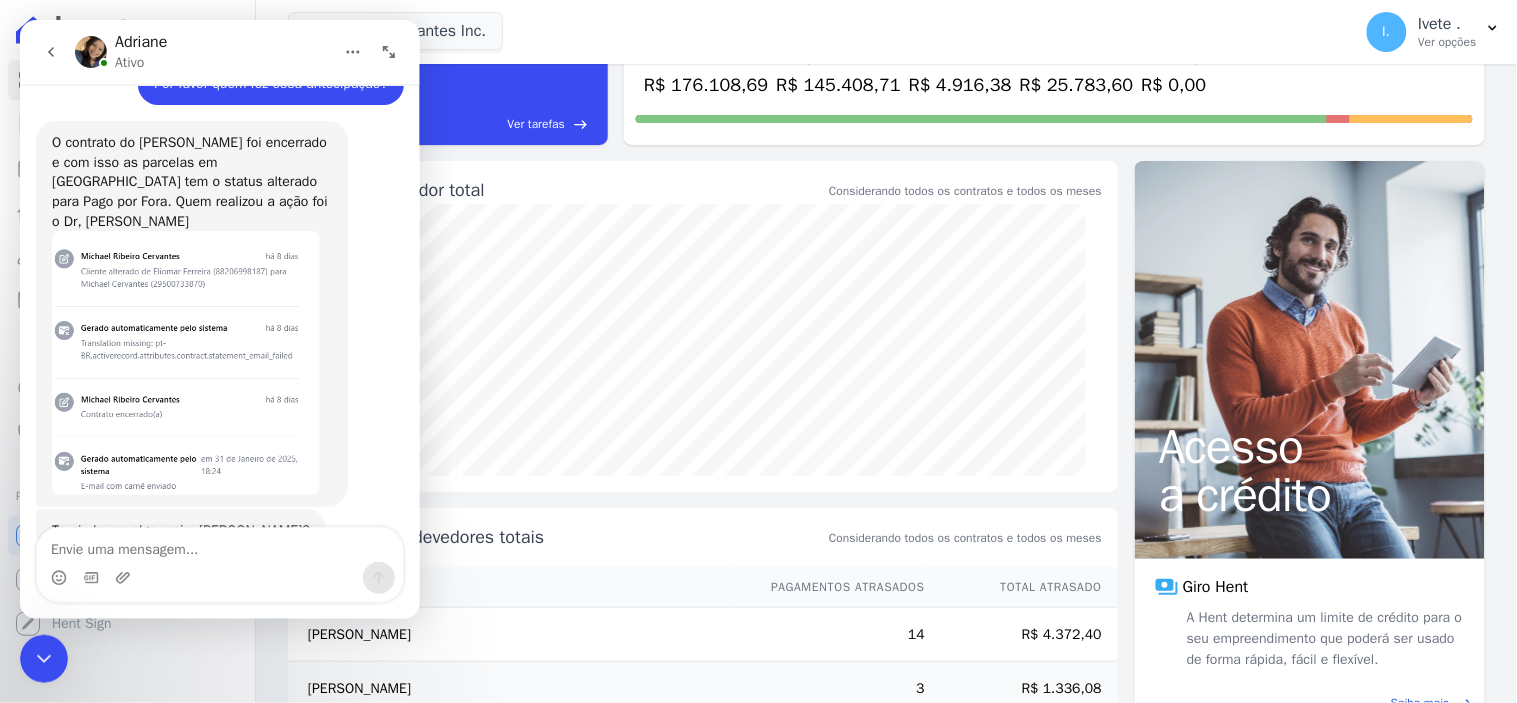 scroll, scrollTop: 1748, scrollLeft: 0, axis: vertical 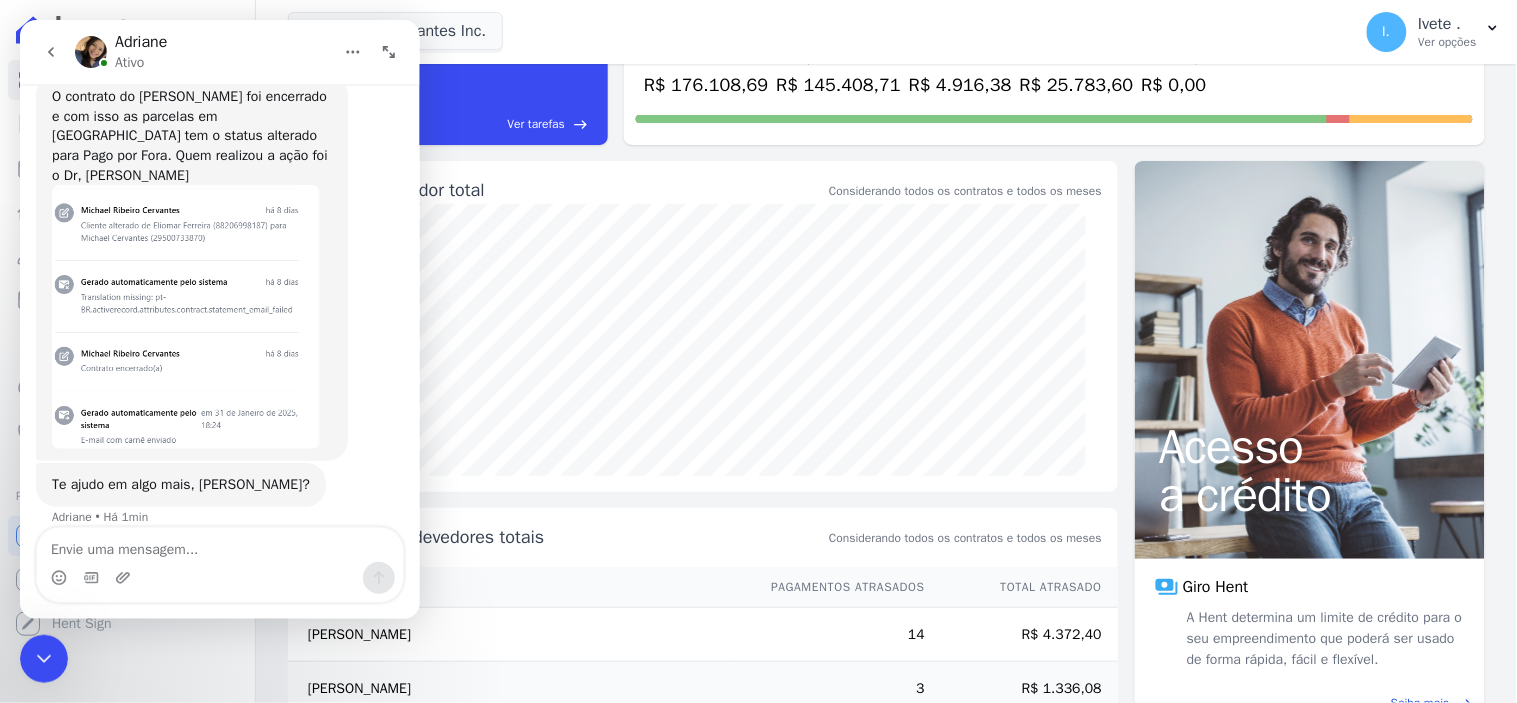 click at bounding box center [219, 544] 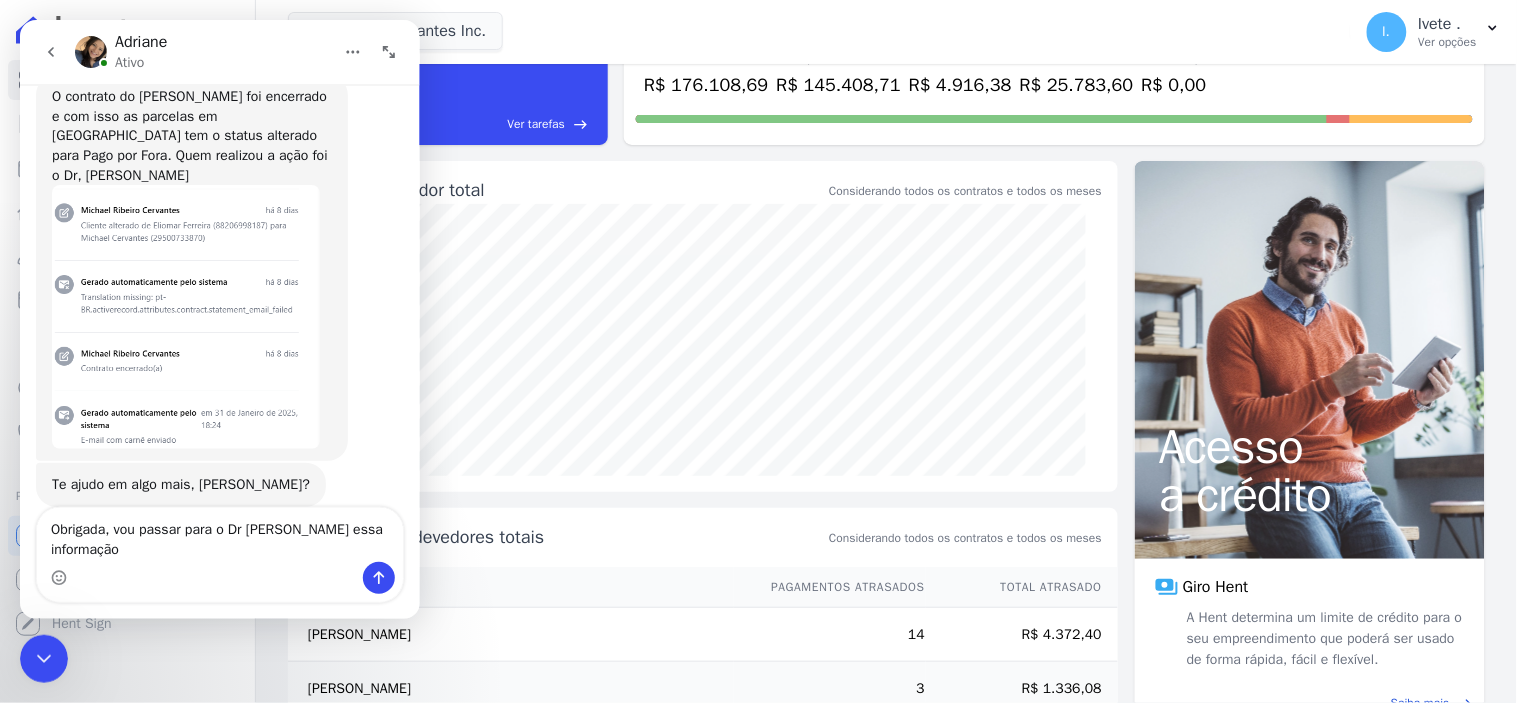 scroll, scrollTop: 1768, scrollLeft: 0, axis: vertical 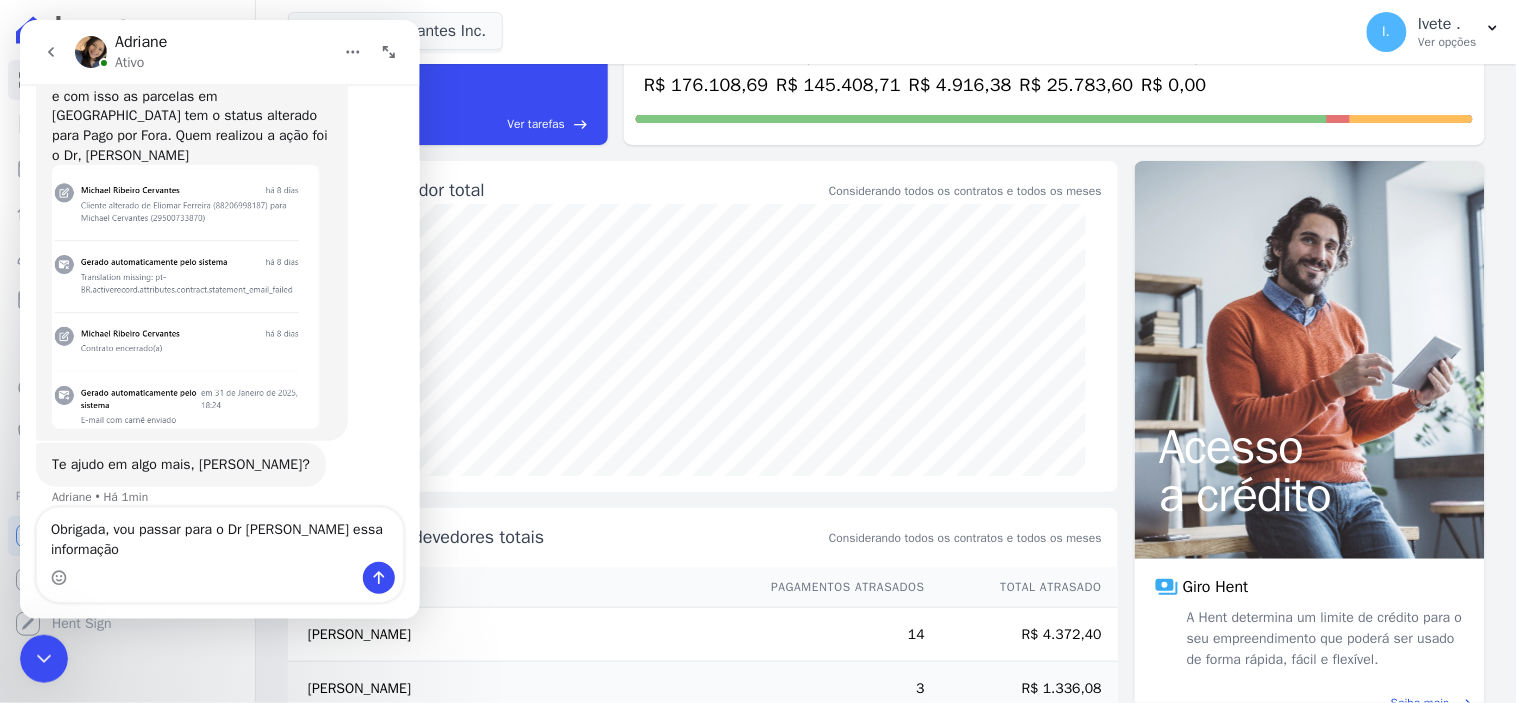 type on "Obrigada, vou passar para o Dr [PERSON_NAME] essa informação." 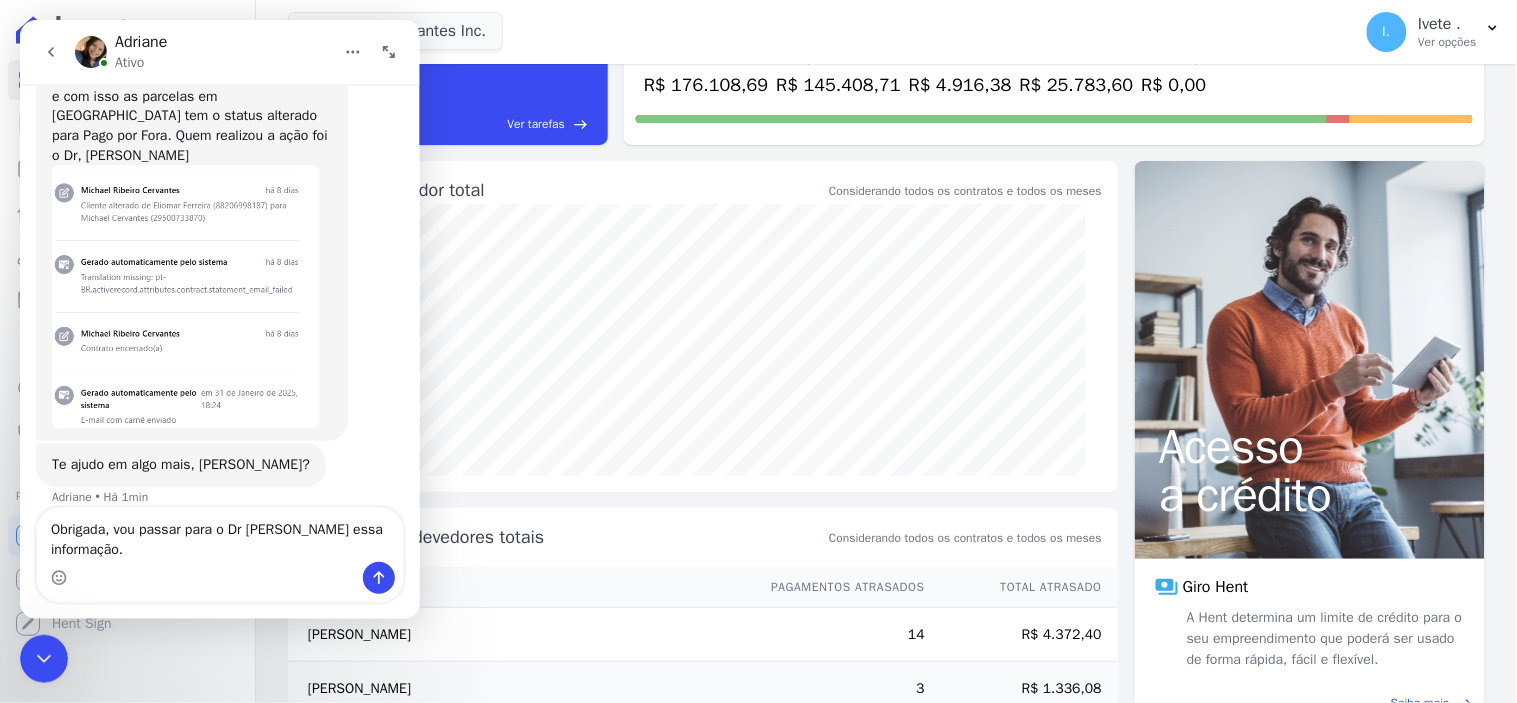 type 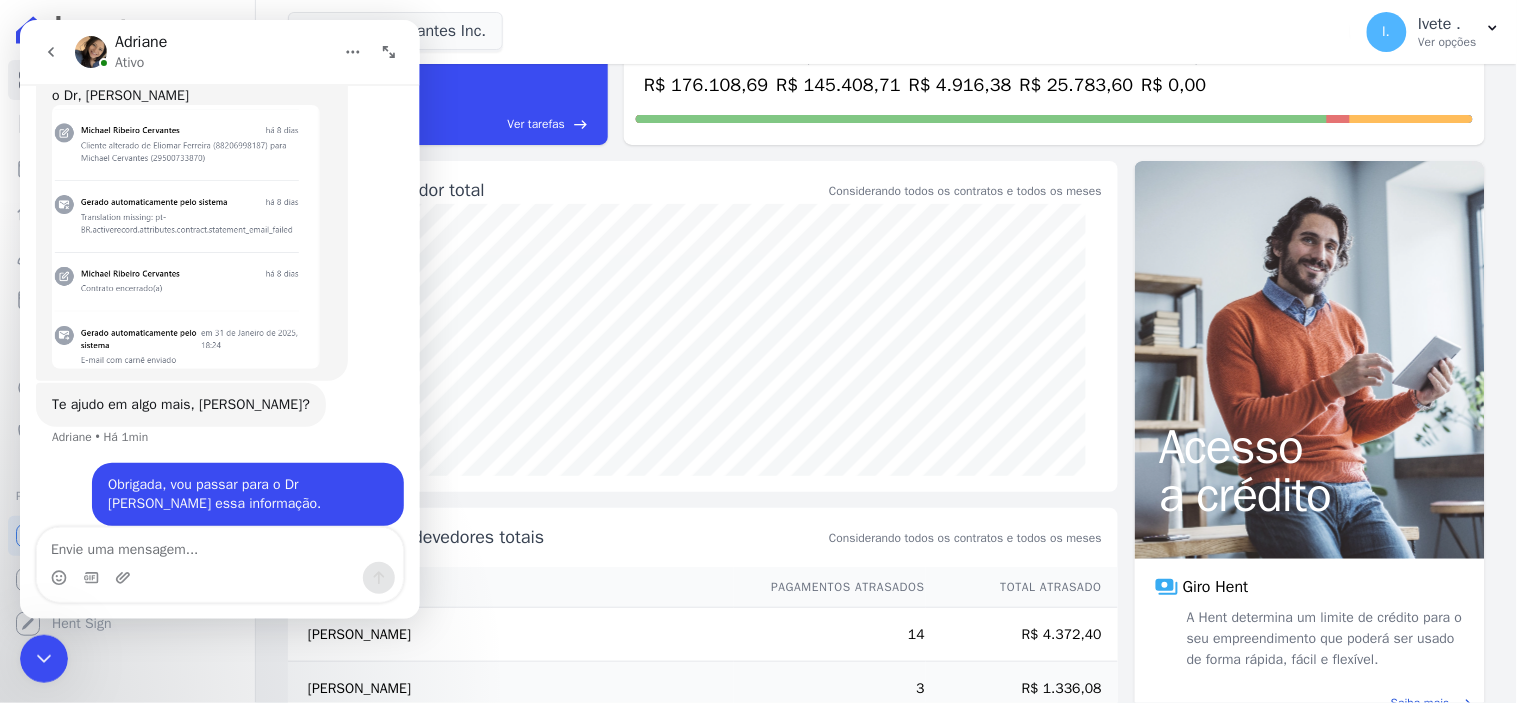 scroll, scrollTop: 1827, scrollLeft: 0, axis: vertical 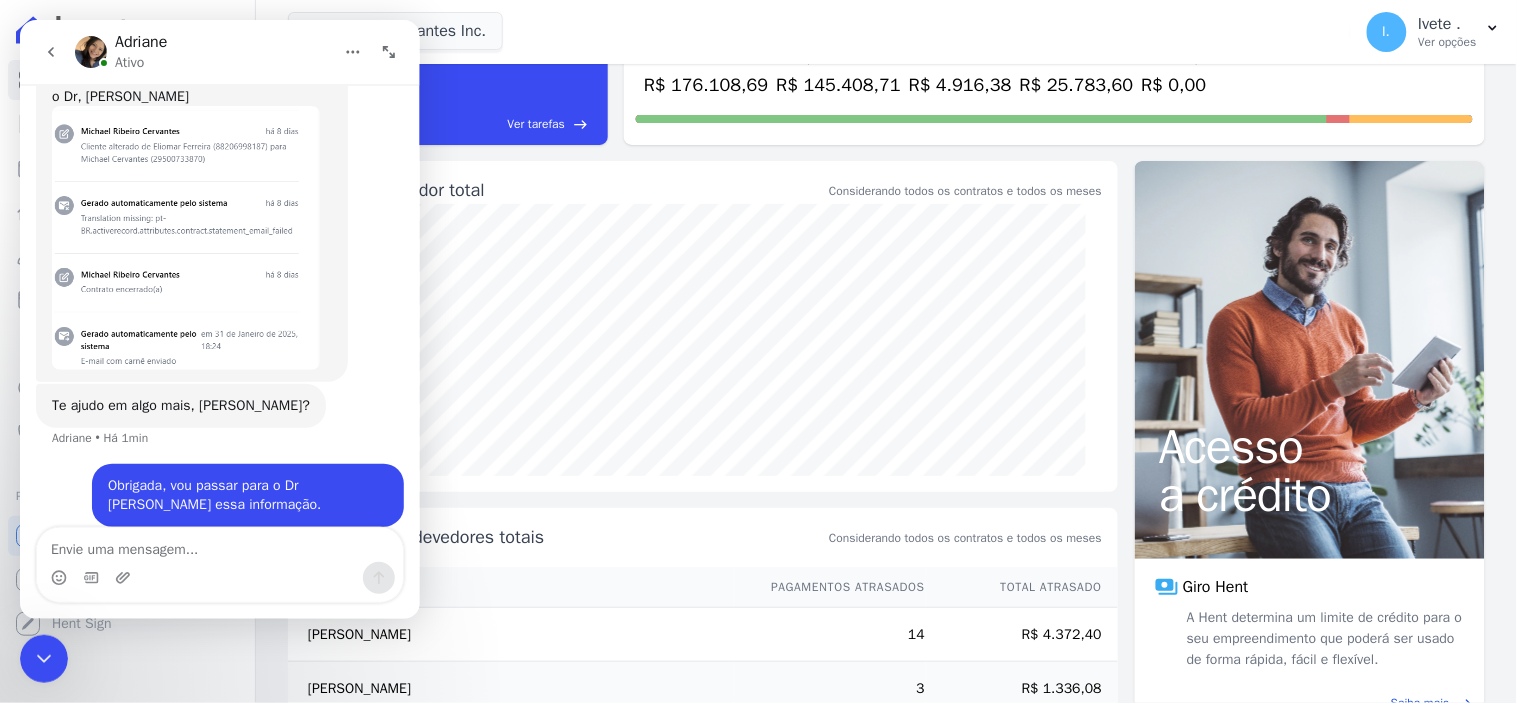 click 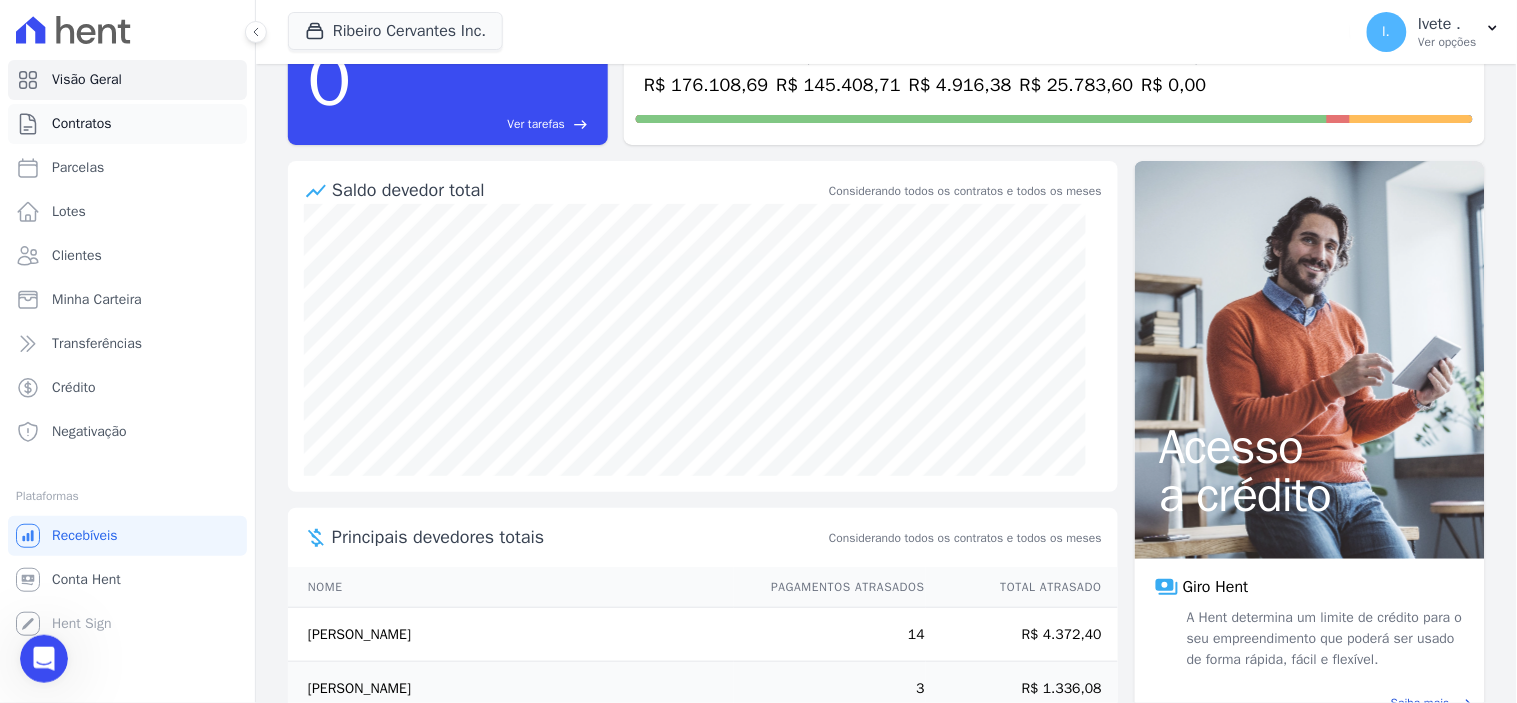 click on "Contratos" at bounding box center (82, 124) 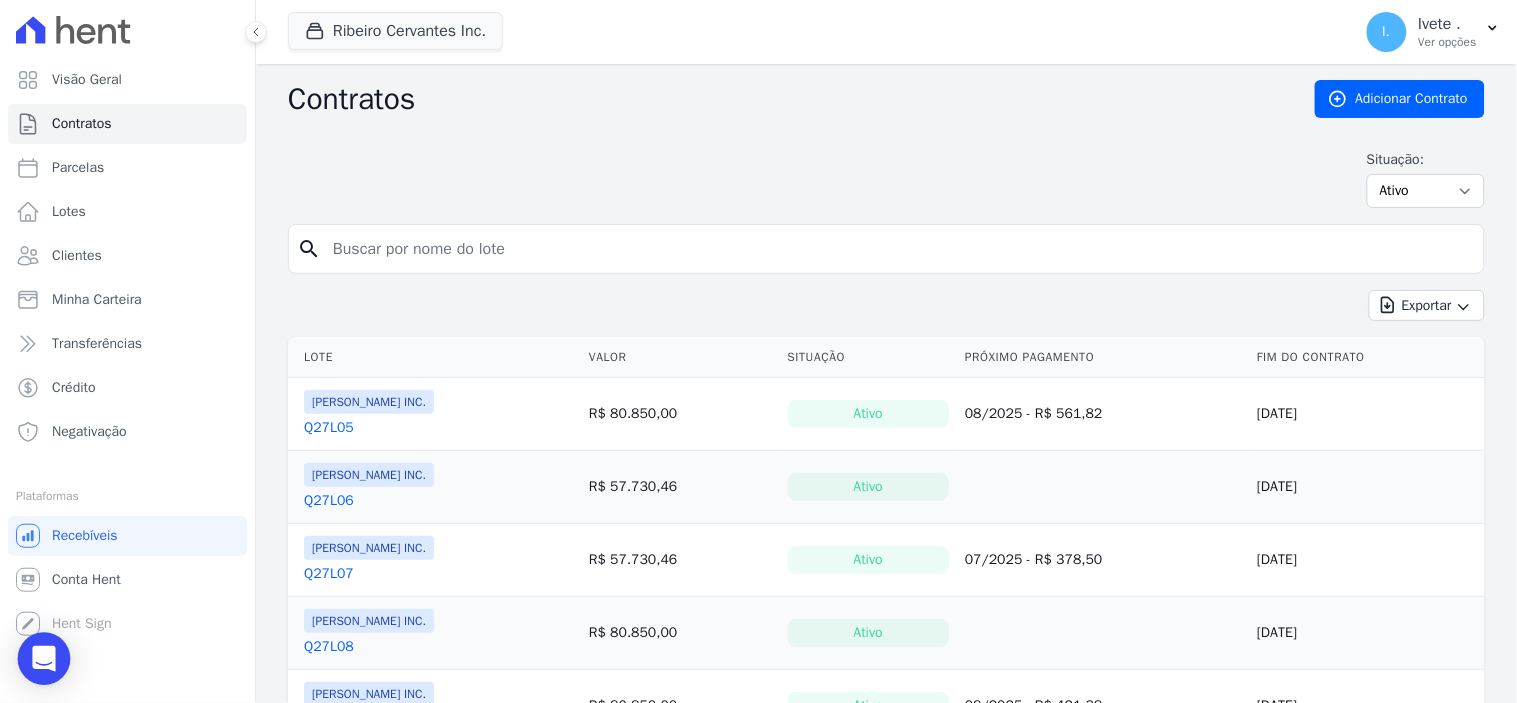 click 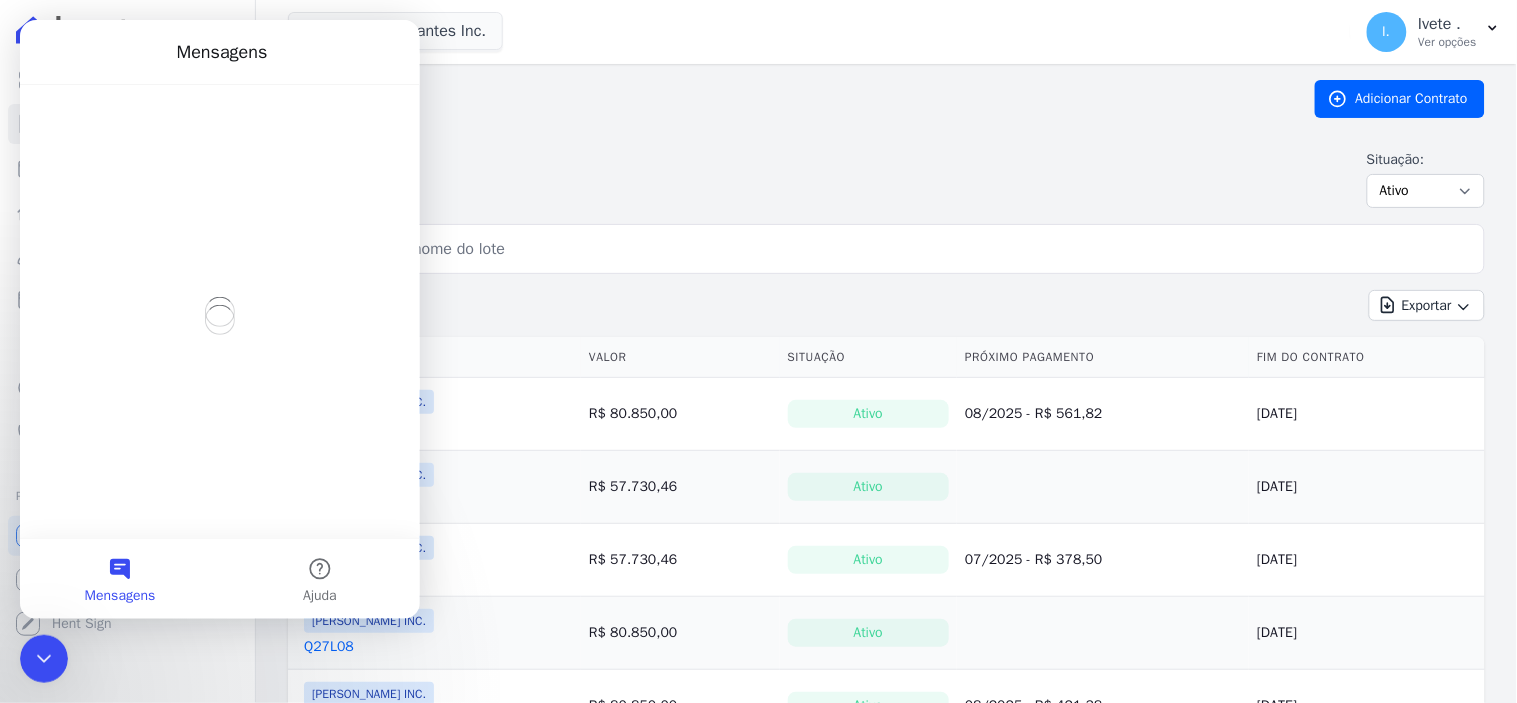 scroll, scrollTop: 0, scrollLeft: 0, axis: both 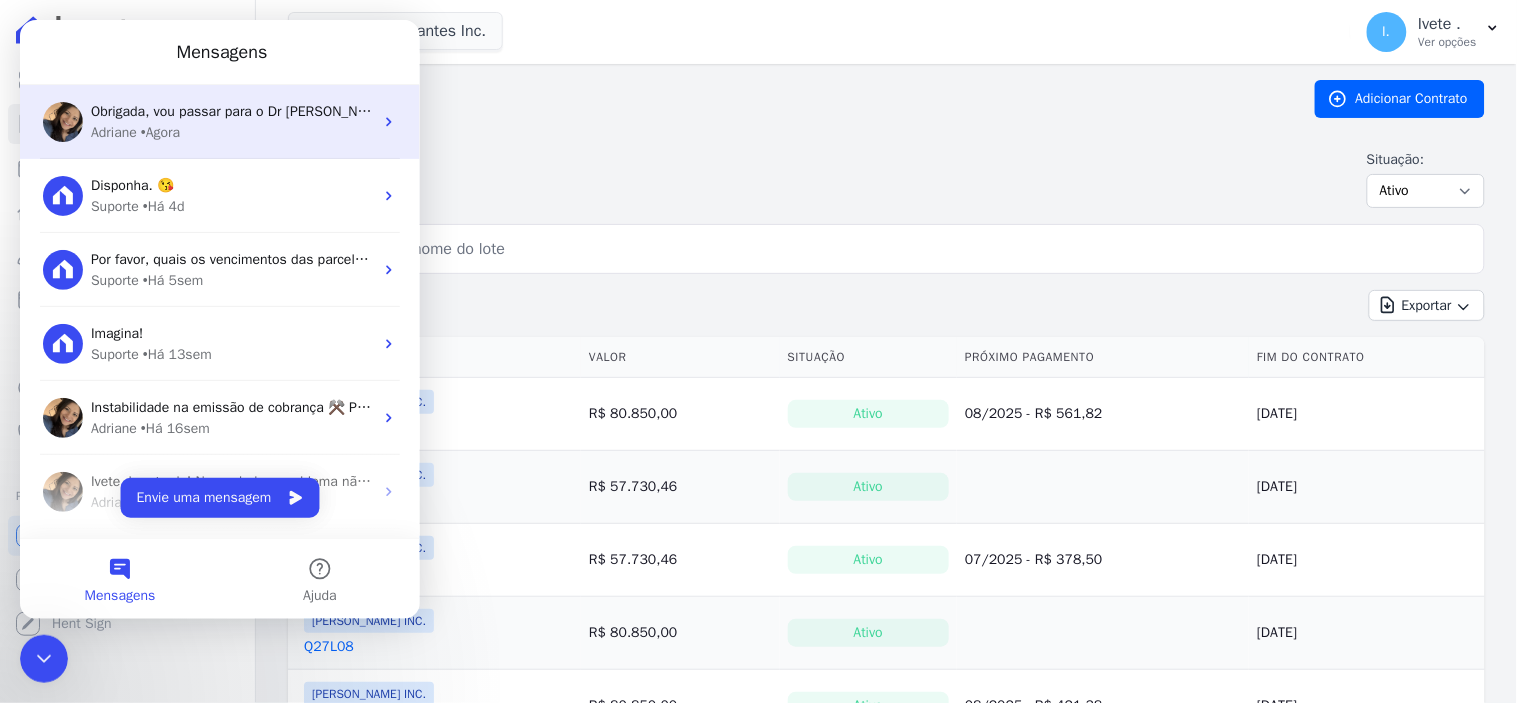 click on "Obrigada, vou passar para o Dr [PERSON_NAME] essa informação." at bounding box center [294, 110] 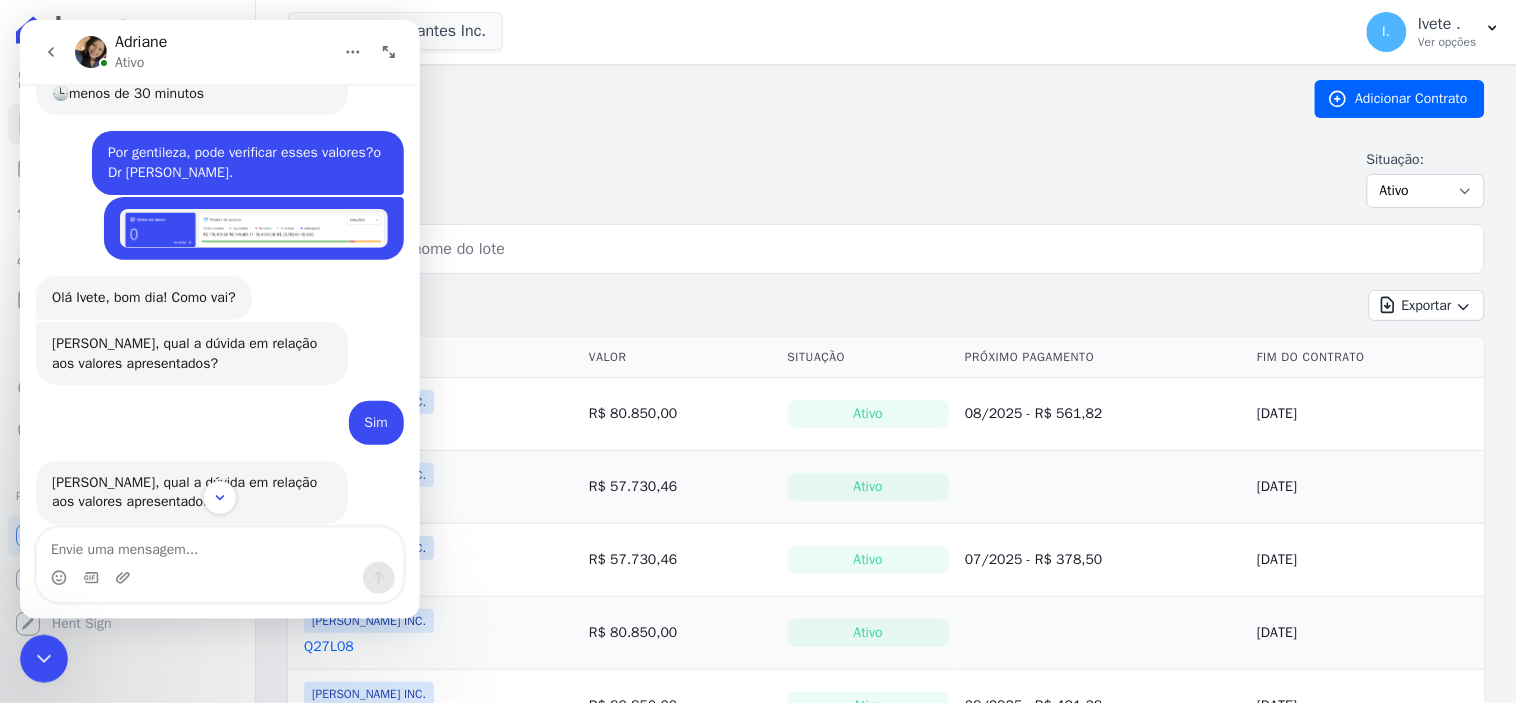 scroll, scrollTop: 828, scrollLeft: 0, axis: vertical 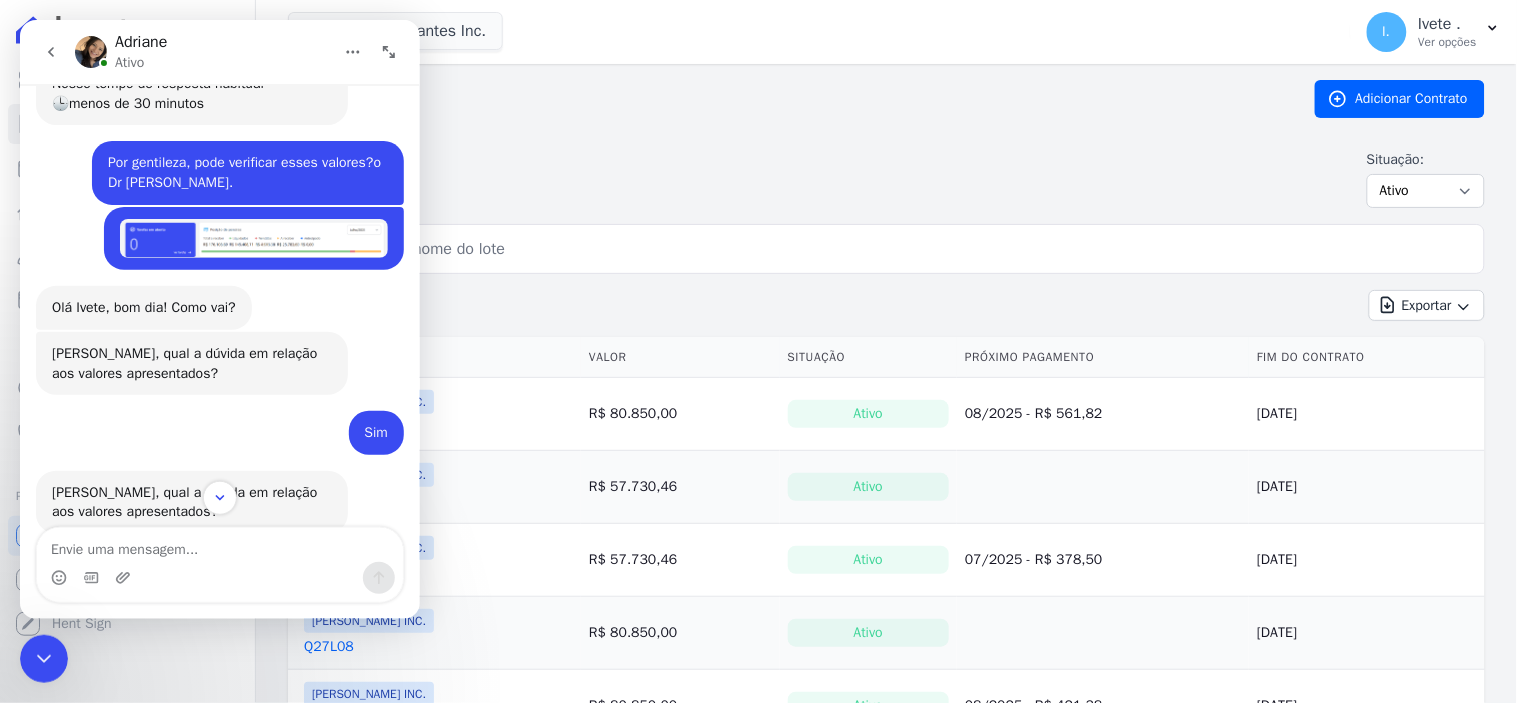 click 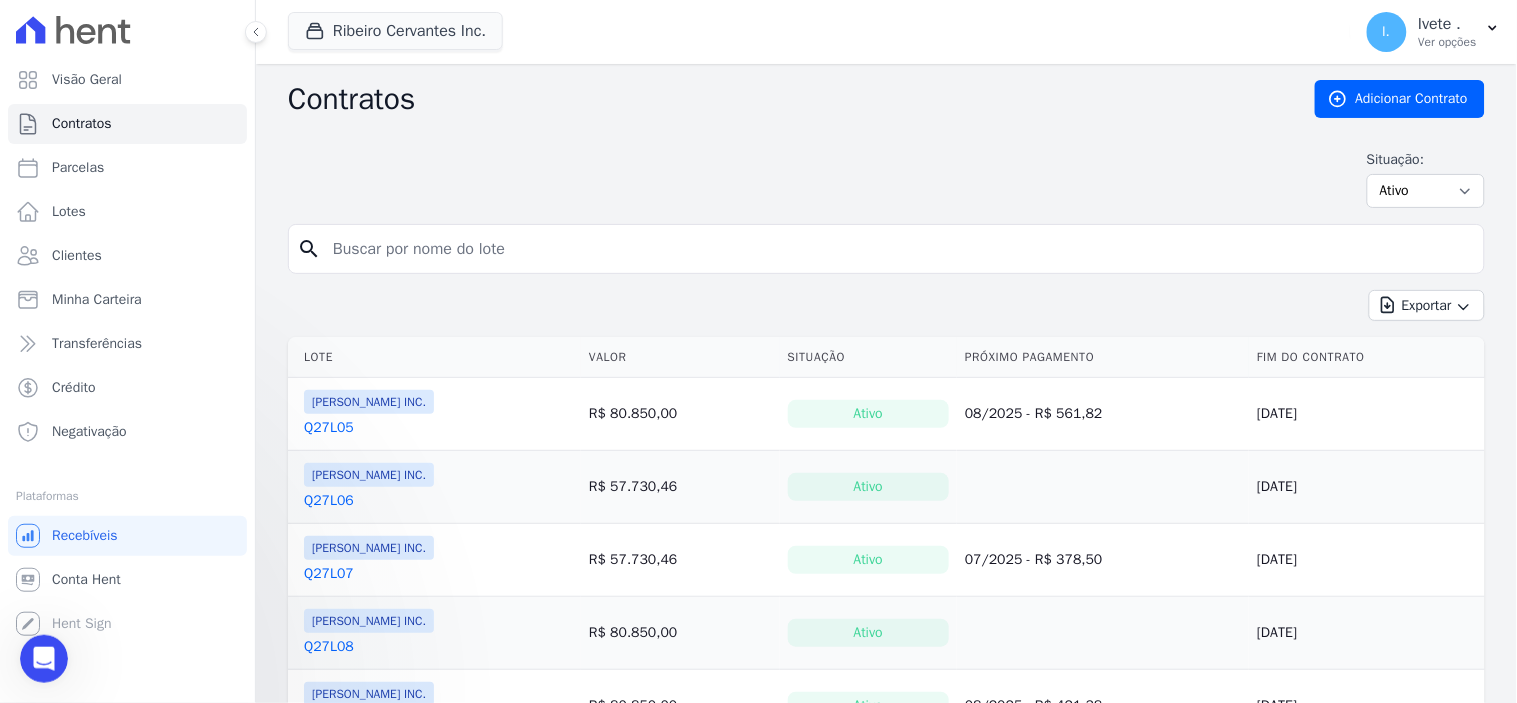 scroll, scrollTop: 0, scrollLeft: 0, axis: both 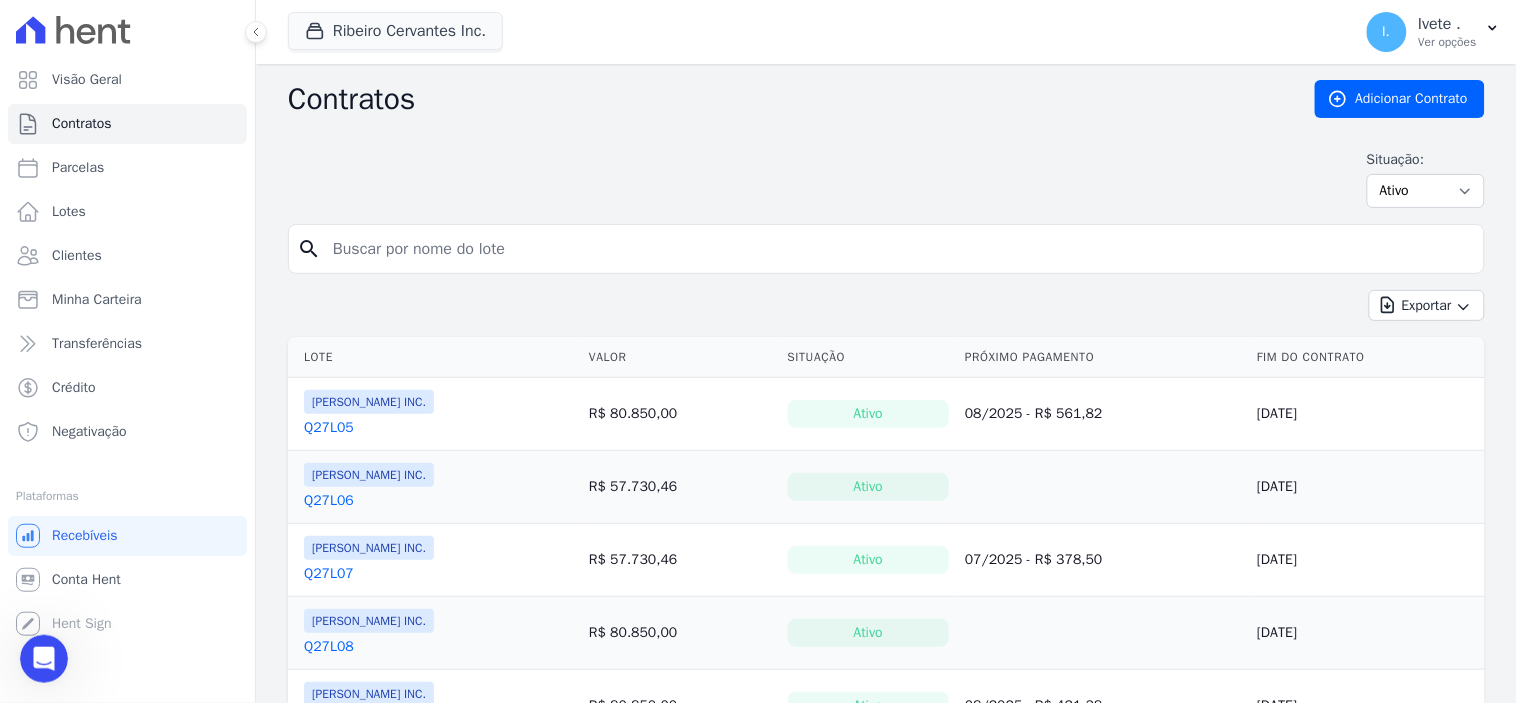 click 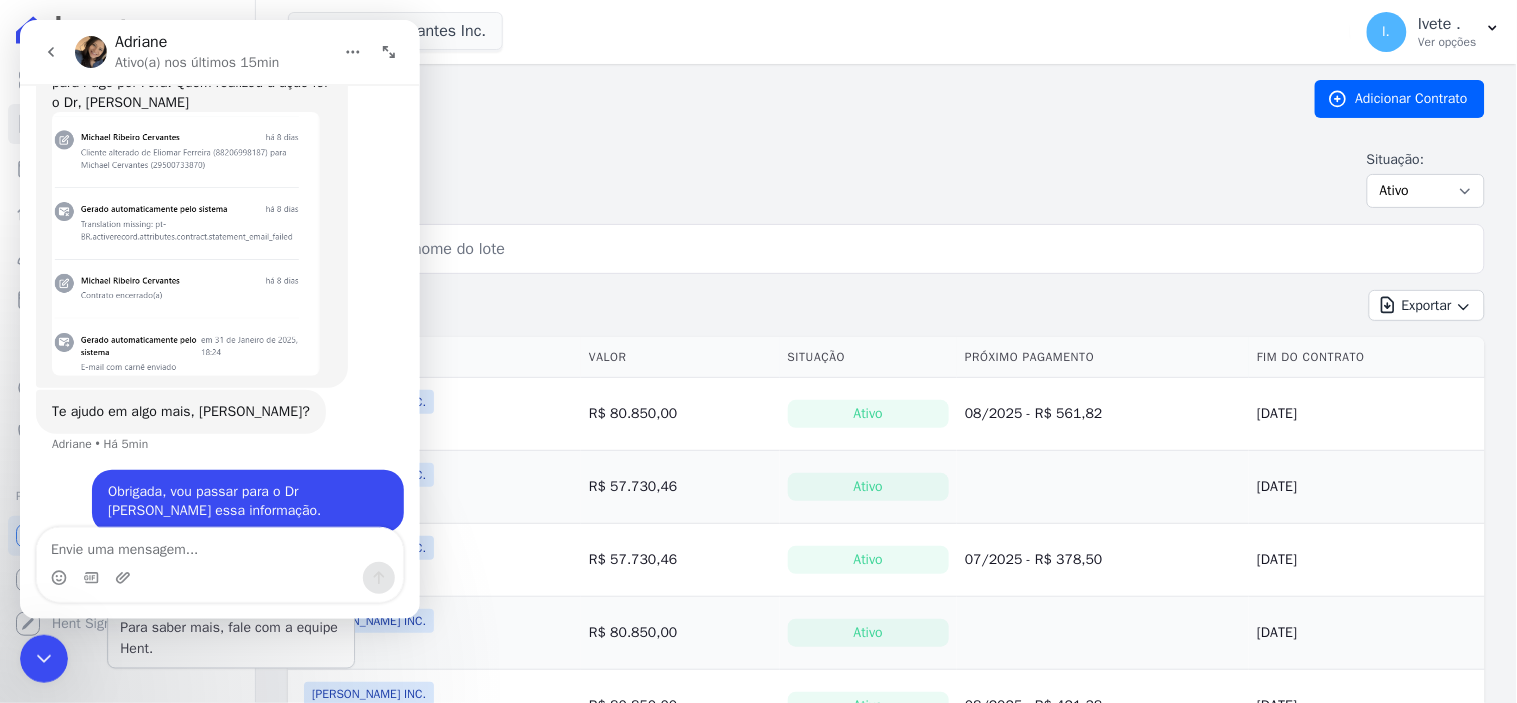 scroll, scrollTop: 1828, scrollLeft: 0, axis: vertical 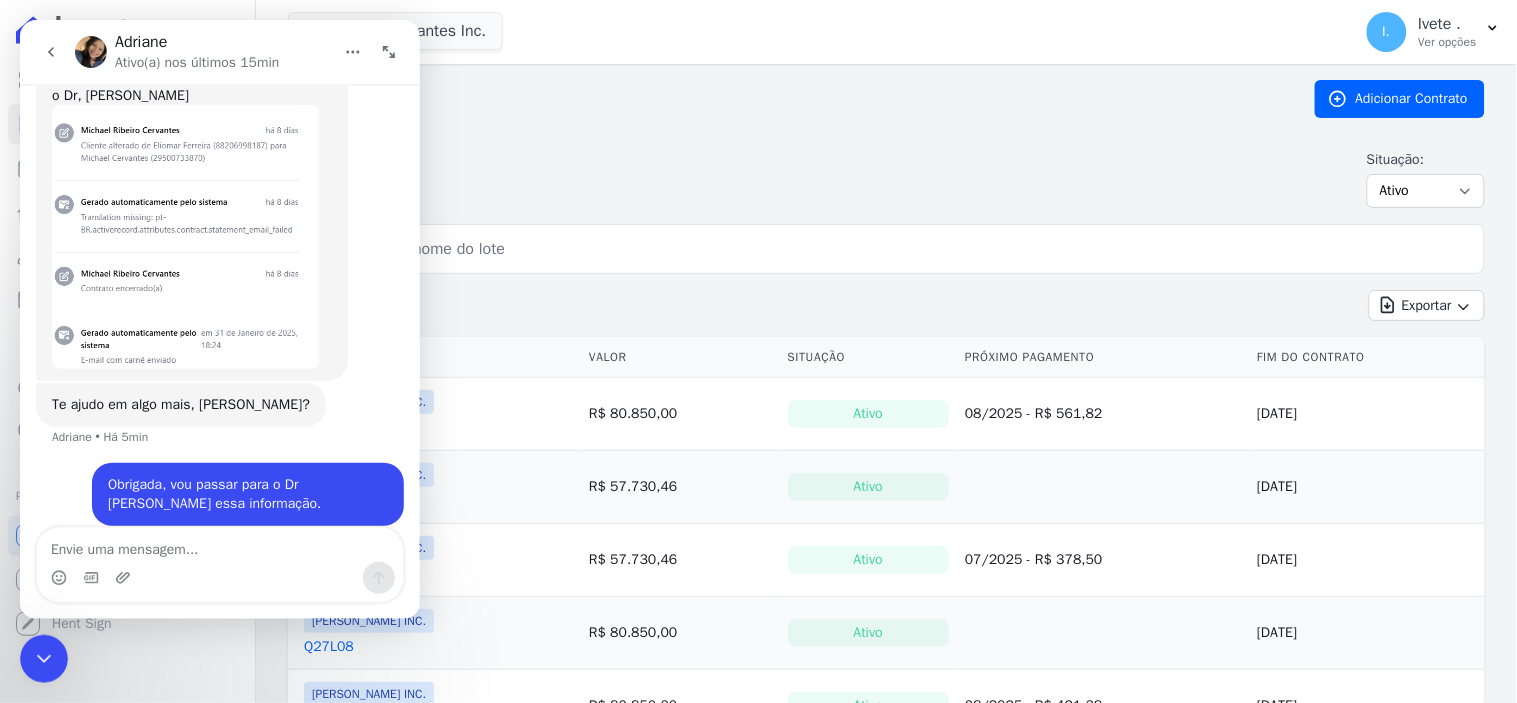 click at bounding box center (219, 544) 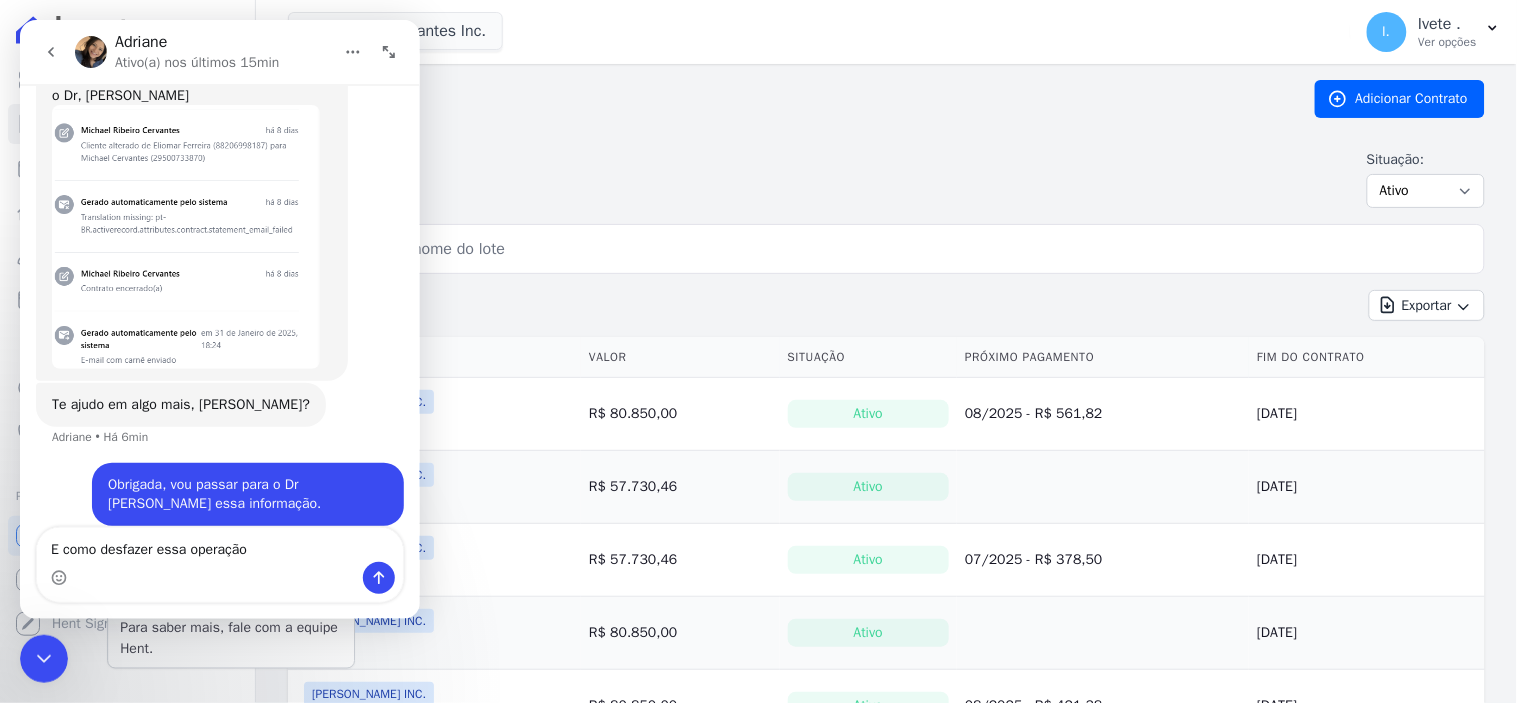 type on "E como desfazer essa operação?" 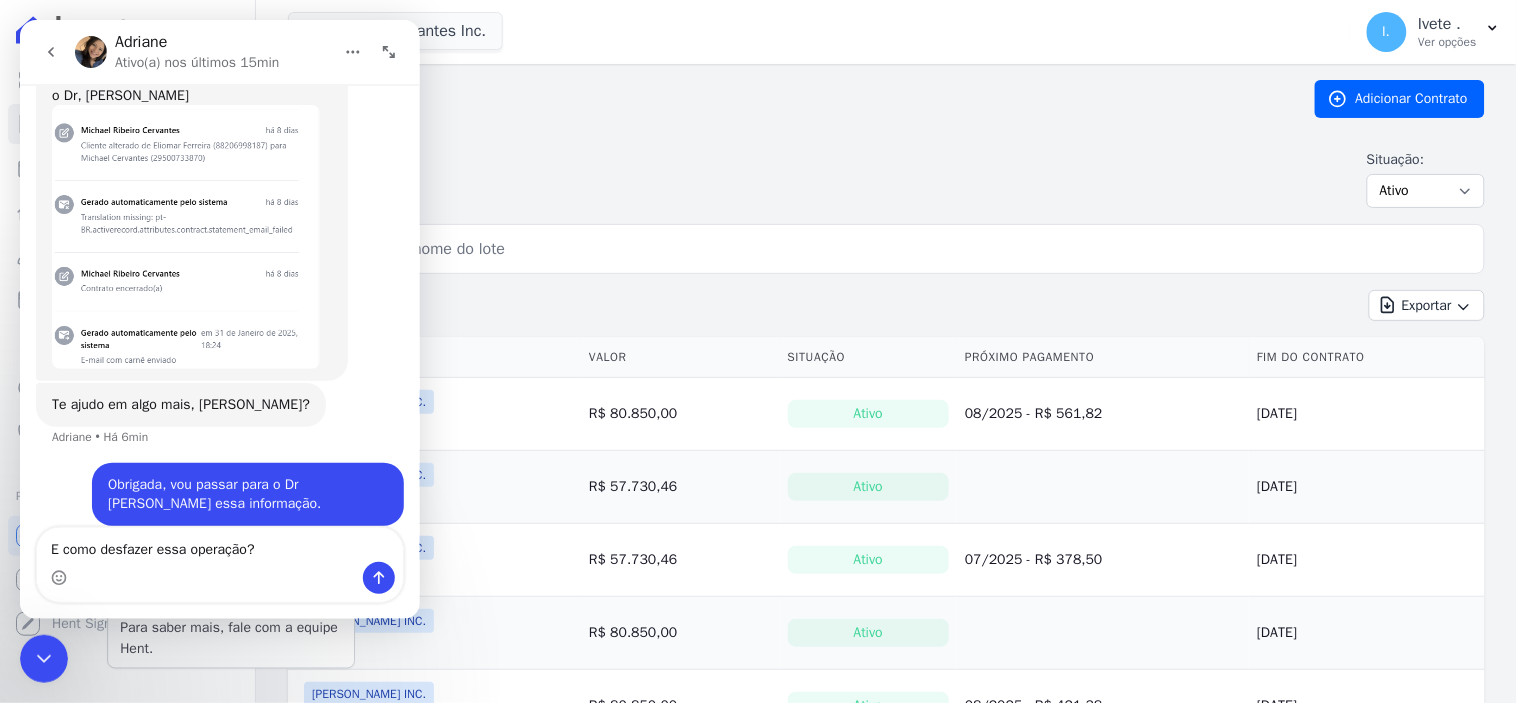 type 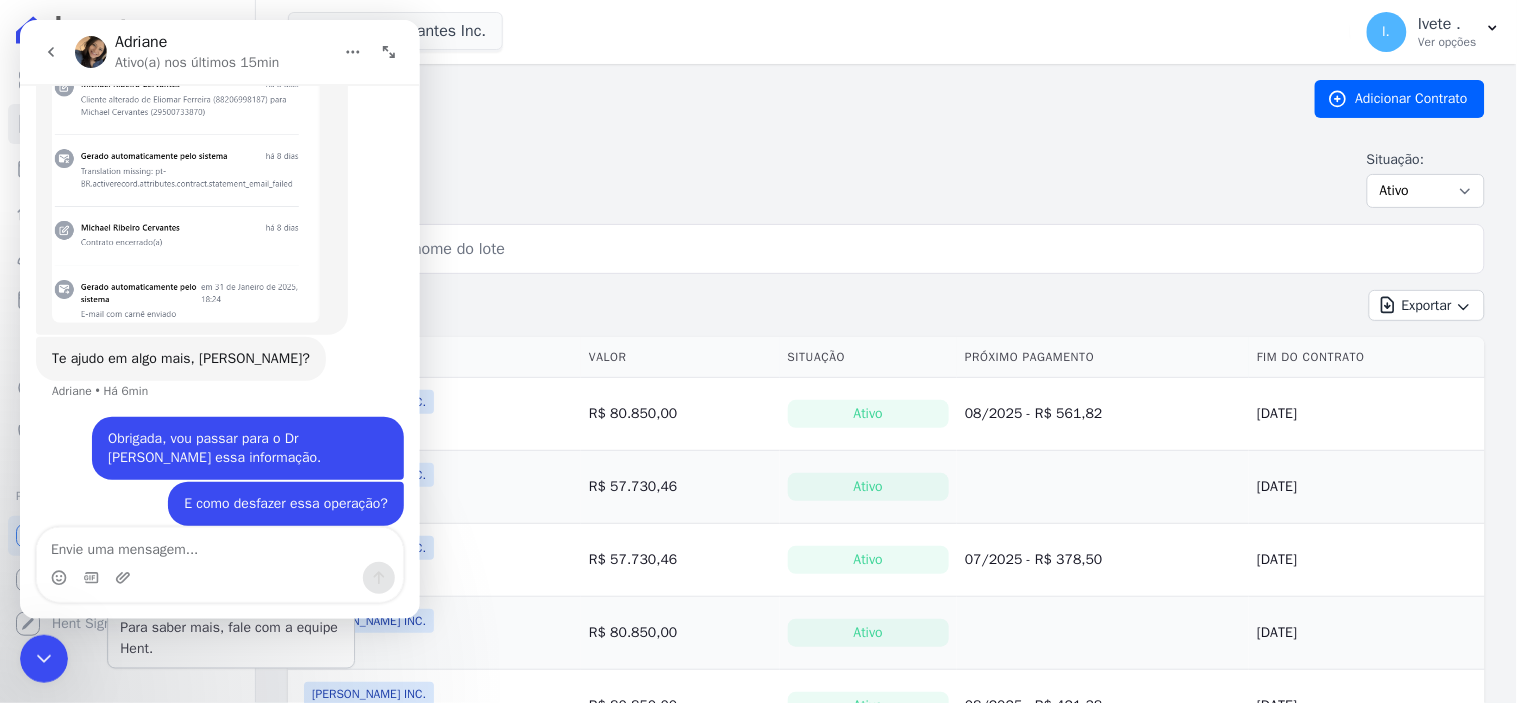 scroll, scrollTop: 1873, scrollLeft: 0, axis: vertical 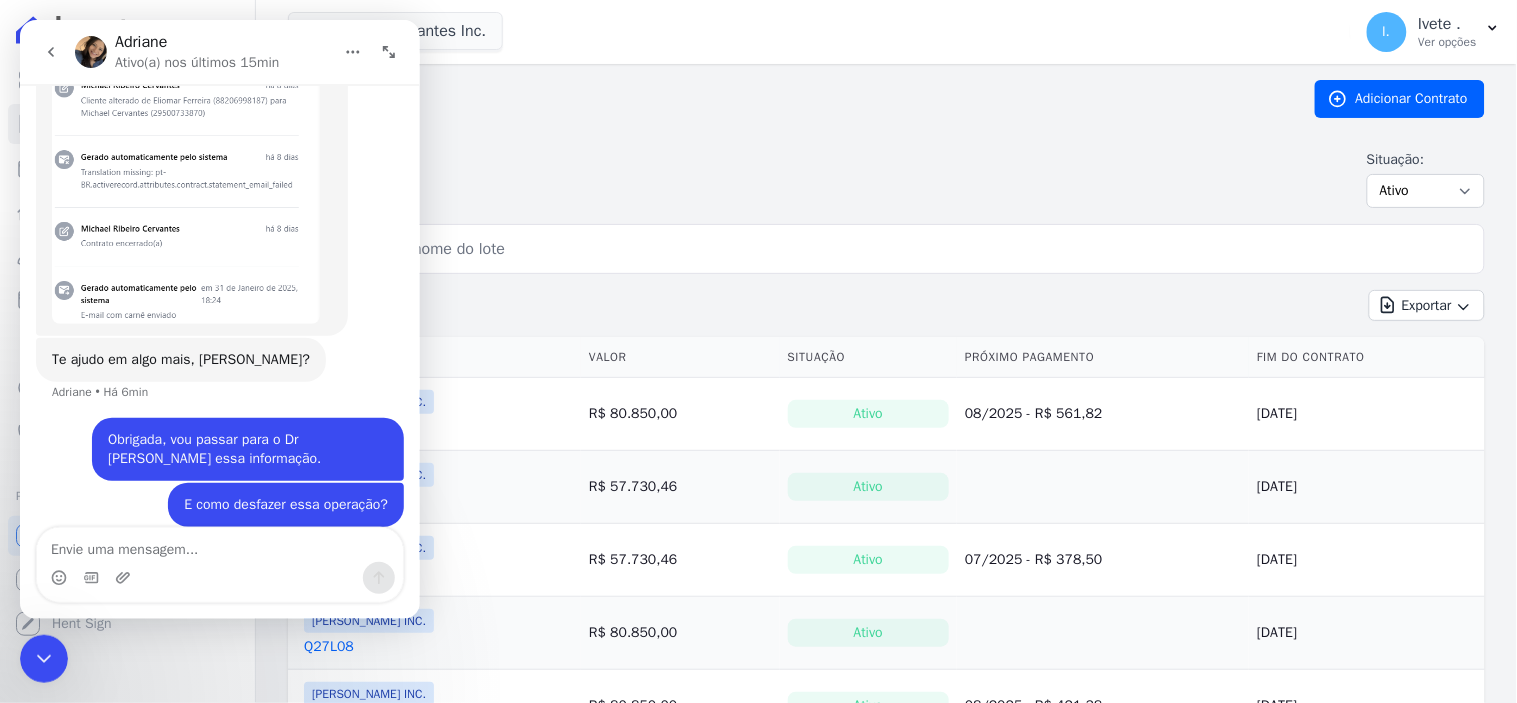 click 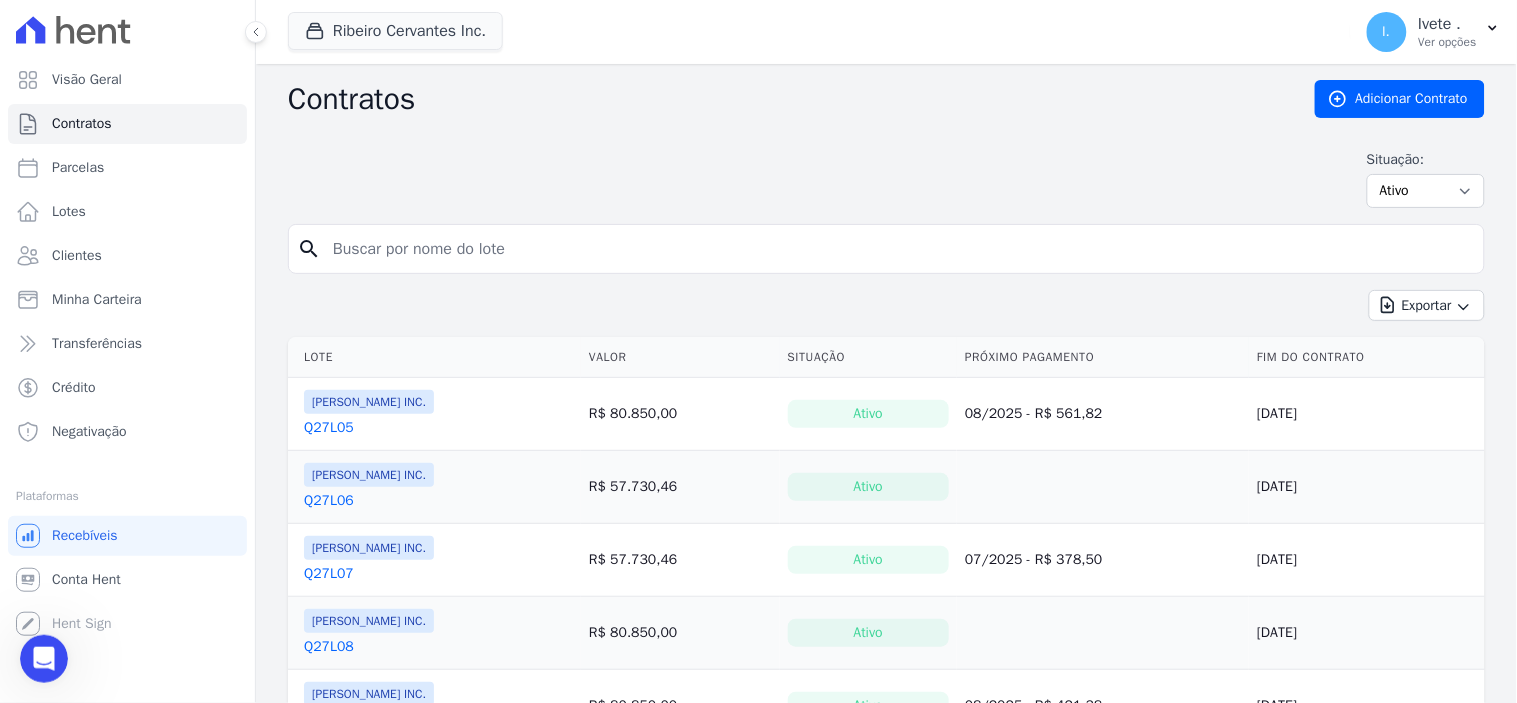 click on "[DATE]" at bounding box center [1367, 487] 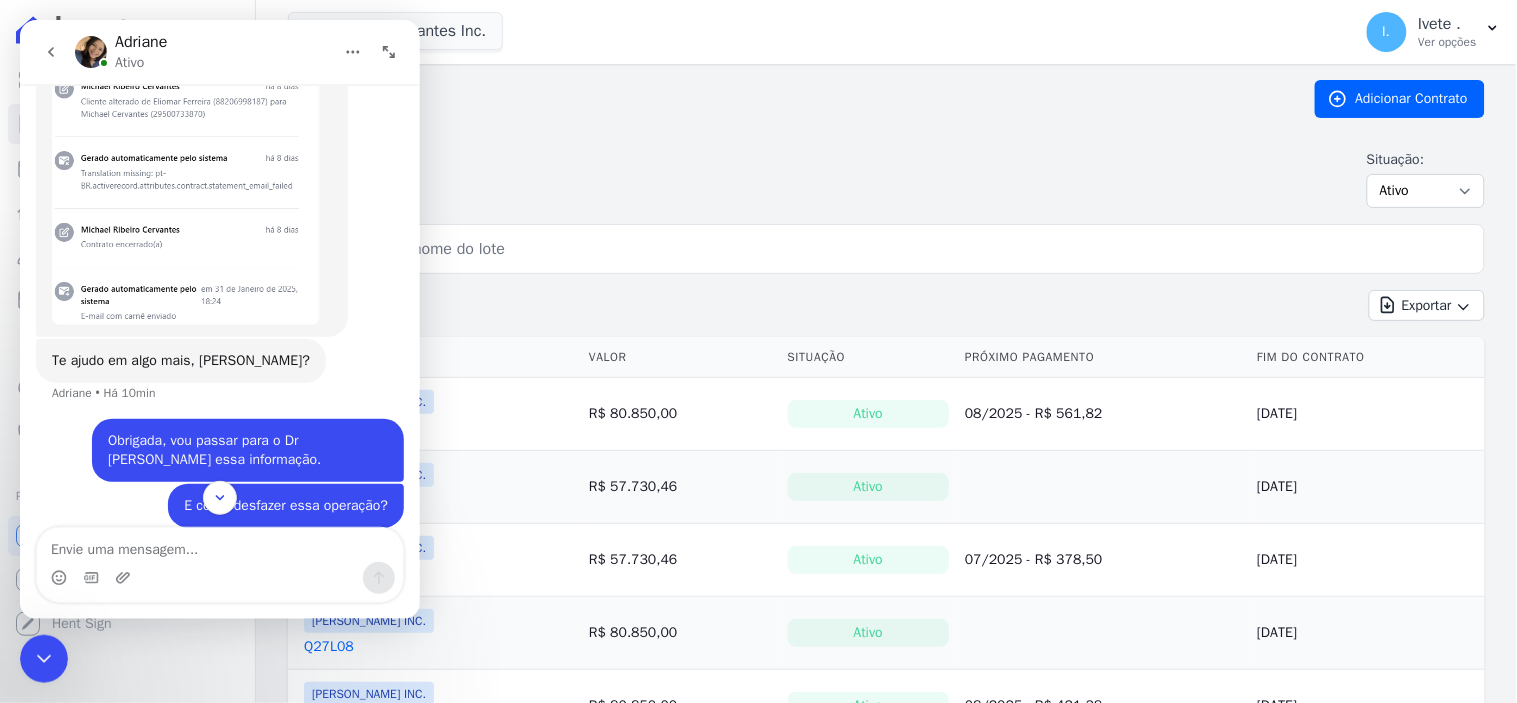 scroll, scrollTop: 1873, scrollLeft: 0, axis: vertical 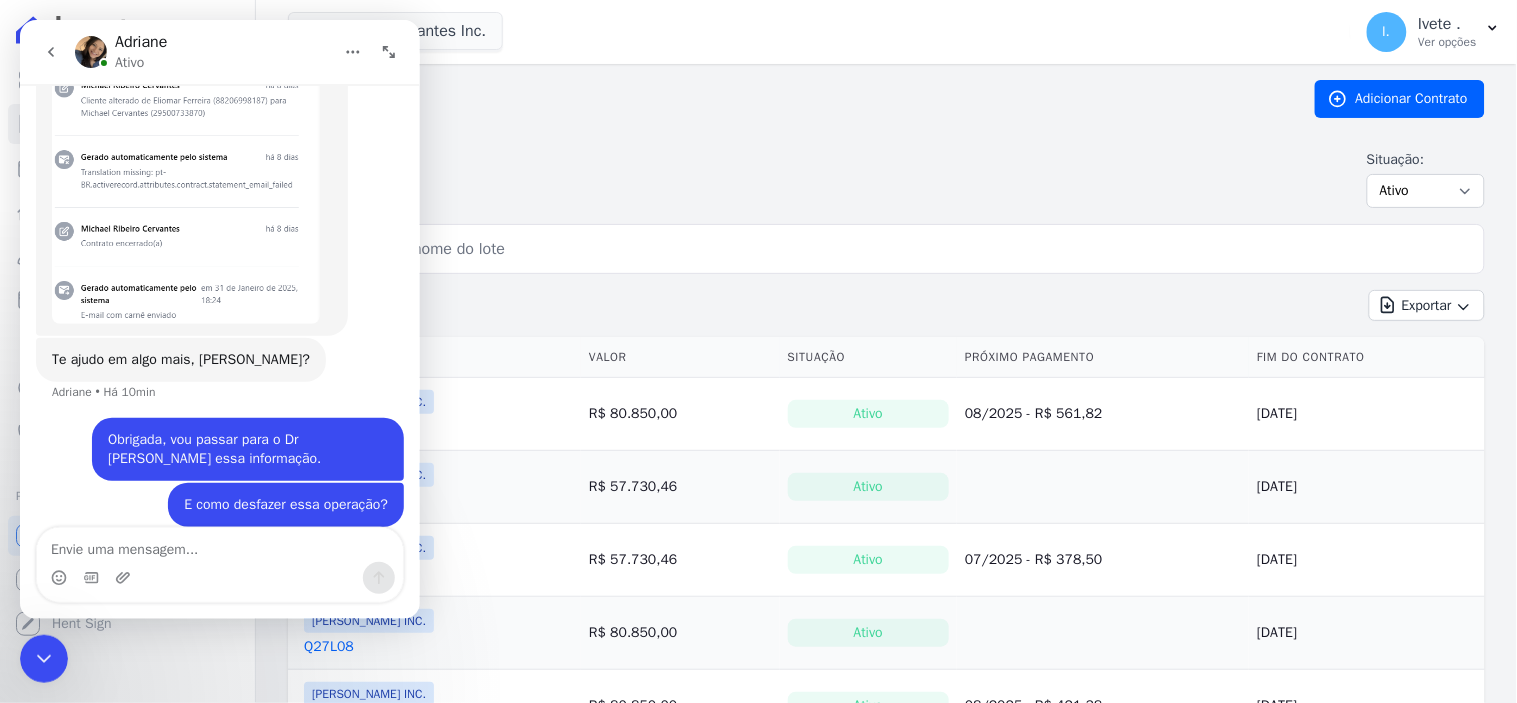 click at bounding box center (43, 658) 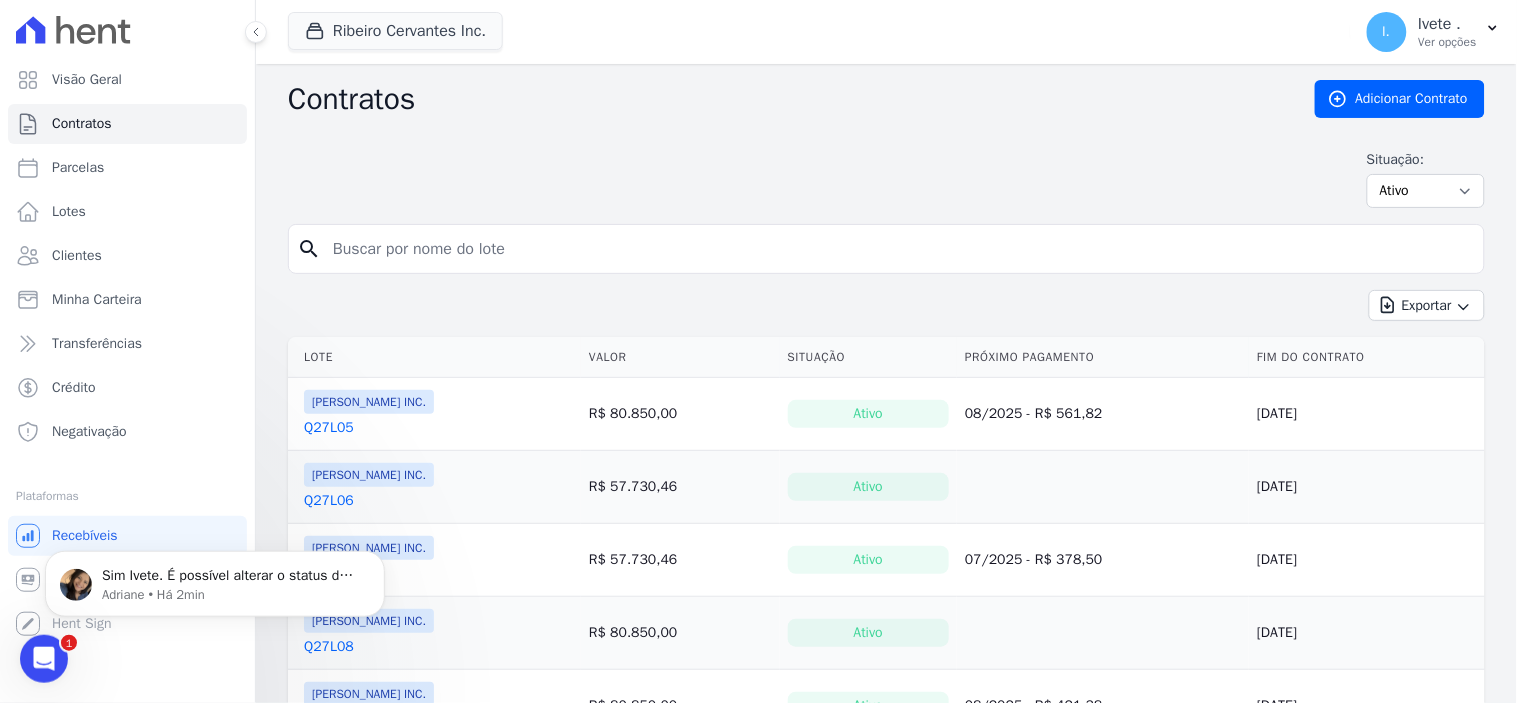 scroll, scrollTop: 0, scrollLeft: 0, axis: both 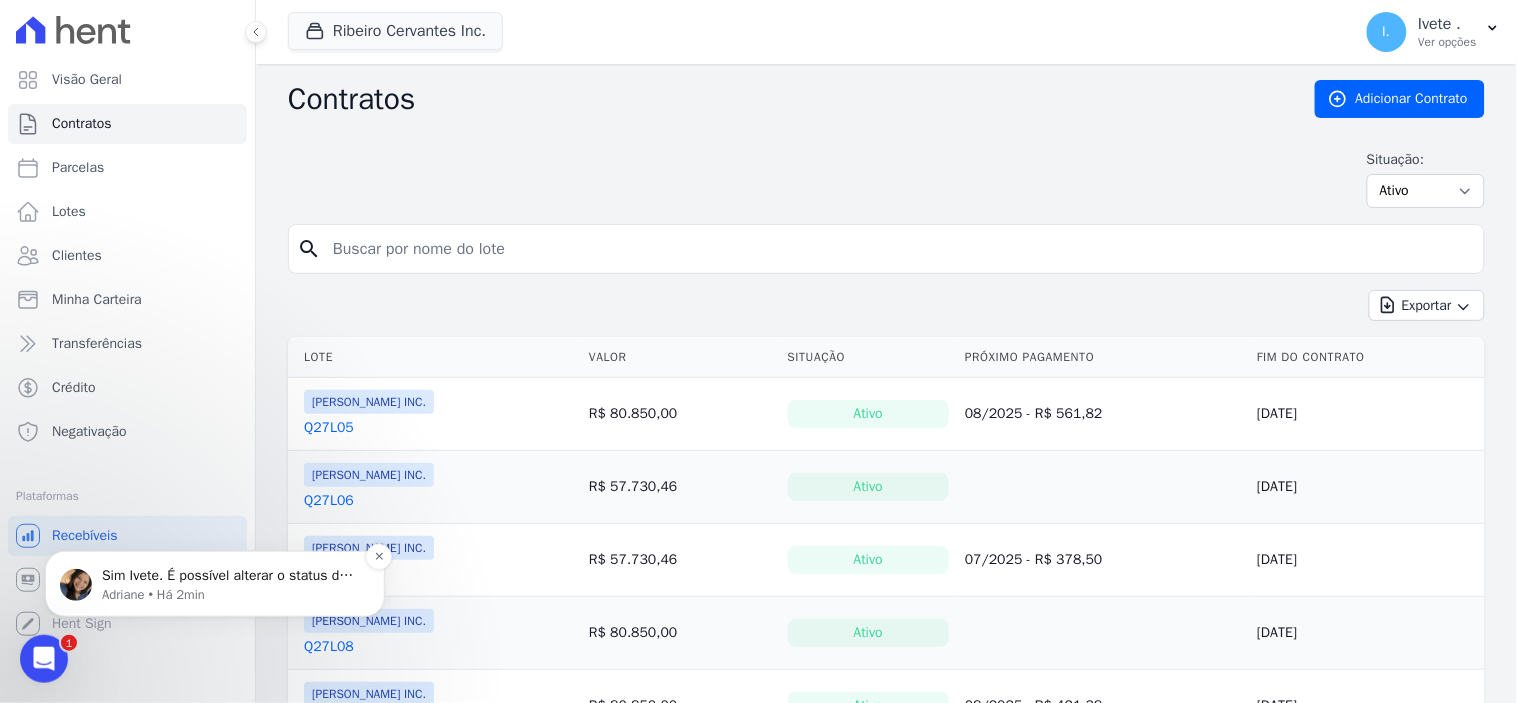 click on "Sim Ivete. É possível alterar o status do contrato e desfazer as baixas manuais (pago por fora). ; )" at bounding box center (231, 575) 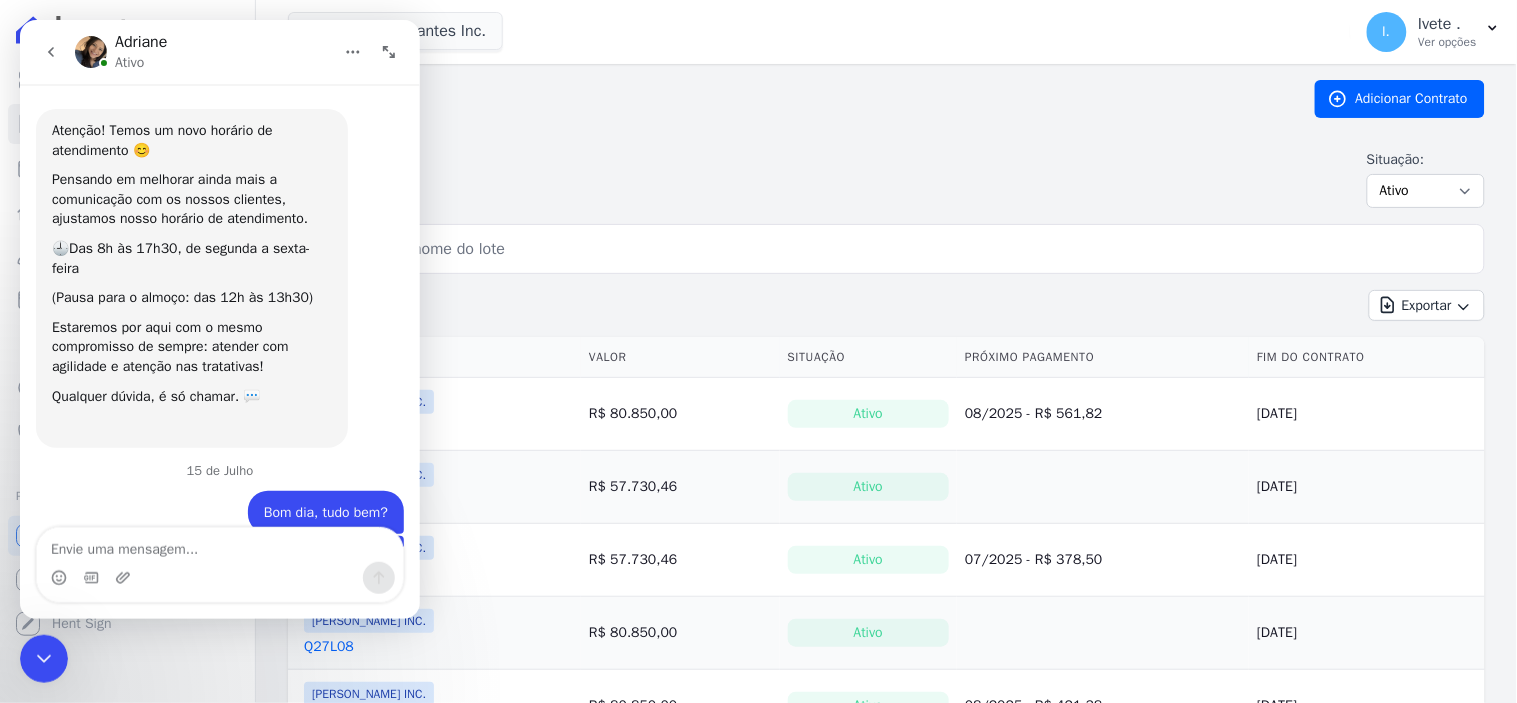 scroll, scrollTop: 134, scrollLeft: 0, axis: vertical 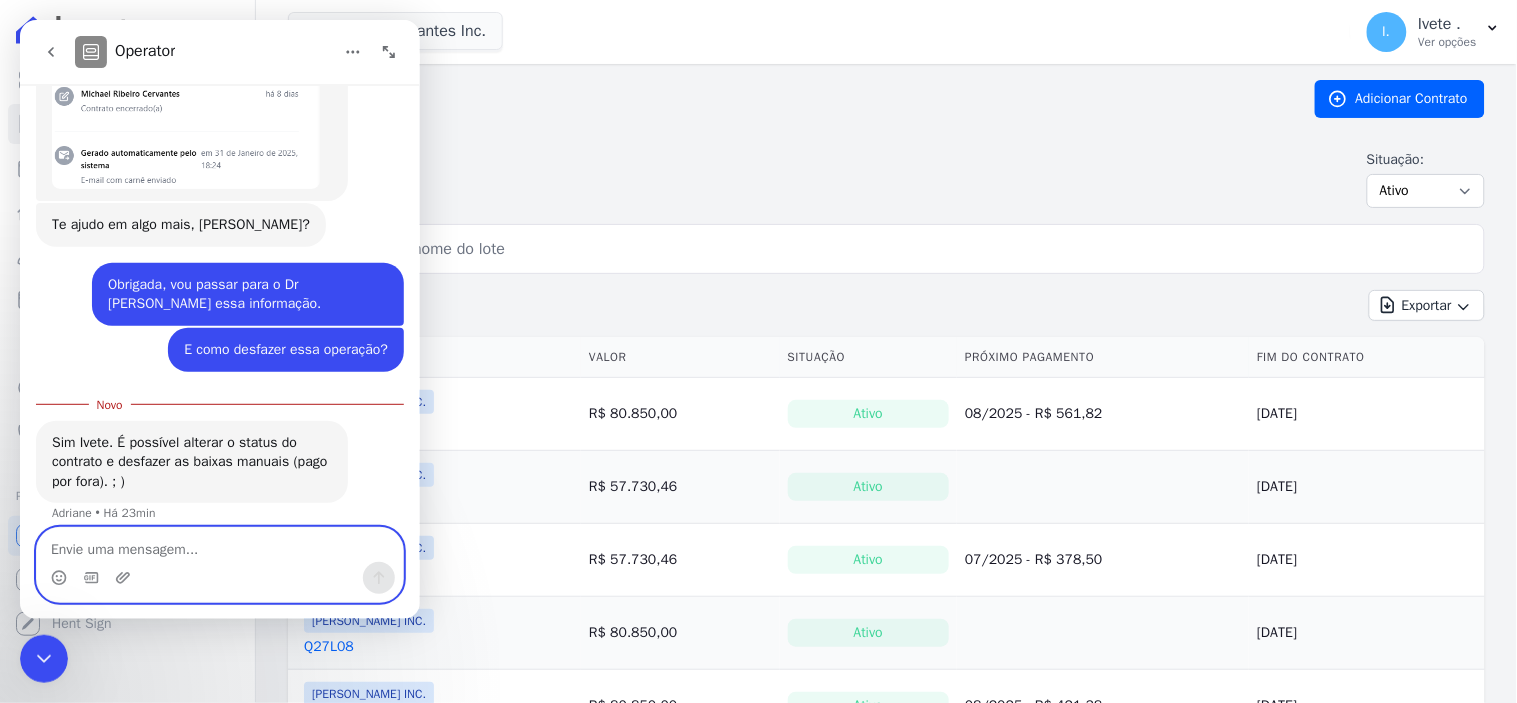 click at bounding box center [219, 544] 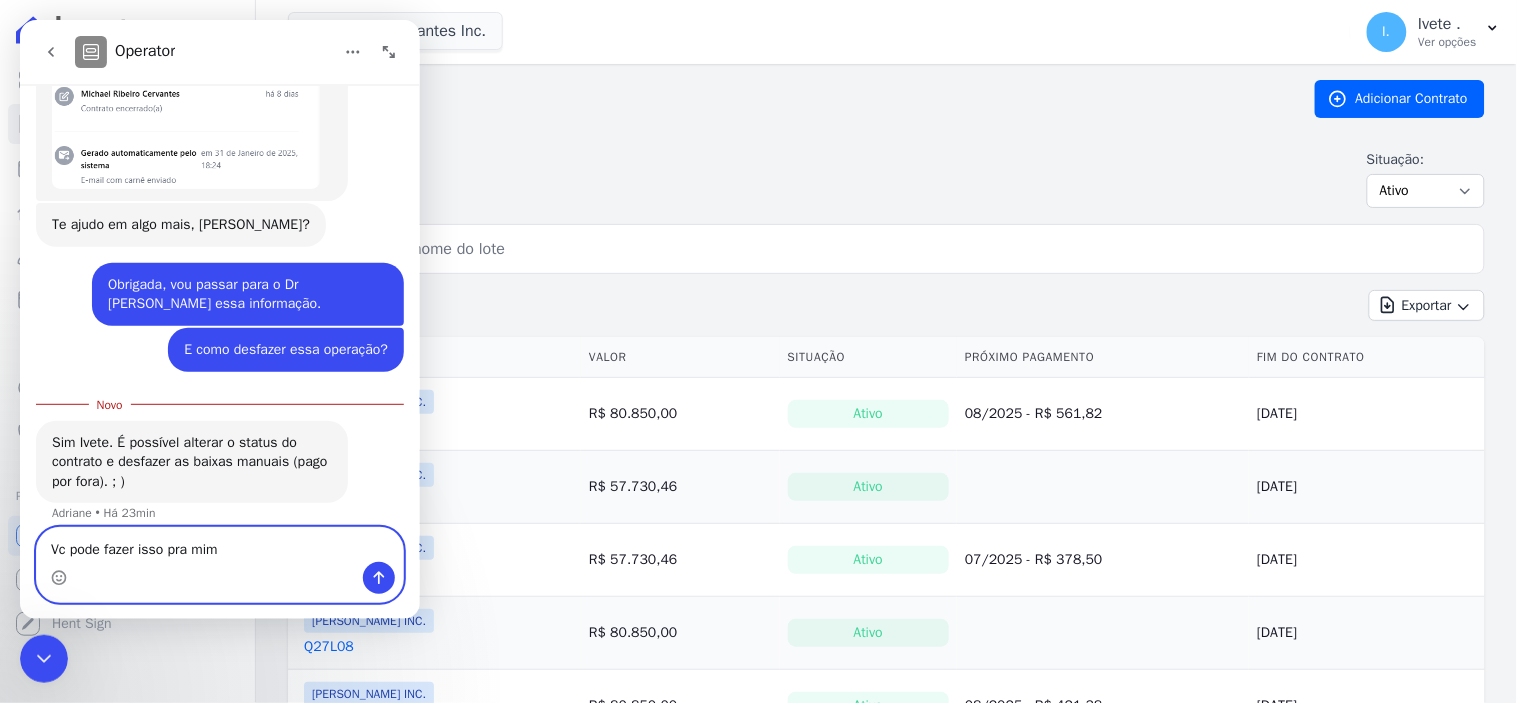 type on "Vc pode fazer isso pra mim?" 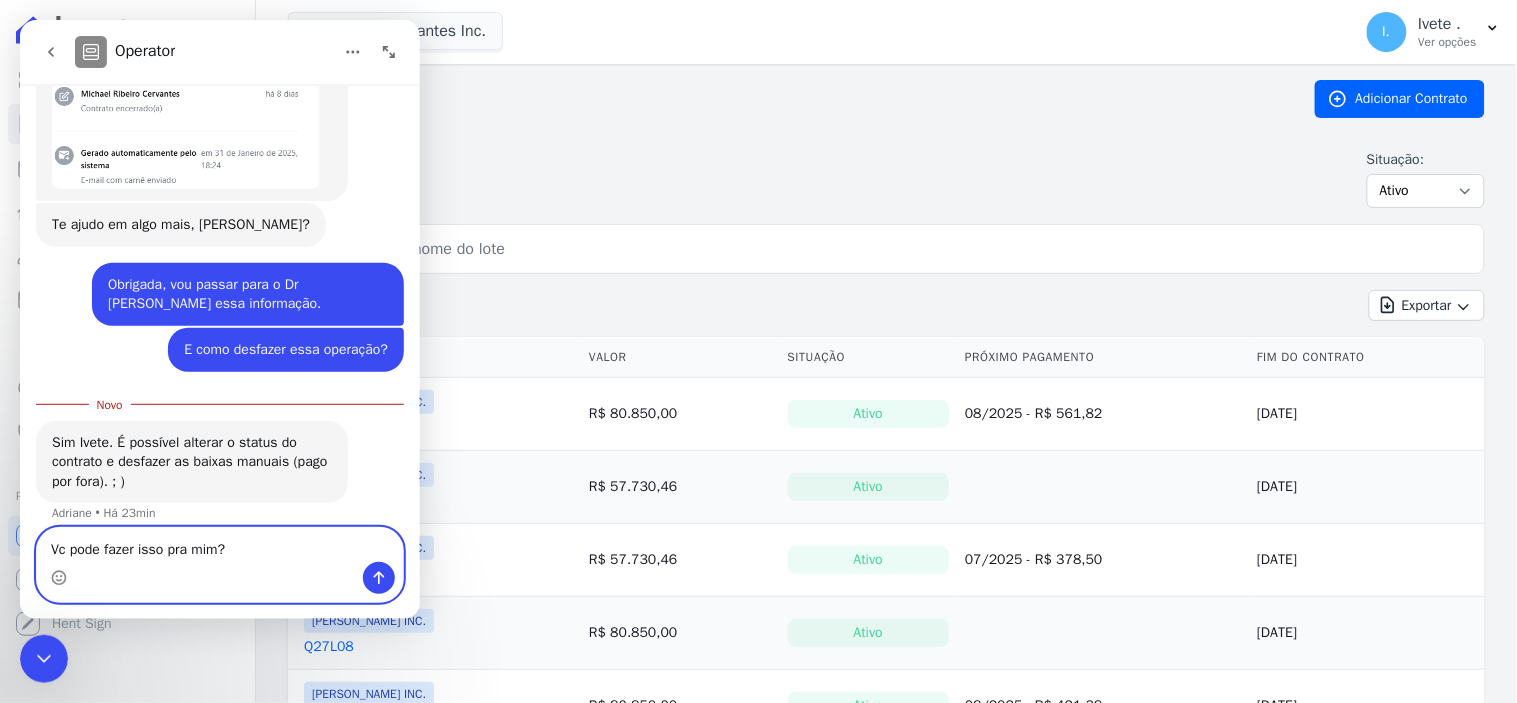 type 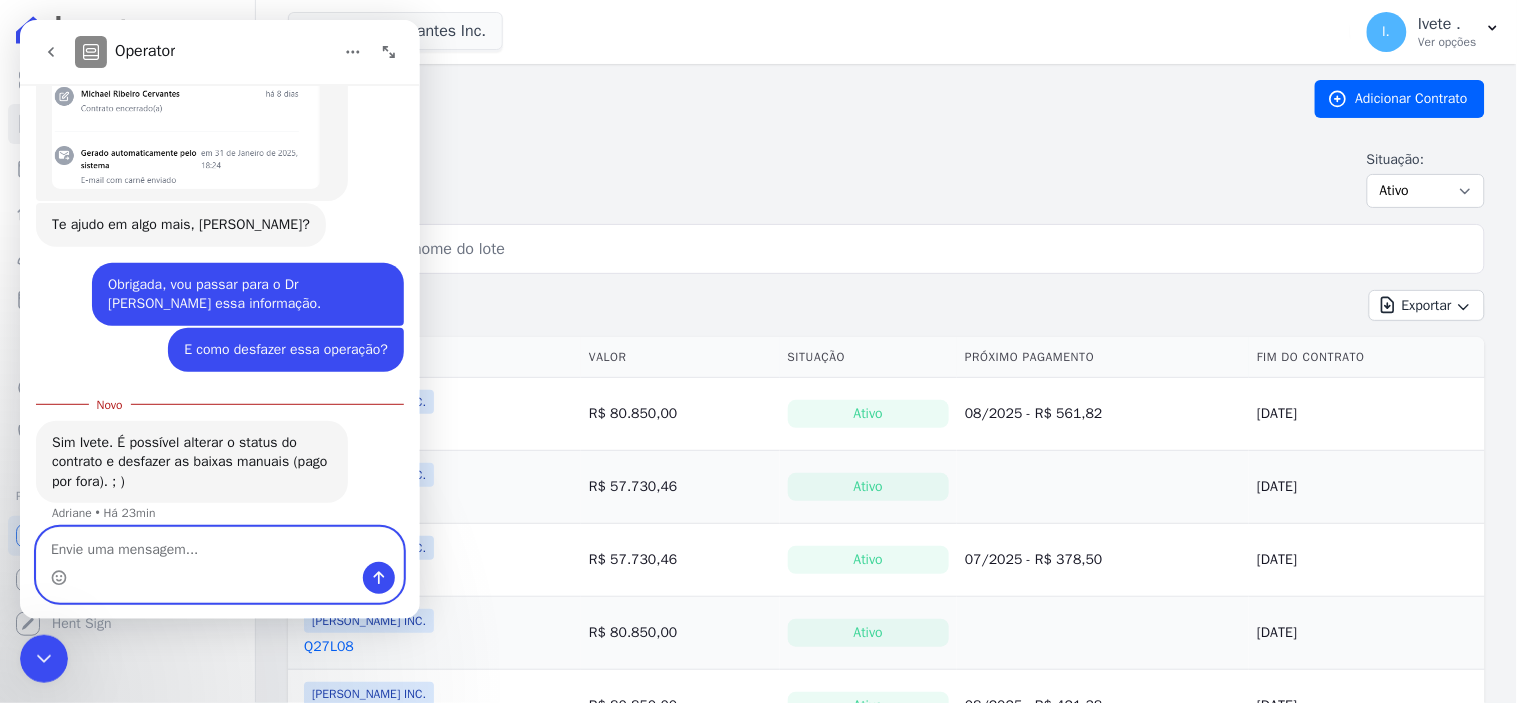 scroll, scrollTop: 2032, scrollLeft: 0, axis: vertical 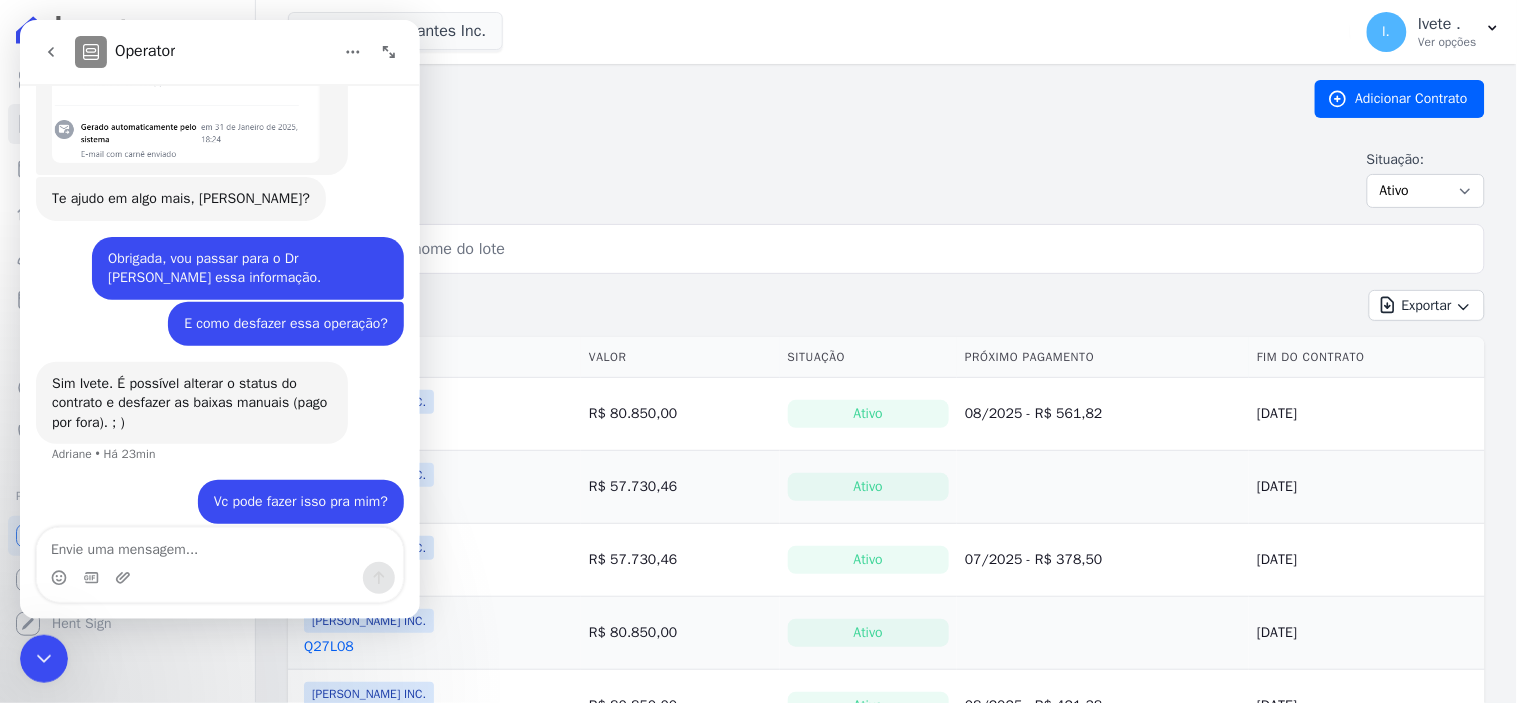 click 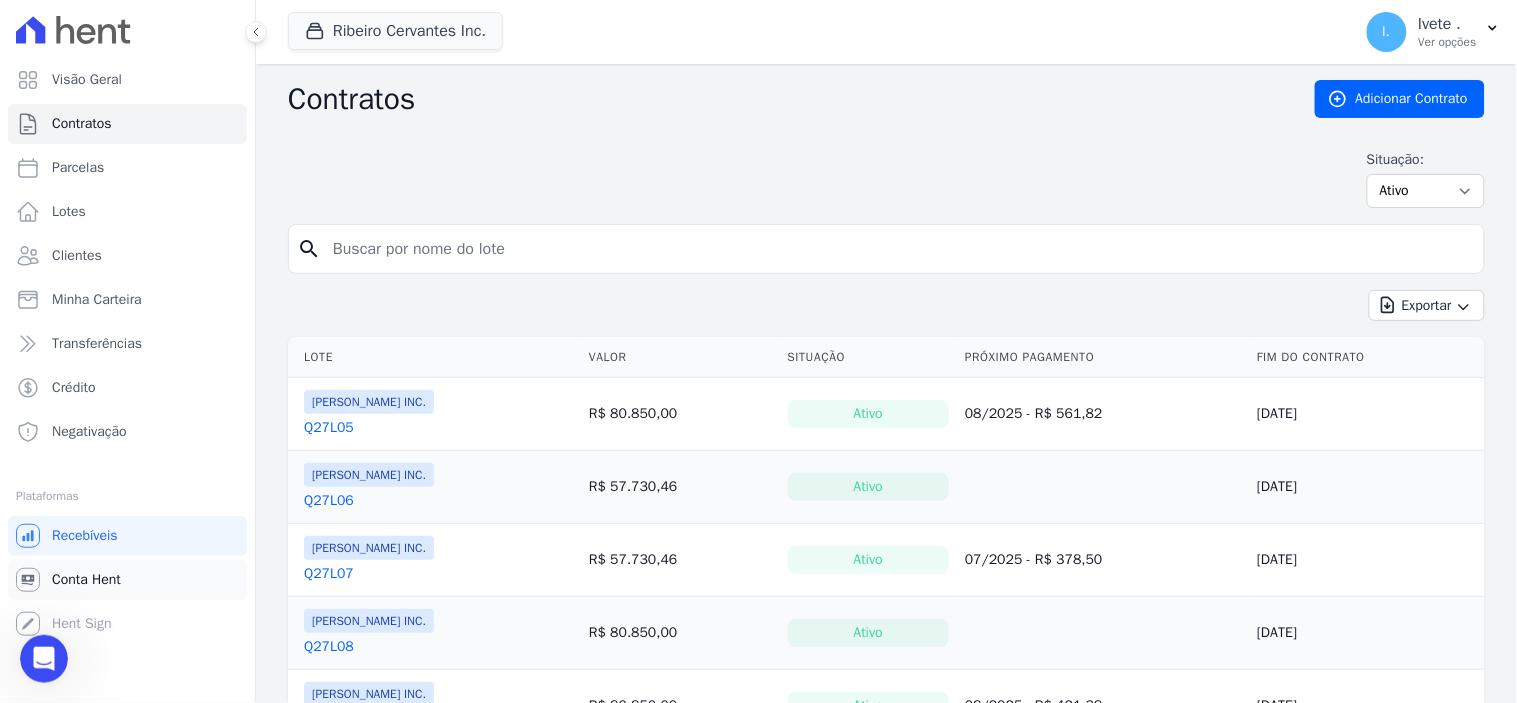 click on "Conta Hent" at bounding box center [86, 580] 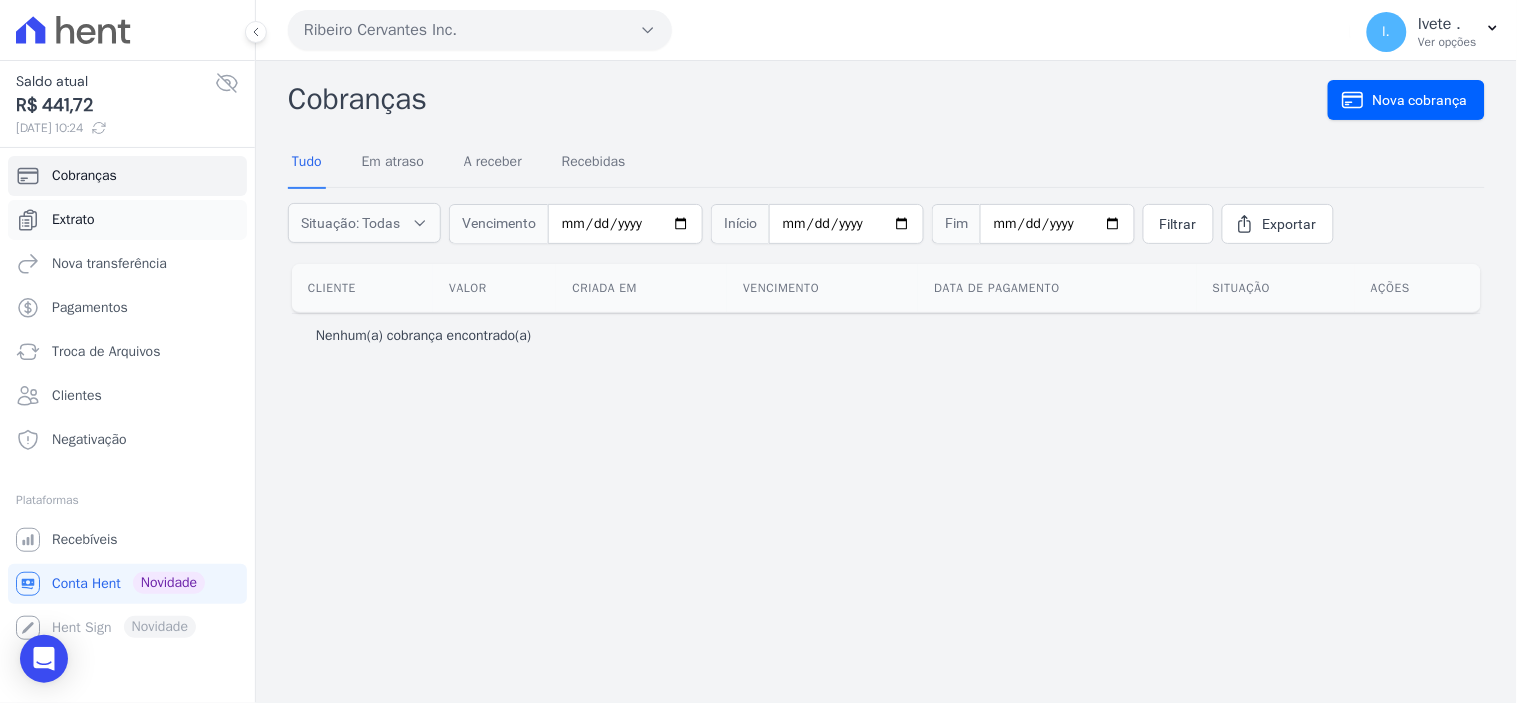 click on "Extrato" at bounding box center (73, 220) 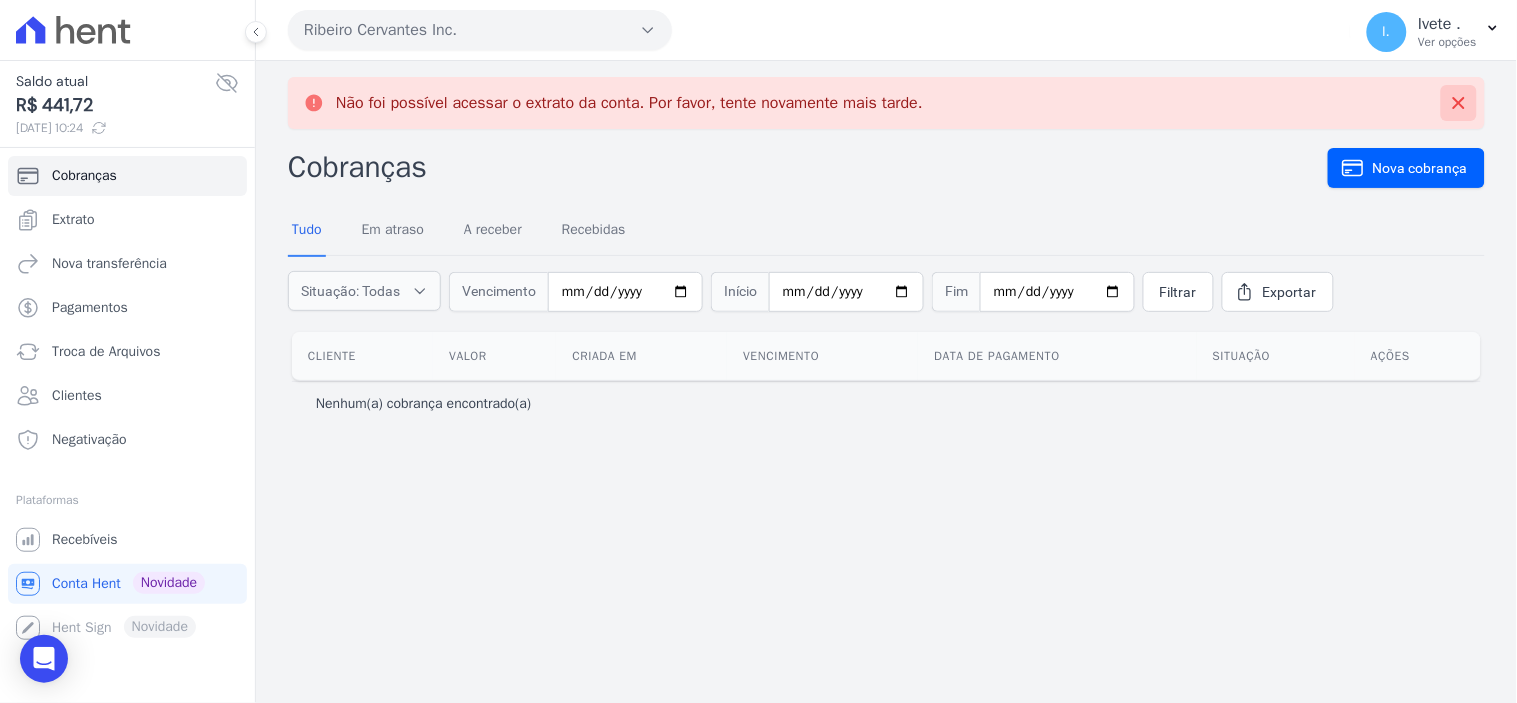 click 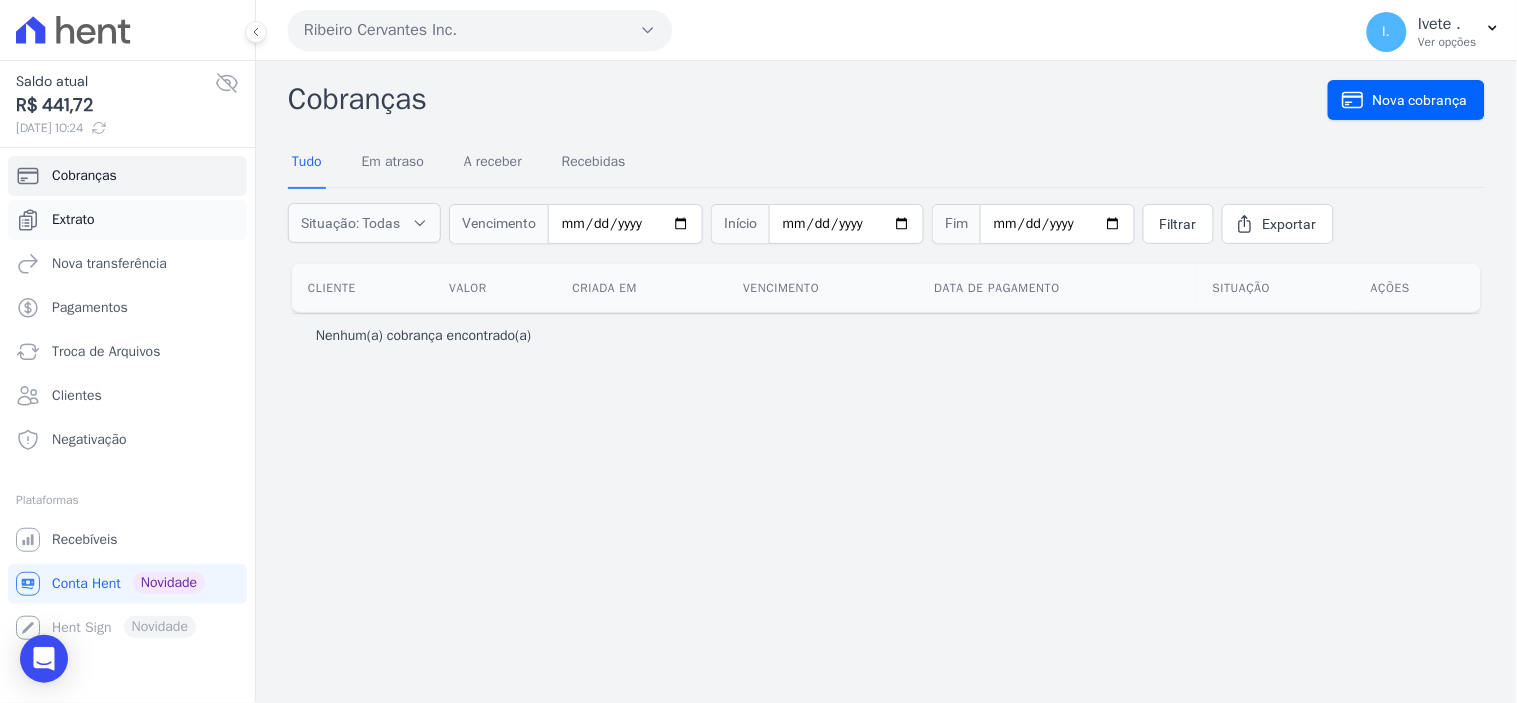 click on "Extrato" at bounding box center (73, 220) 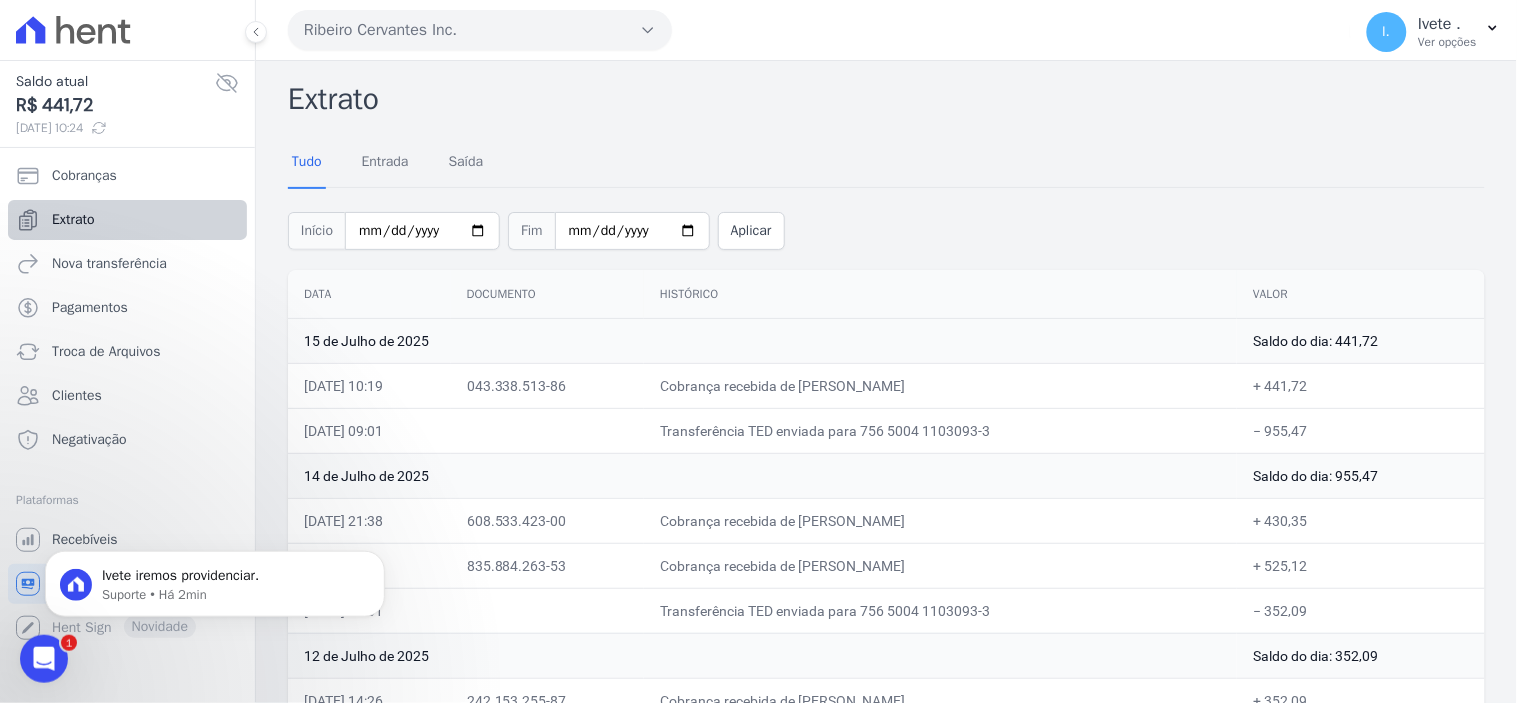scroll, scrollTop: 0, scrollLeft: 0, axis: both 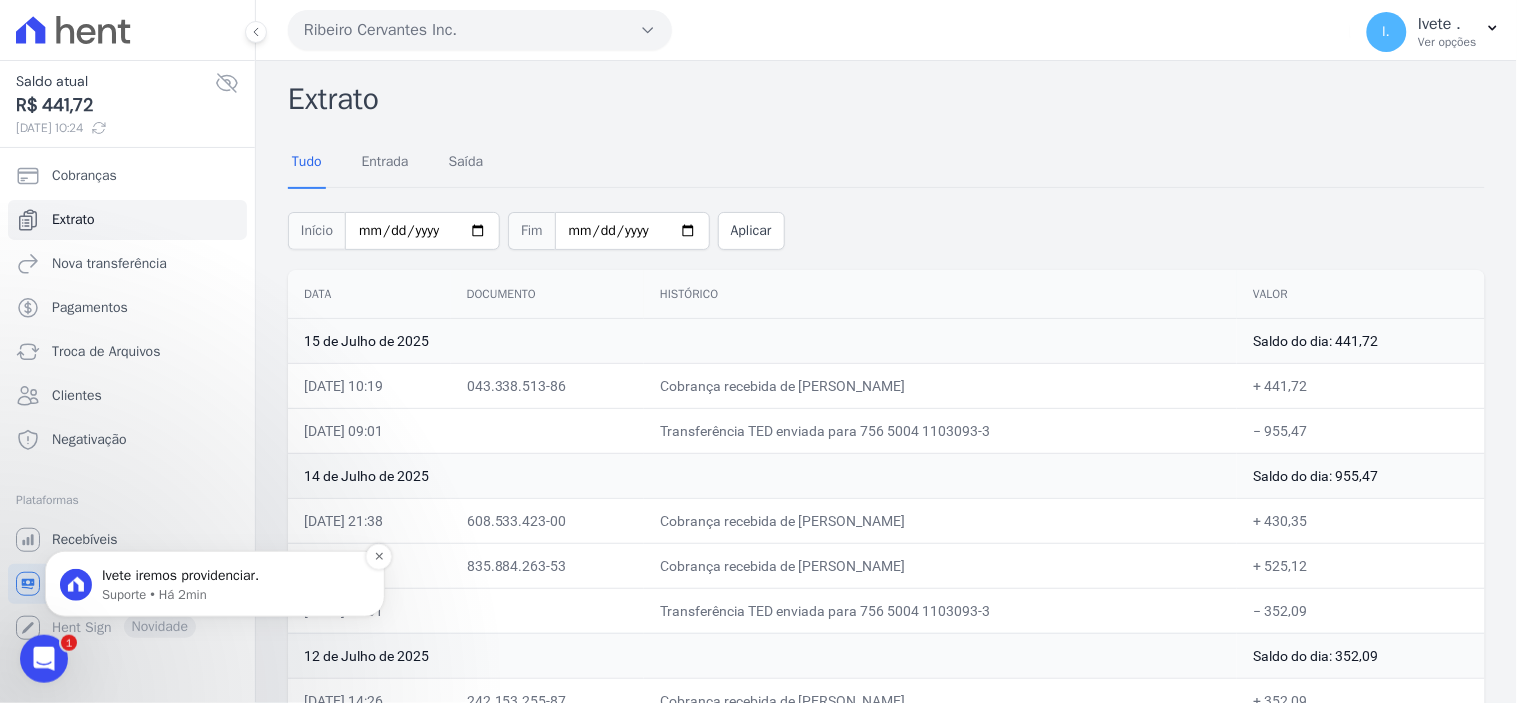click on "Suporte • Há 2min" at bounding box center (231, 594) 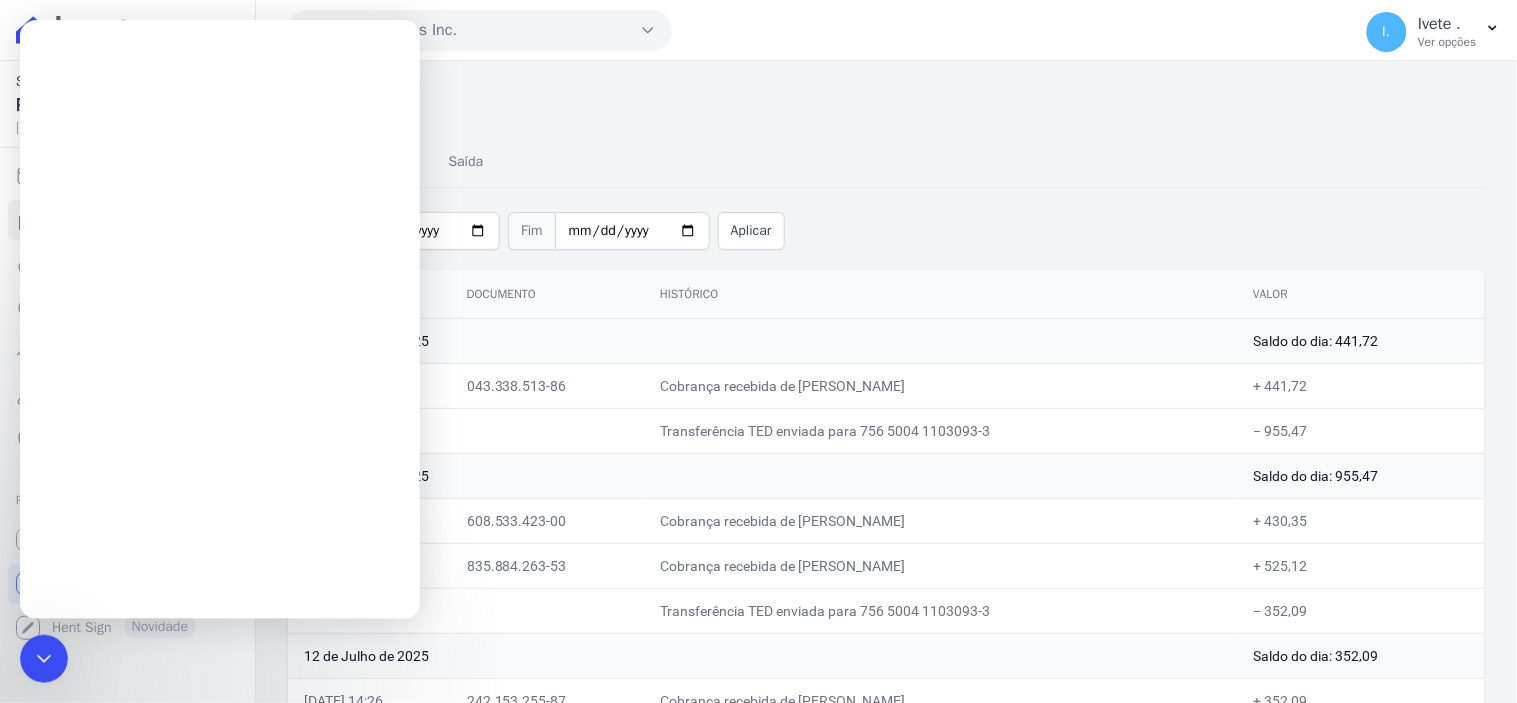 scroll, scrollTop: 0, scrollLeft: 0, axis: both 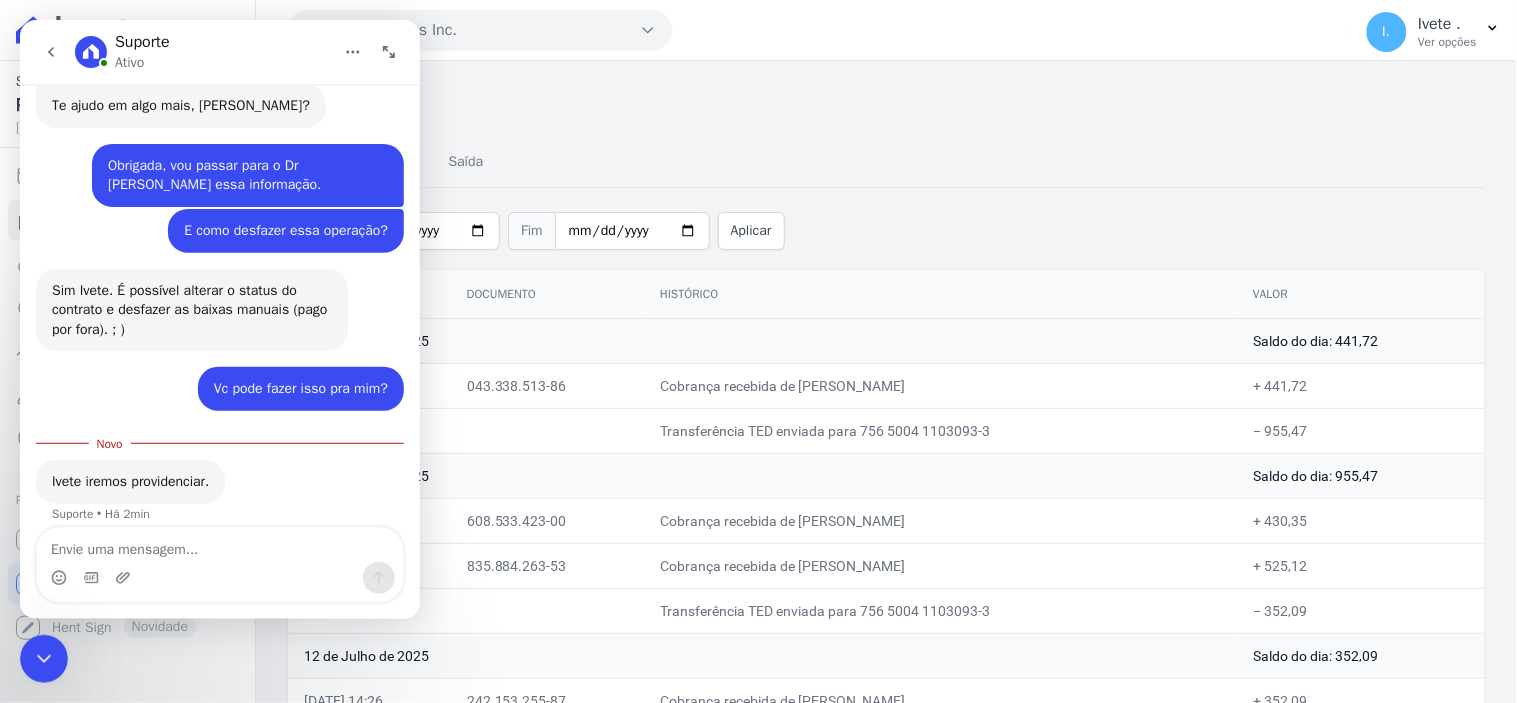 click at bounding box center (219, 544) 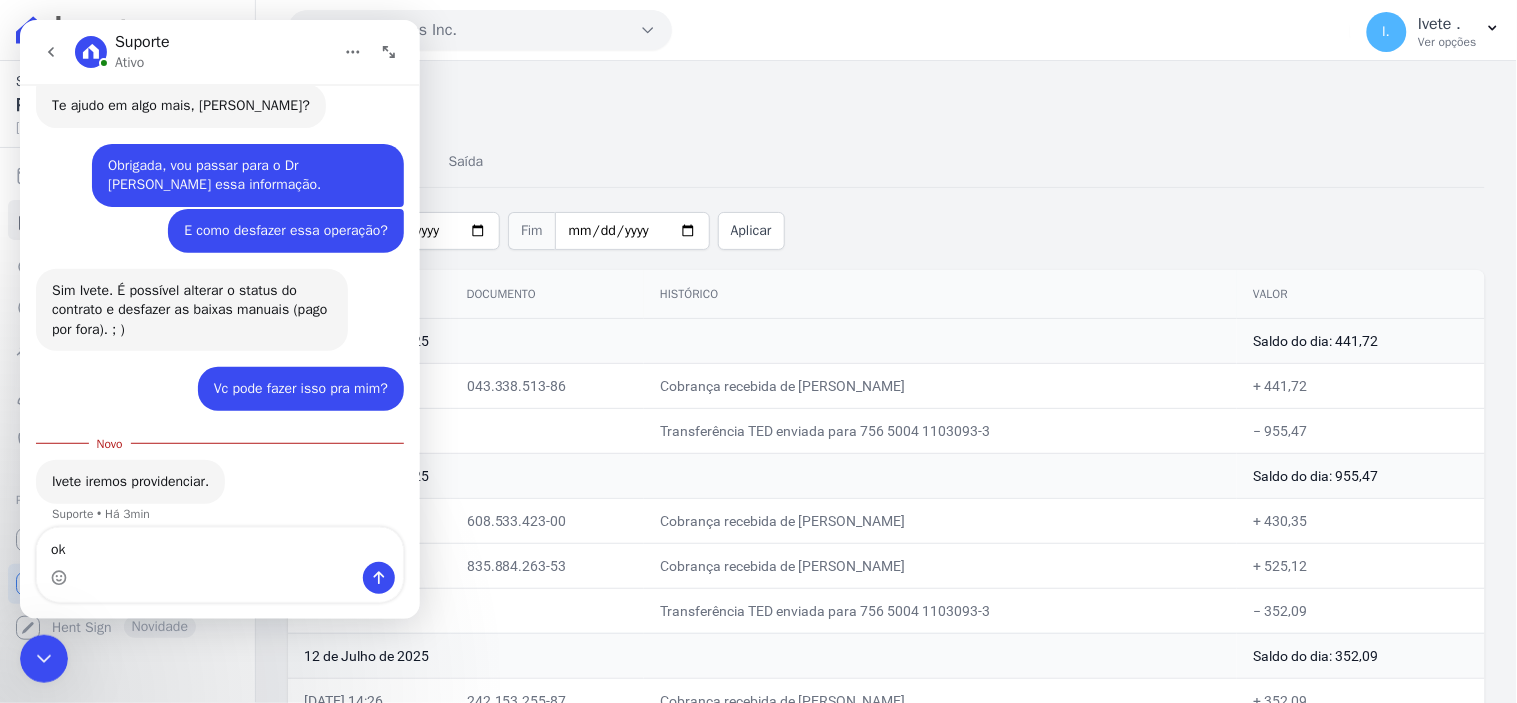 type on "ok" 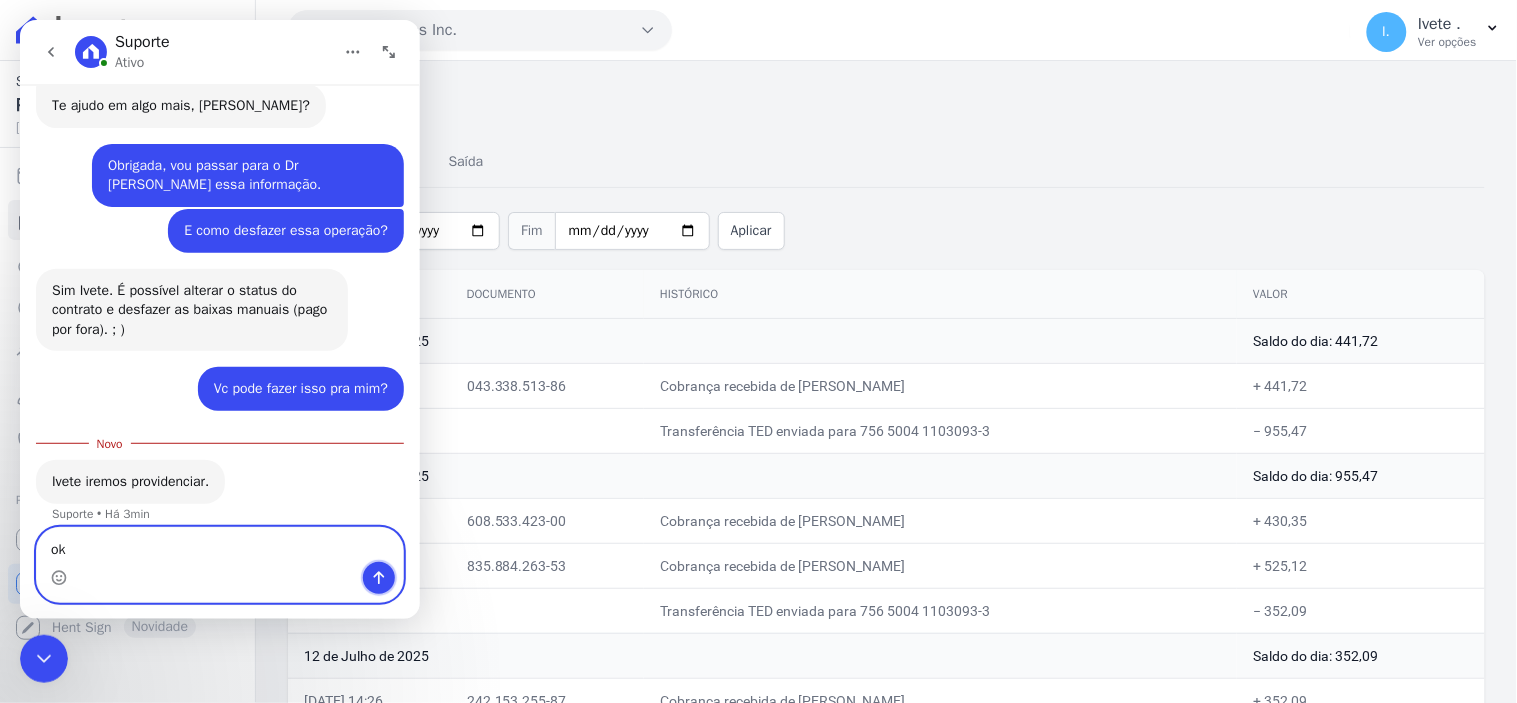 click 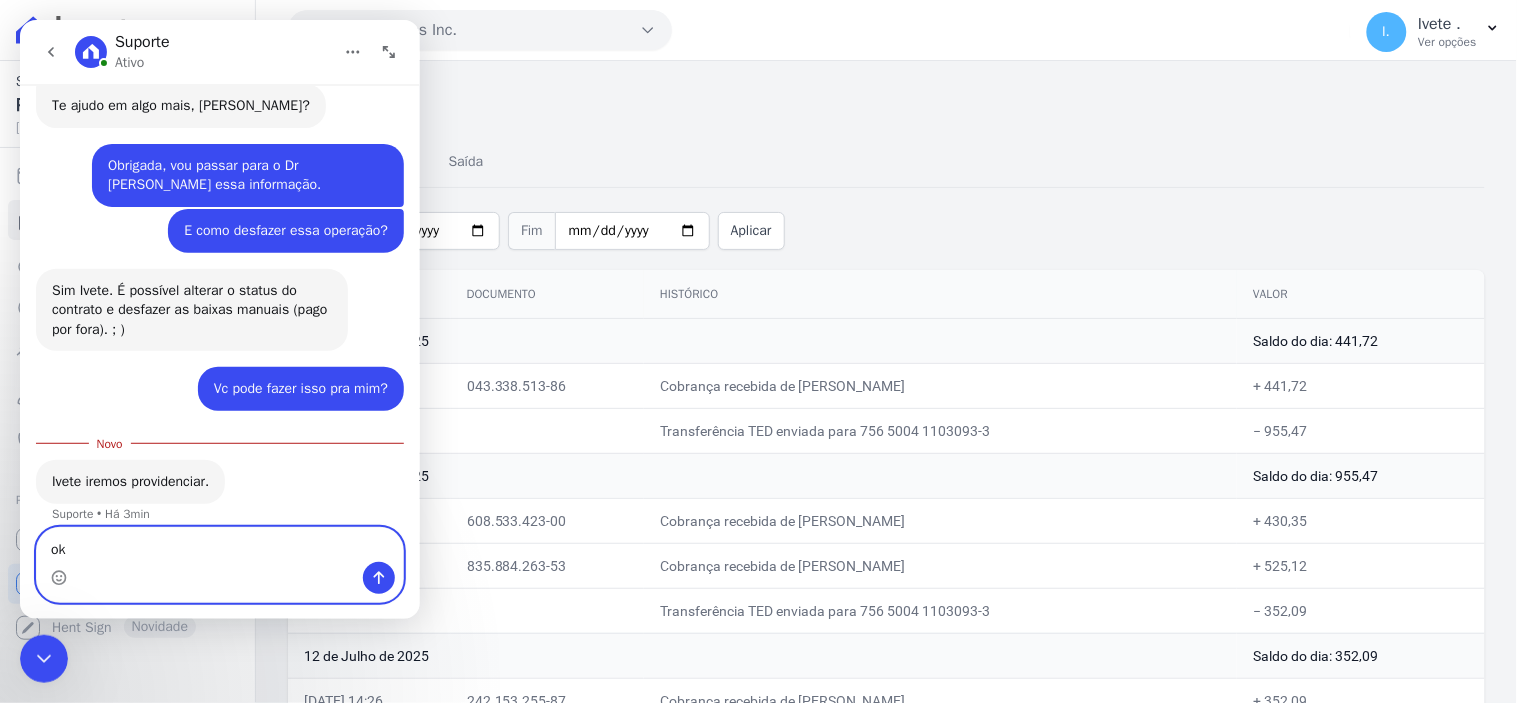 type 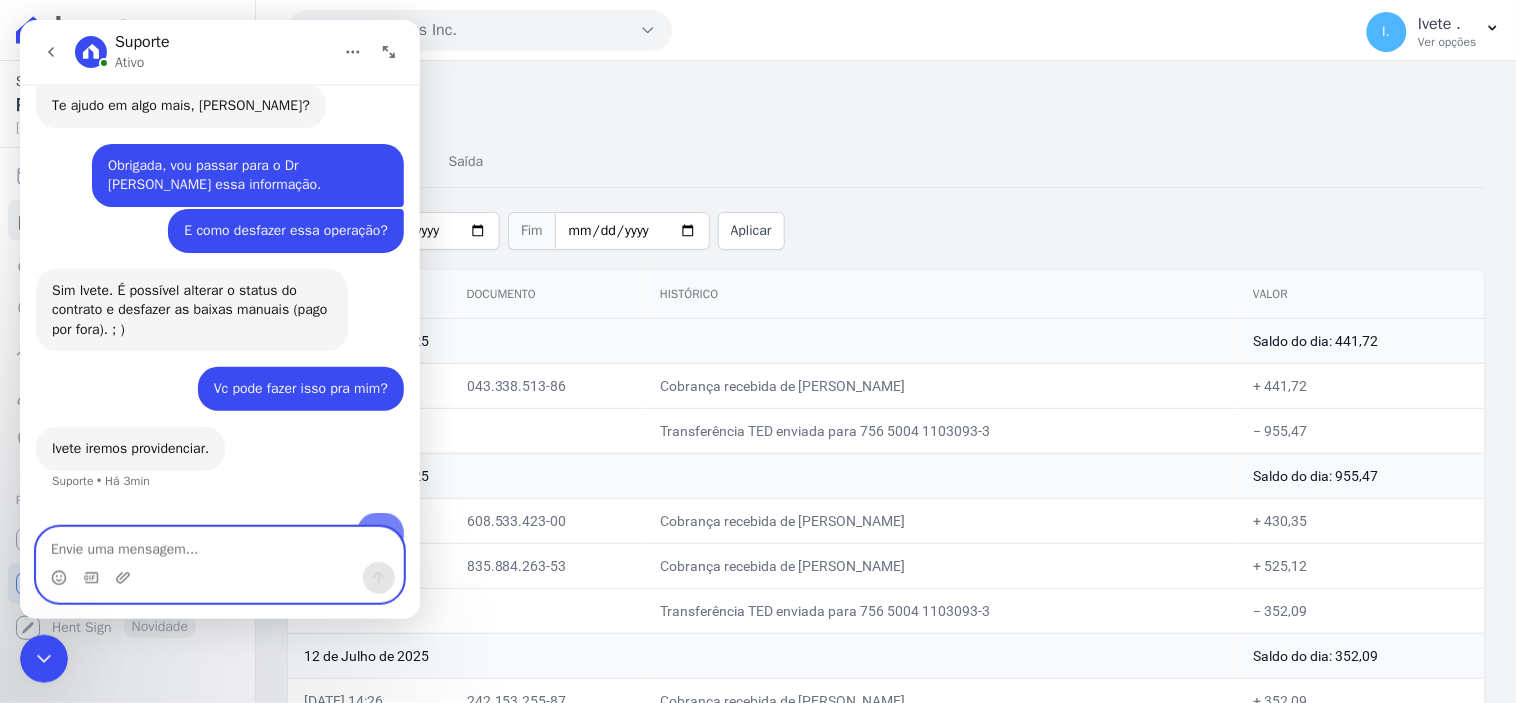 scroll, scrollTop: 2151, scrollLeft: 0, axis: vertical 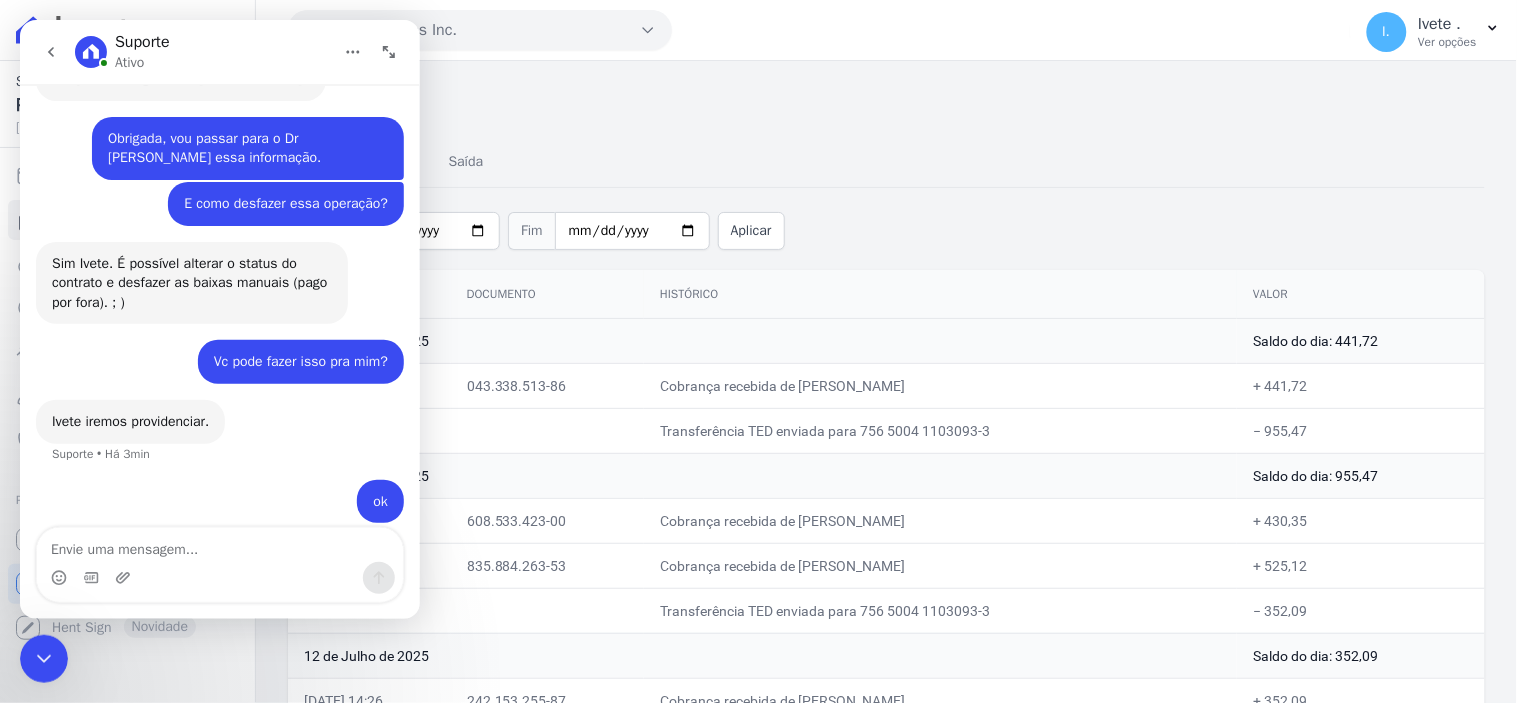 click at bounding box center (43, 658) 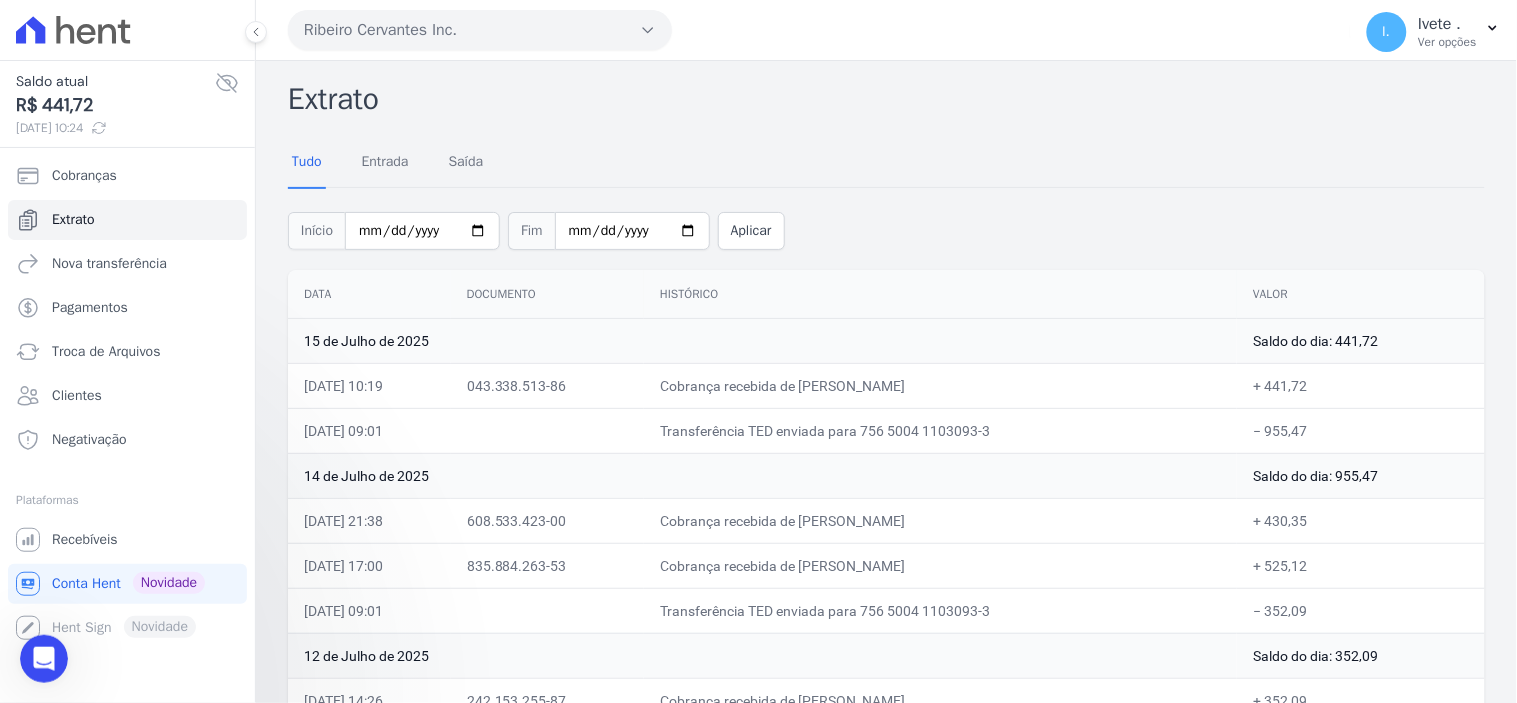 scroll, scrollTop: 0, scrollLeft: 0, axis: both 